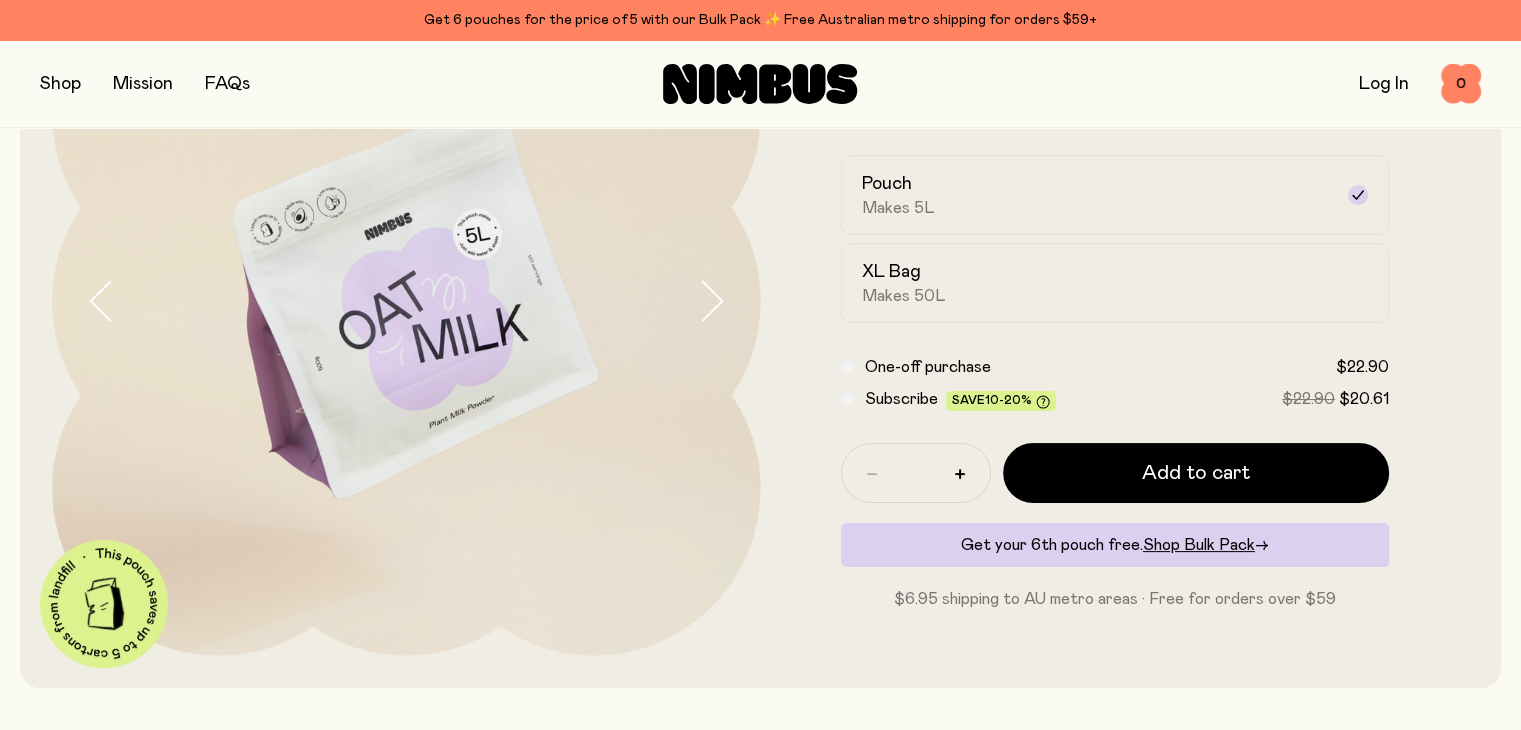 scroll, scrollTop: 240, scrollLeft: 0, axis: vertical 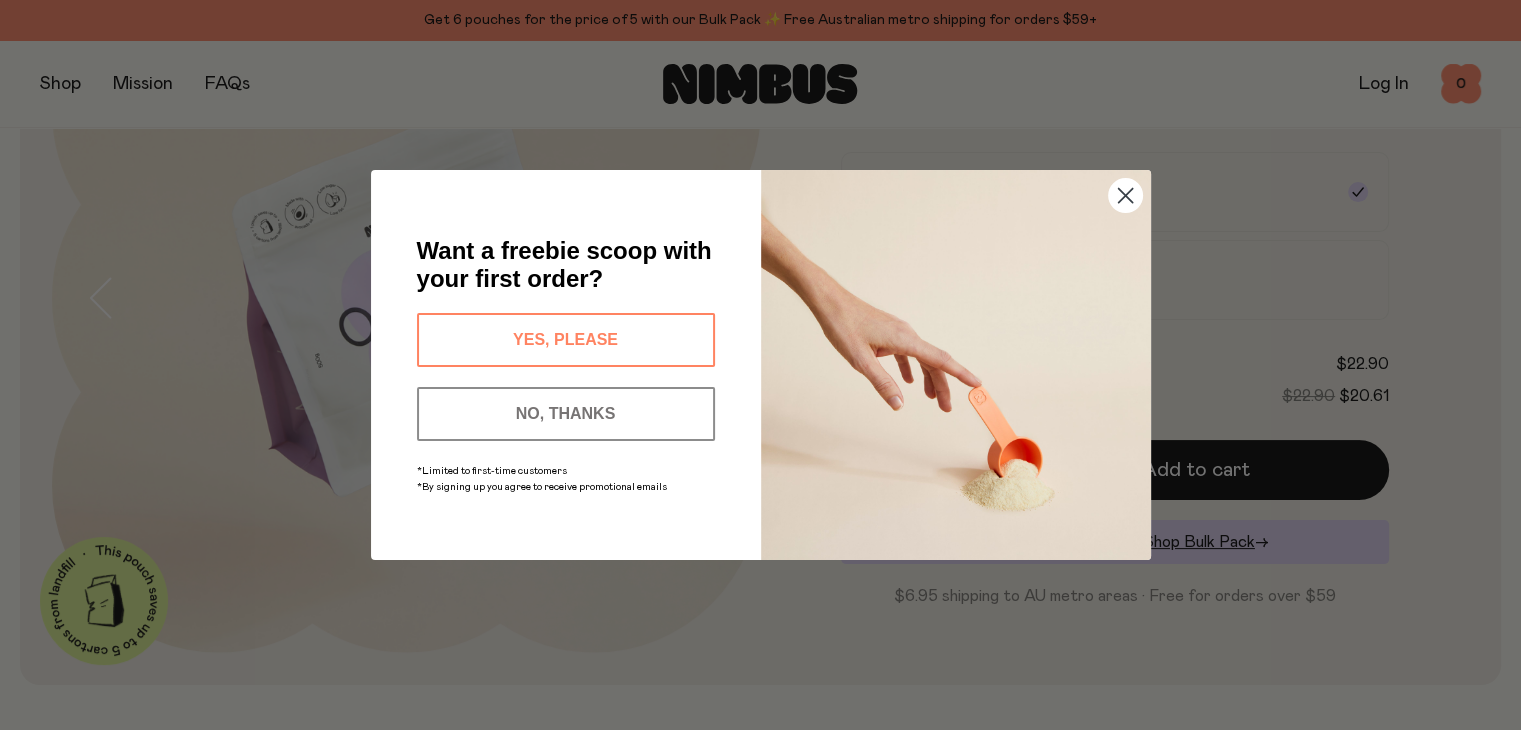 click on "YES, PLEASE" at bounding box center (566, 340) 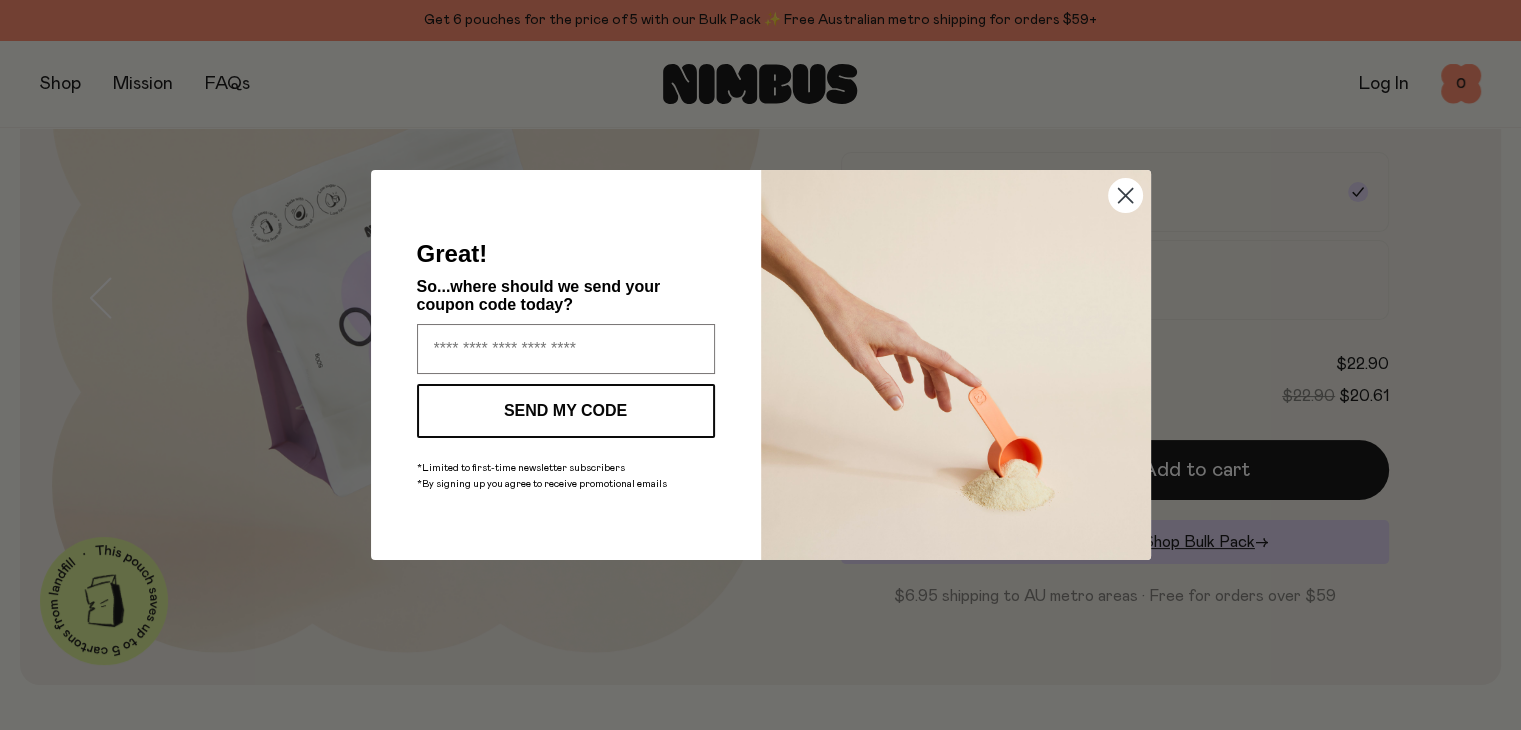 click 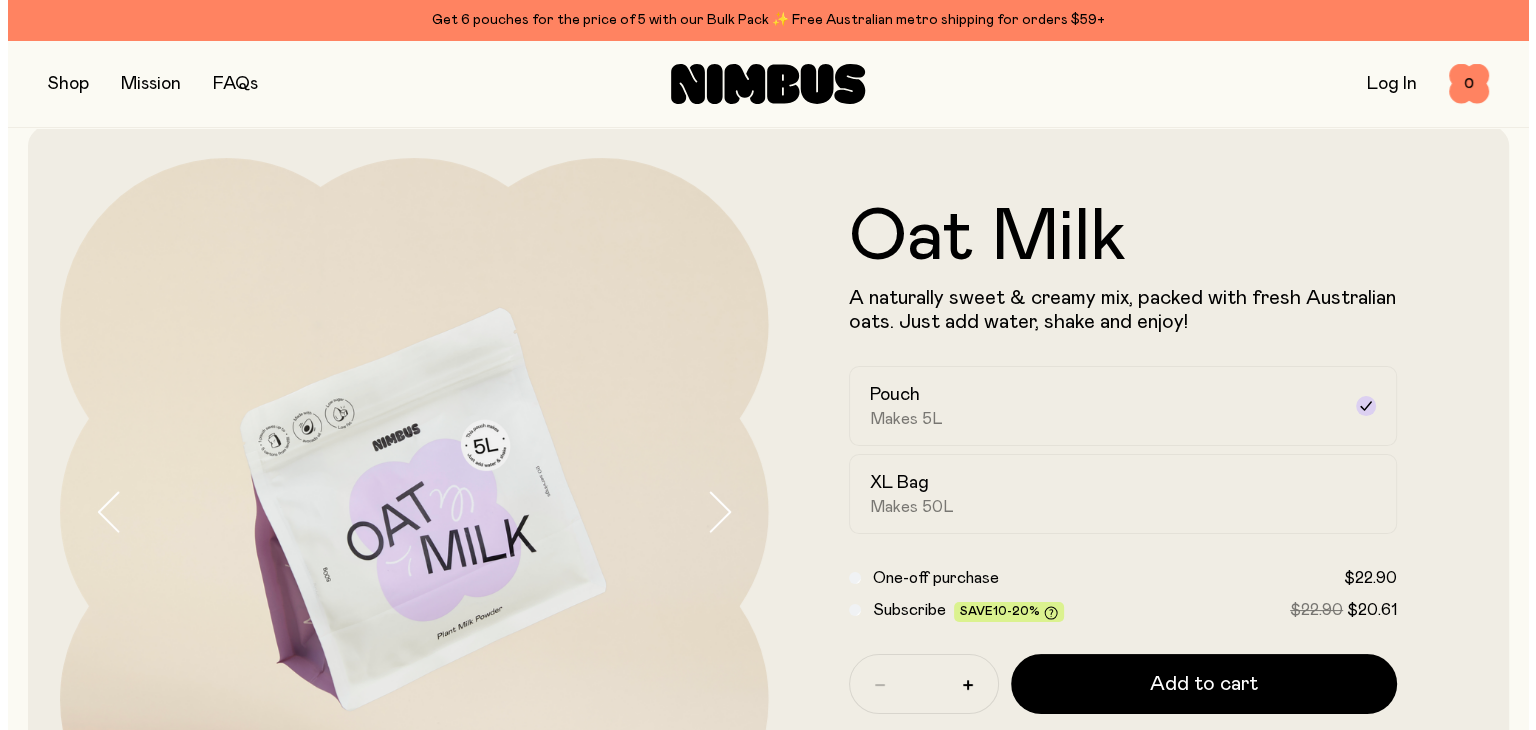 scroll, scrollTop: 0, scrollLeft: 0, axis: both 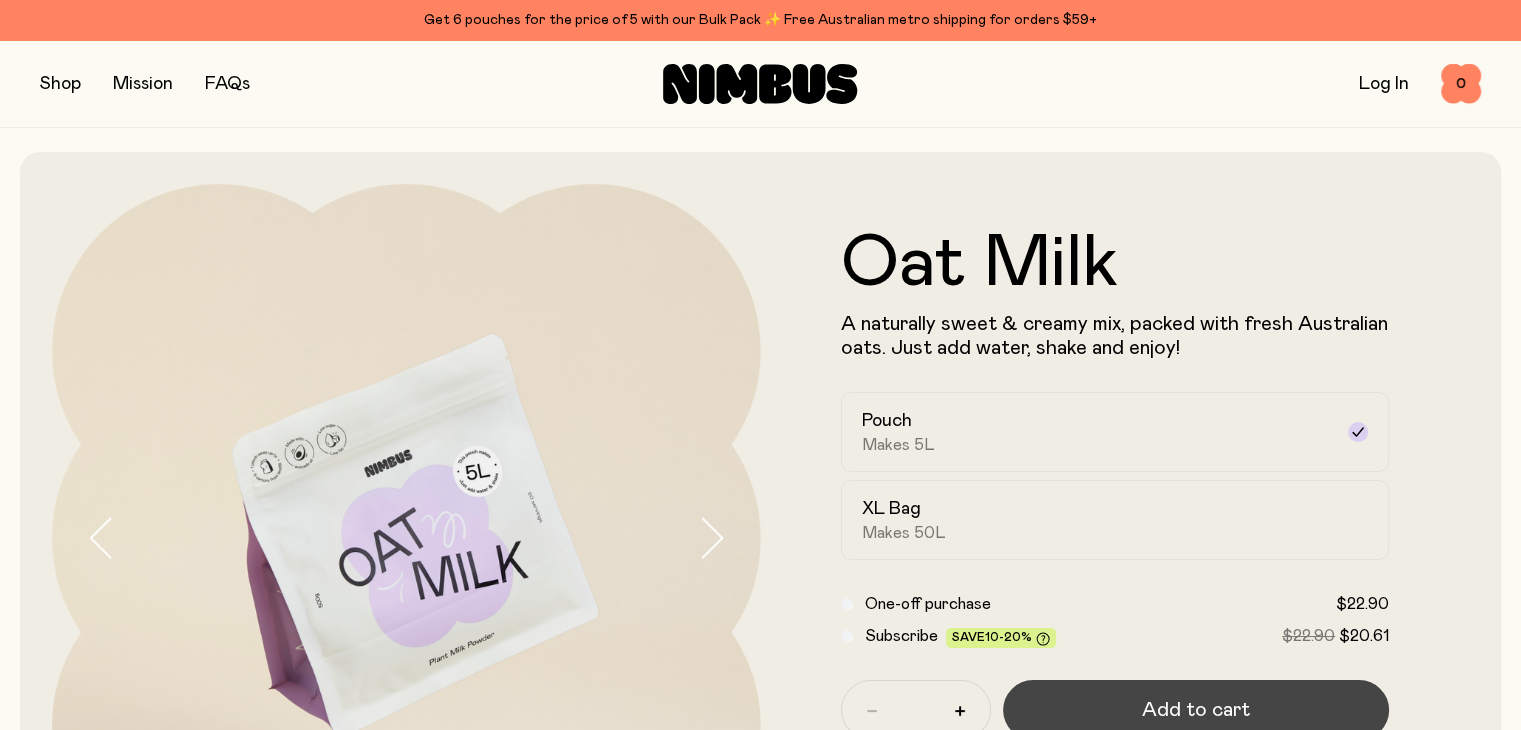 click on "Add to cart" at bounding box center [1196, 710] 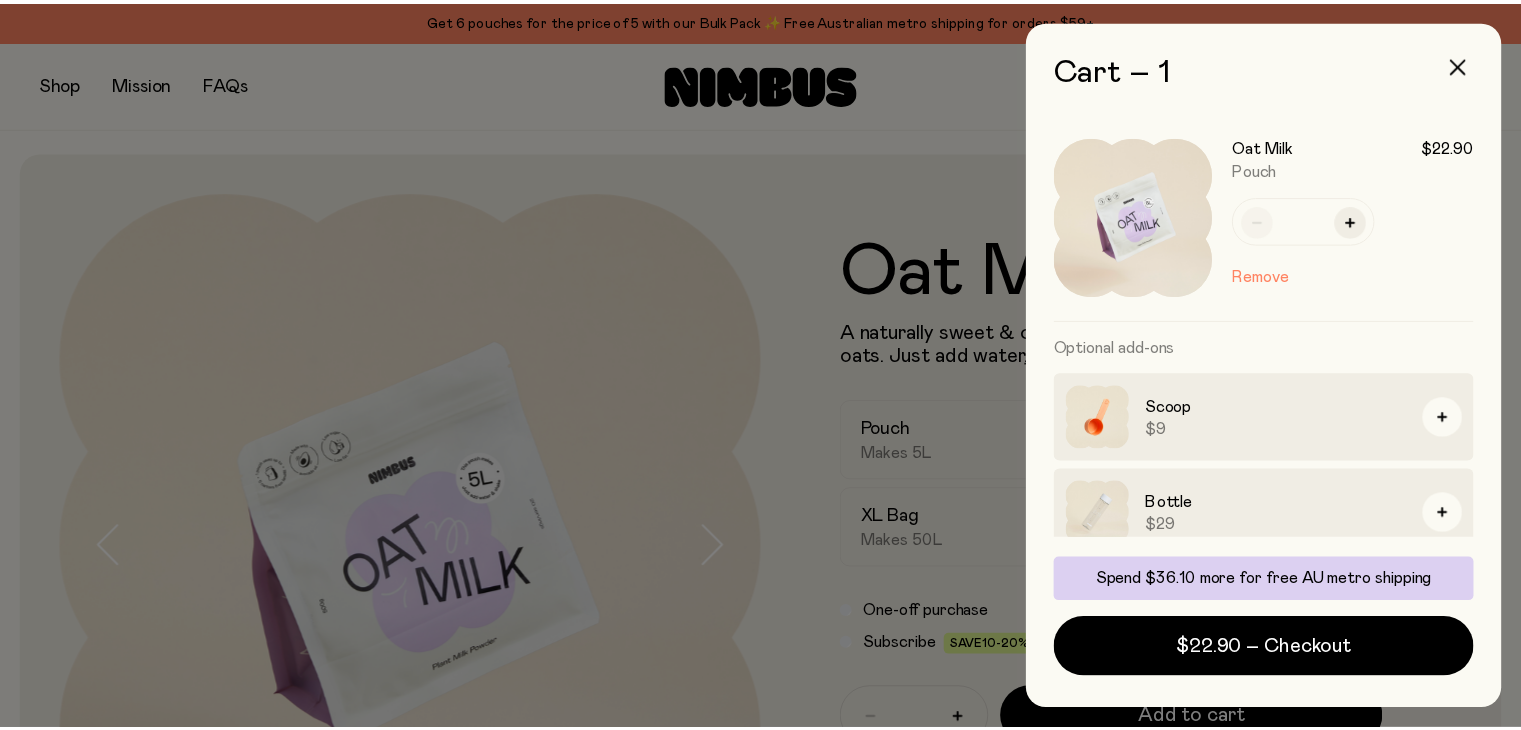 scroll, scrollTop: 115, scrollLeft: 0, axis: vertical 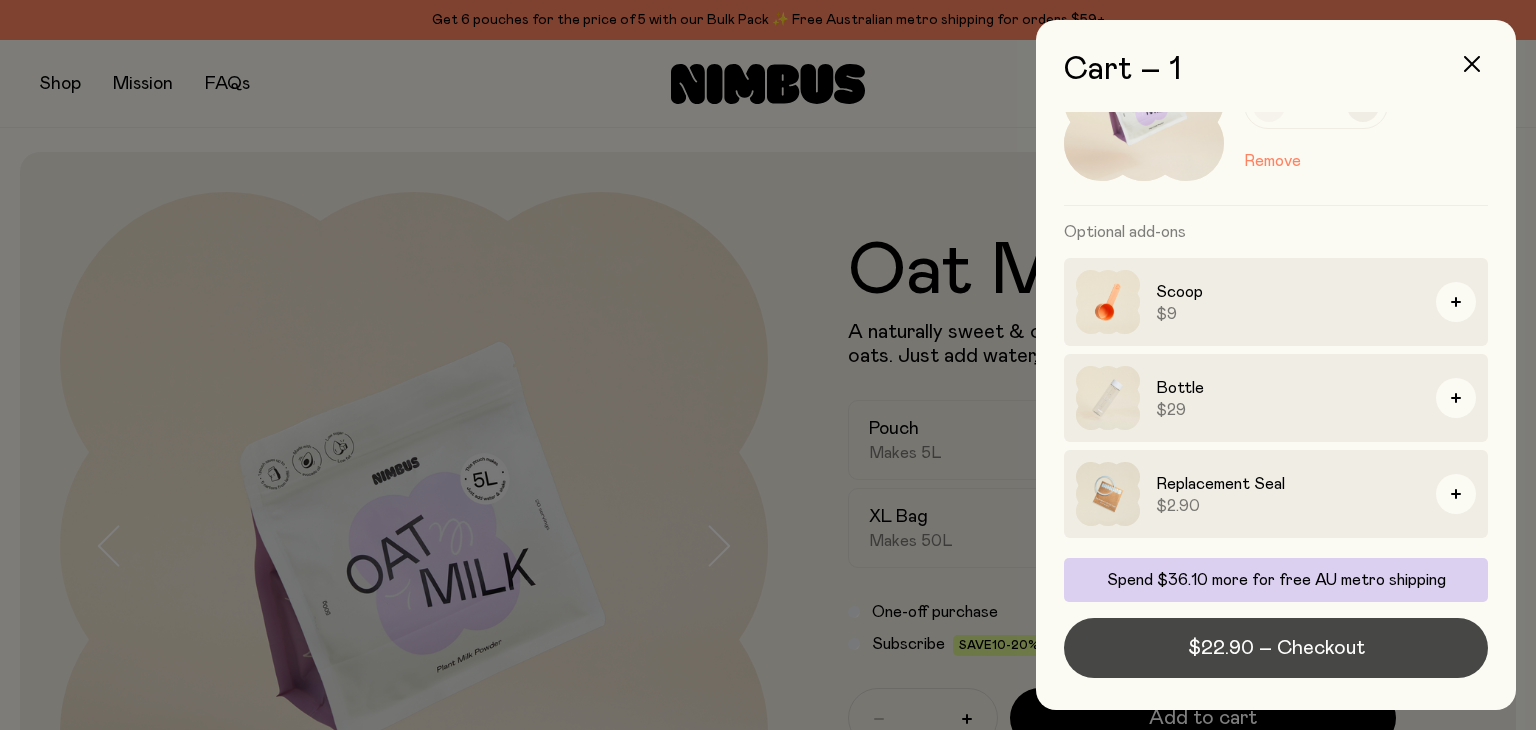 click on "$22.90 – Checkout" at bounding box center (1276, 648) 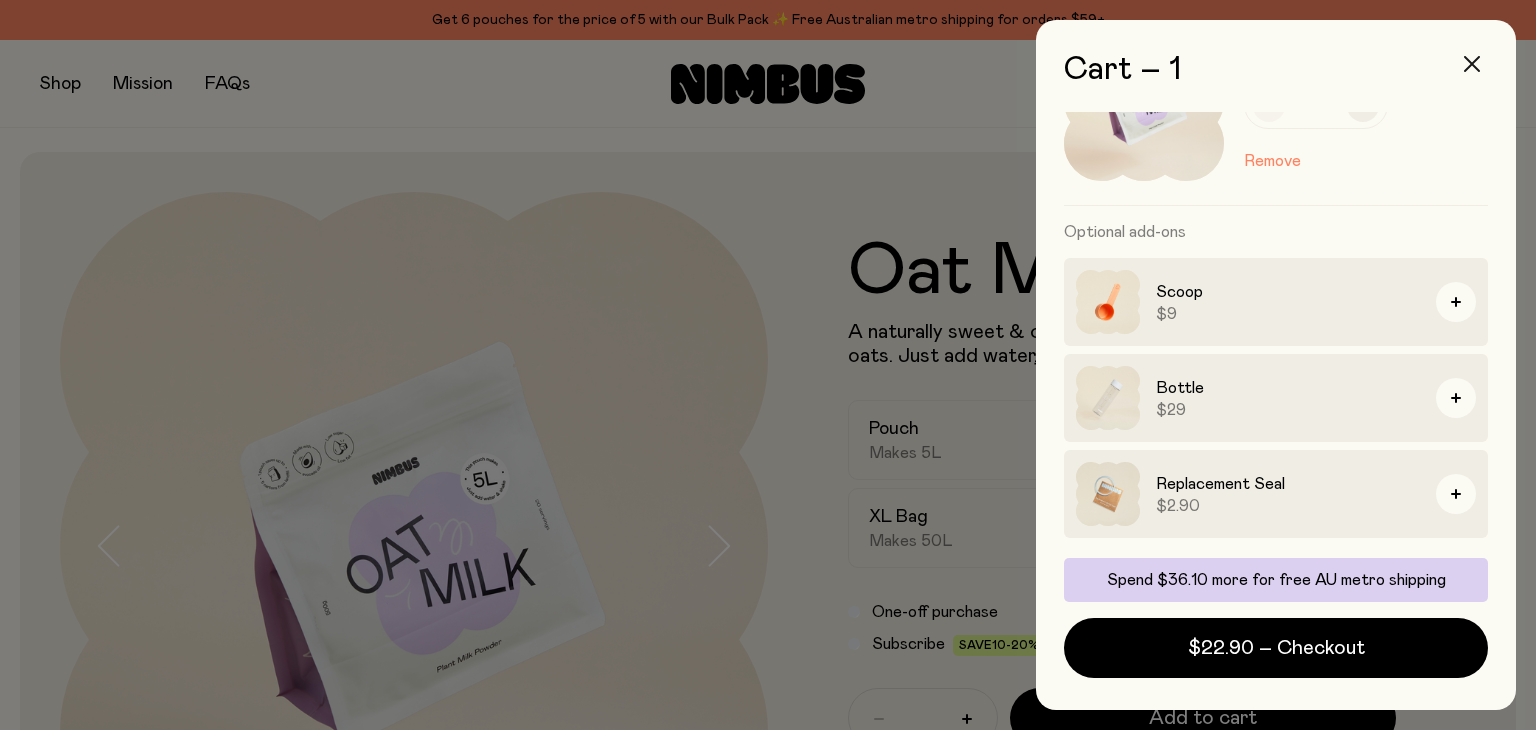 click at bounding box center [1472, 64] 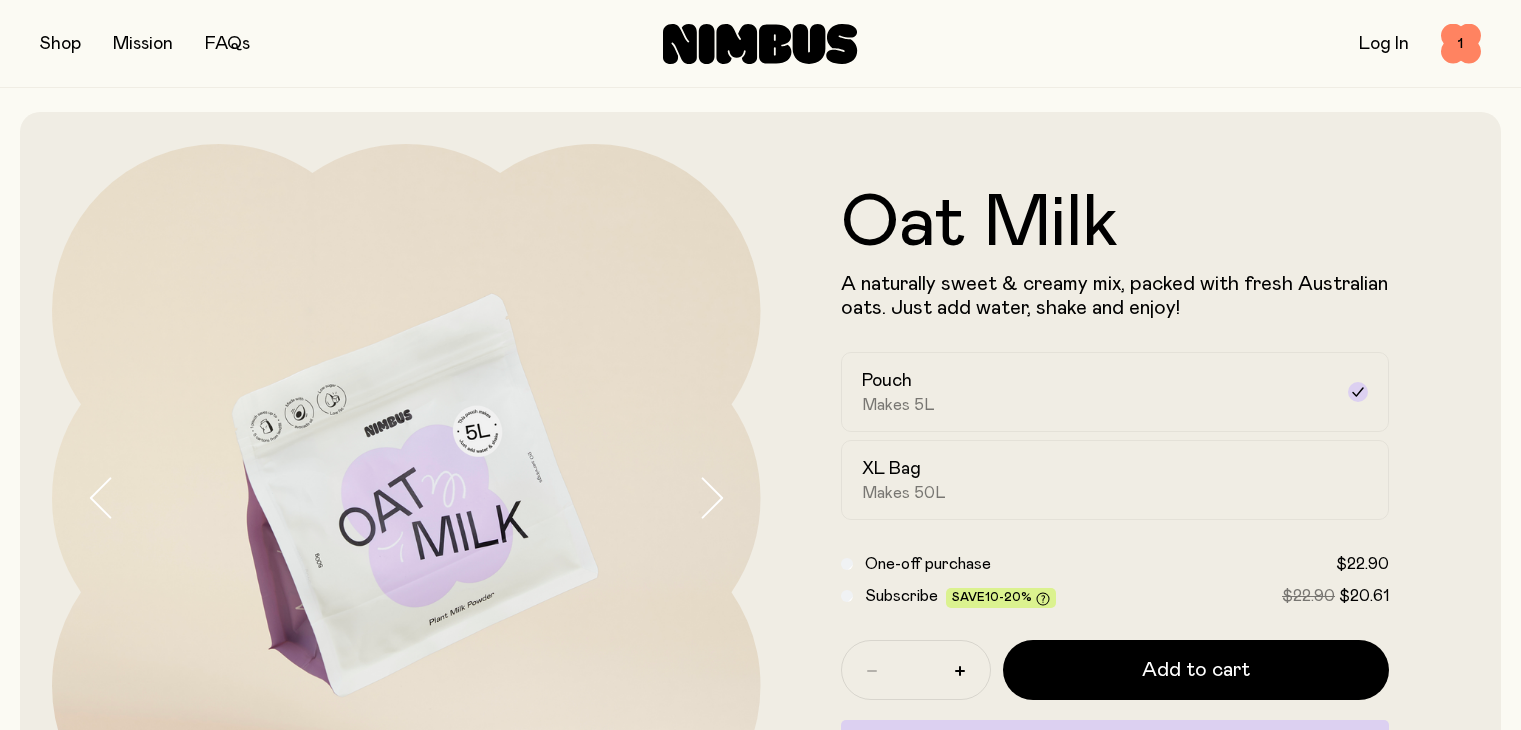 scroll, scrollTop: 0, scrollLeft: 0, axis: both 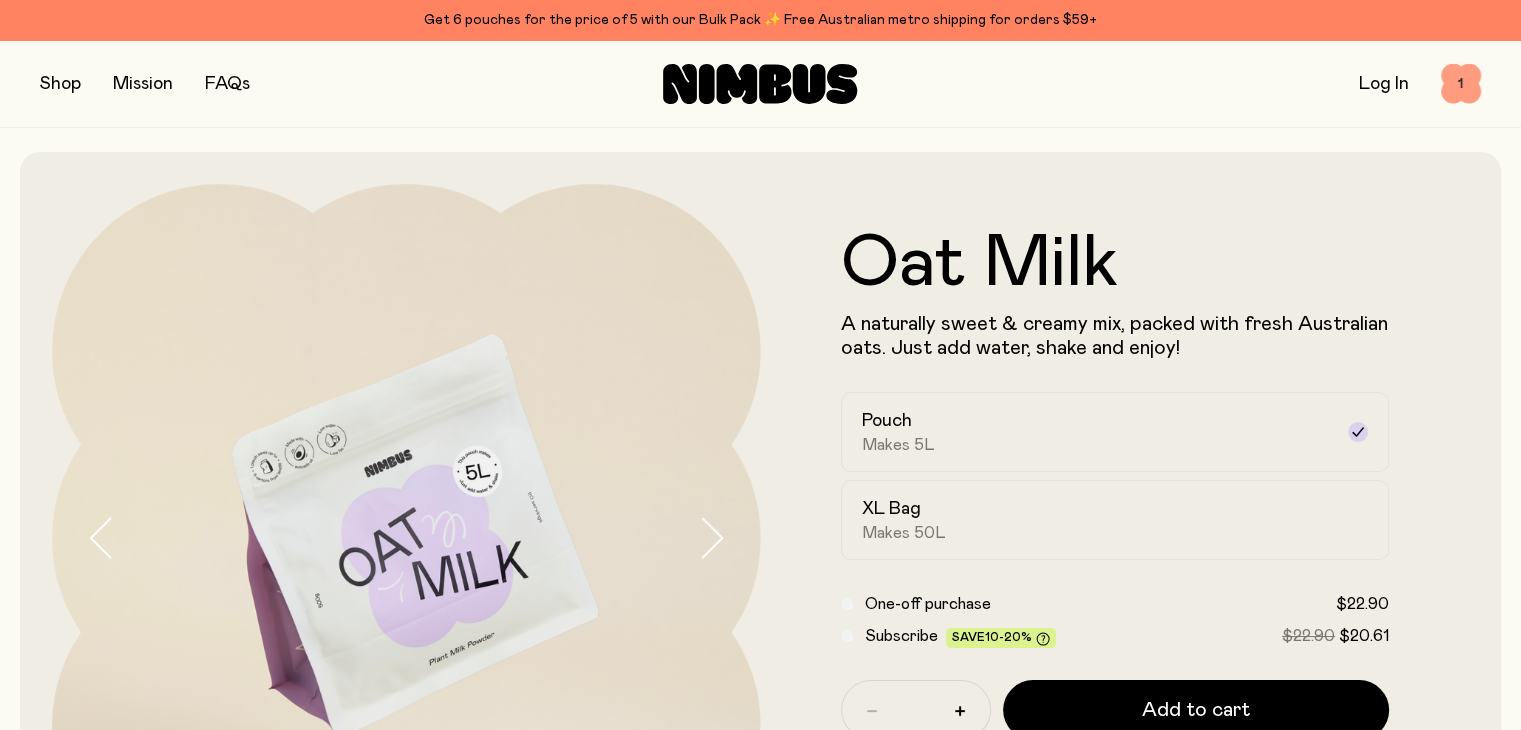 click on "1" at bounding box center (1461, 84) 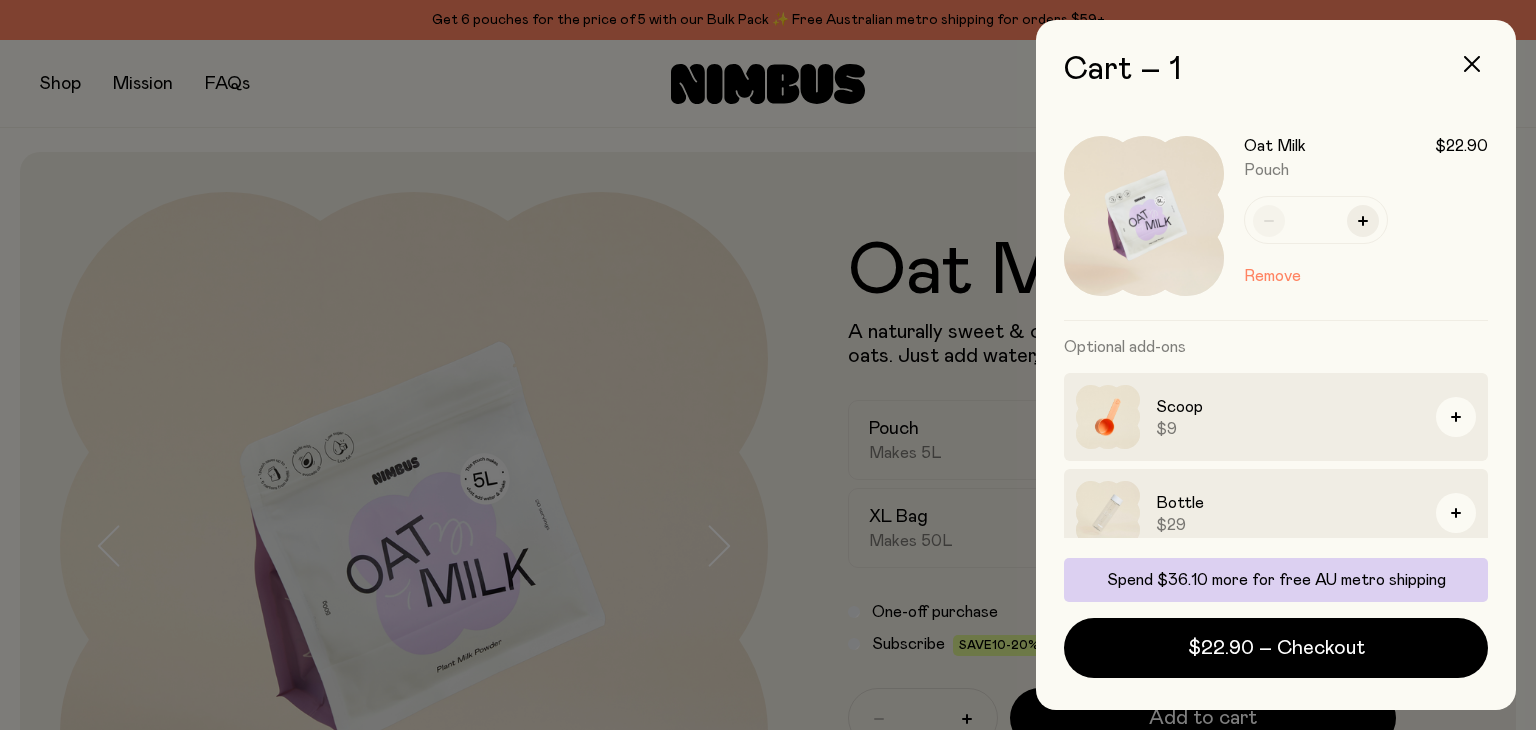 click on "Scoop" at bounding box center [1288, 407] 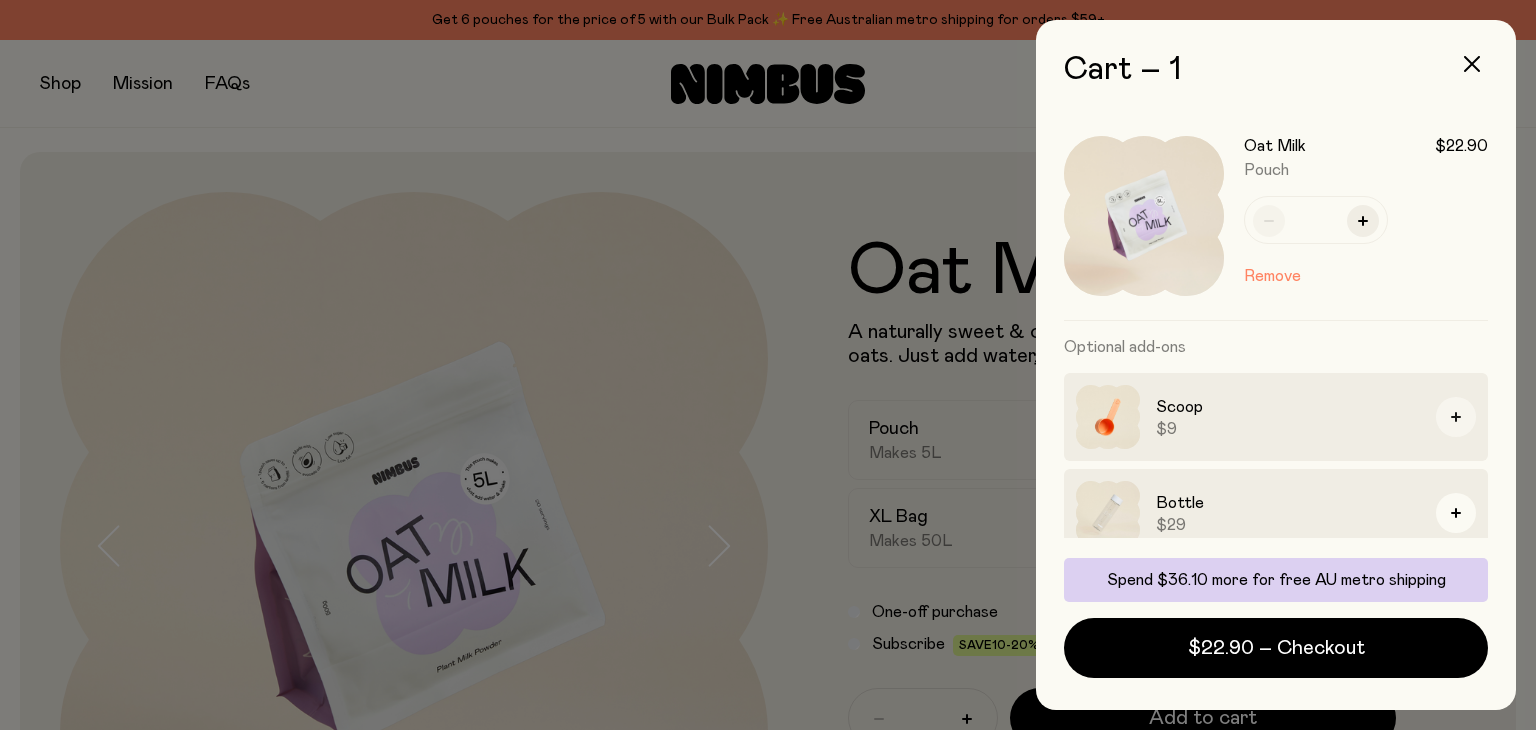 click 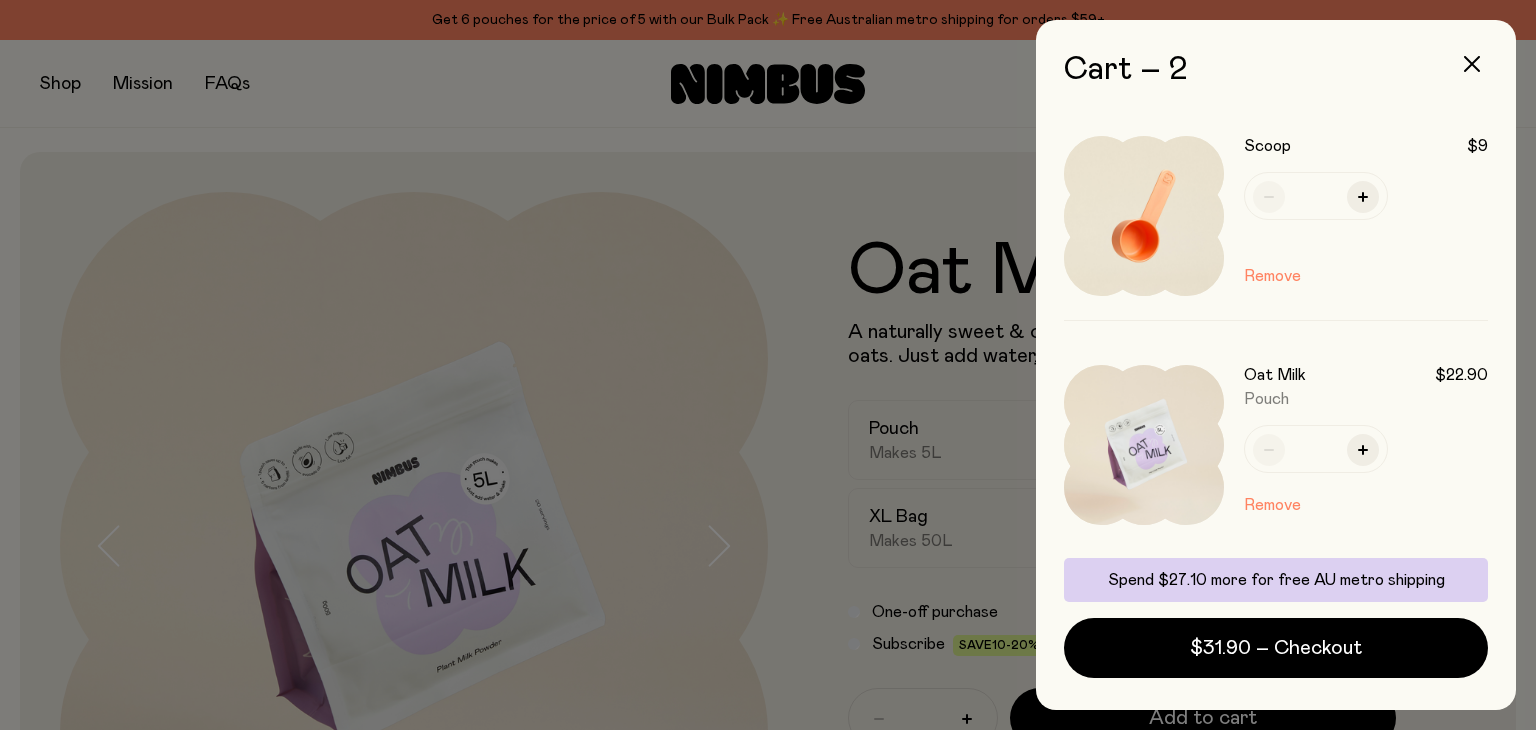click at bounding box center [768, 365] 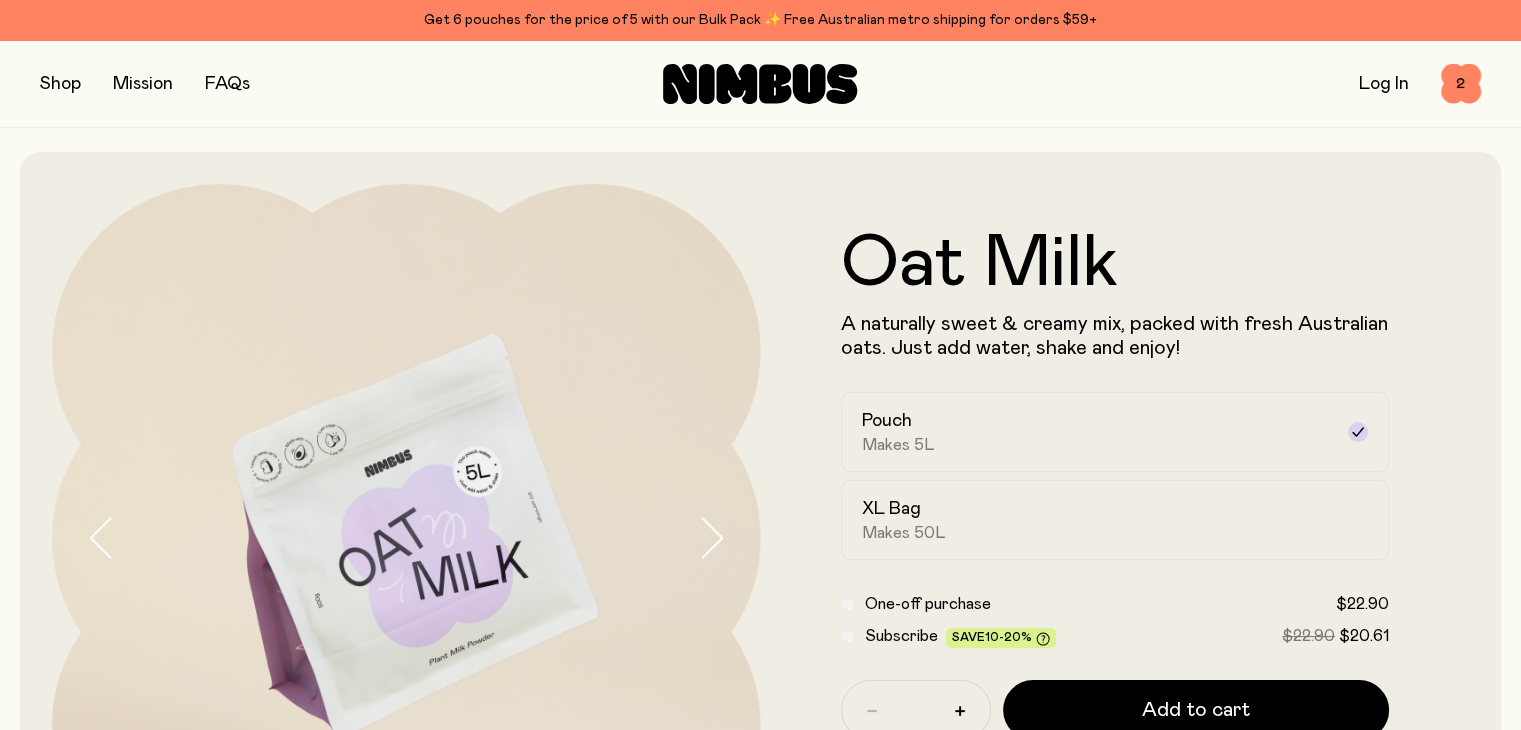 click at bounding box center [60, 84] 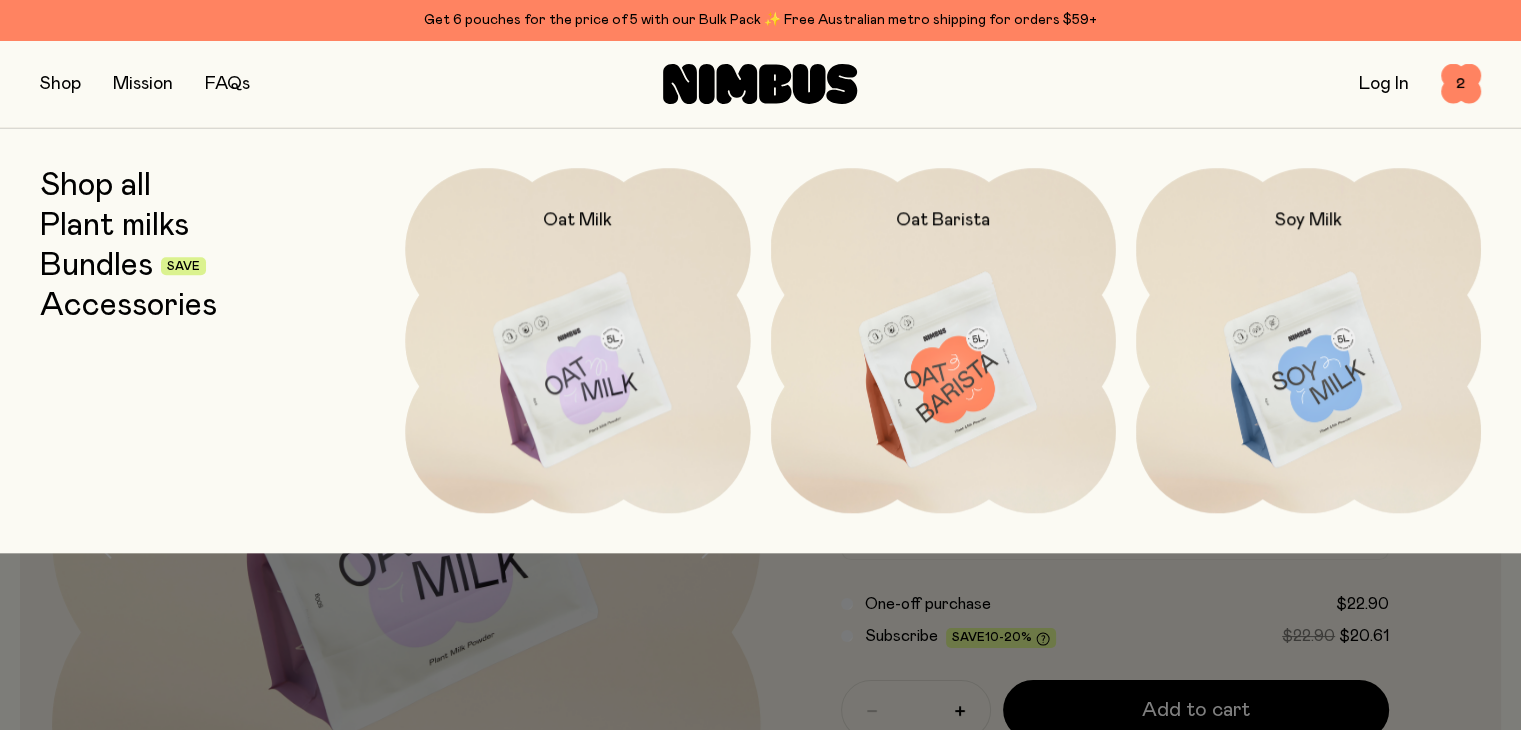 click on "Shop all" at bounding box center [95, 186] 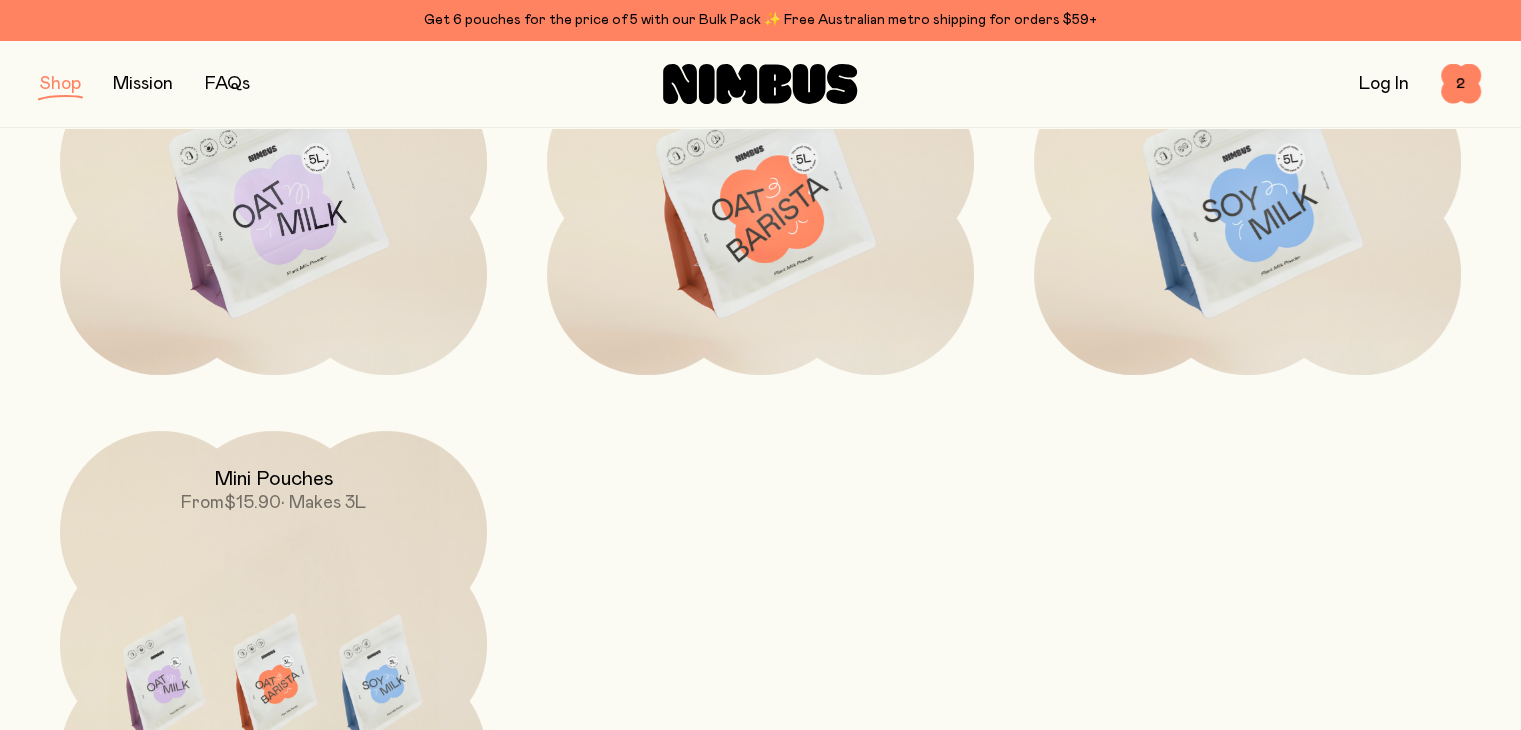 scroll, scrollTop: 480, scrollLeft: 0, axis: vertical 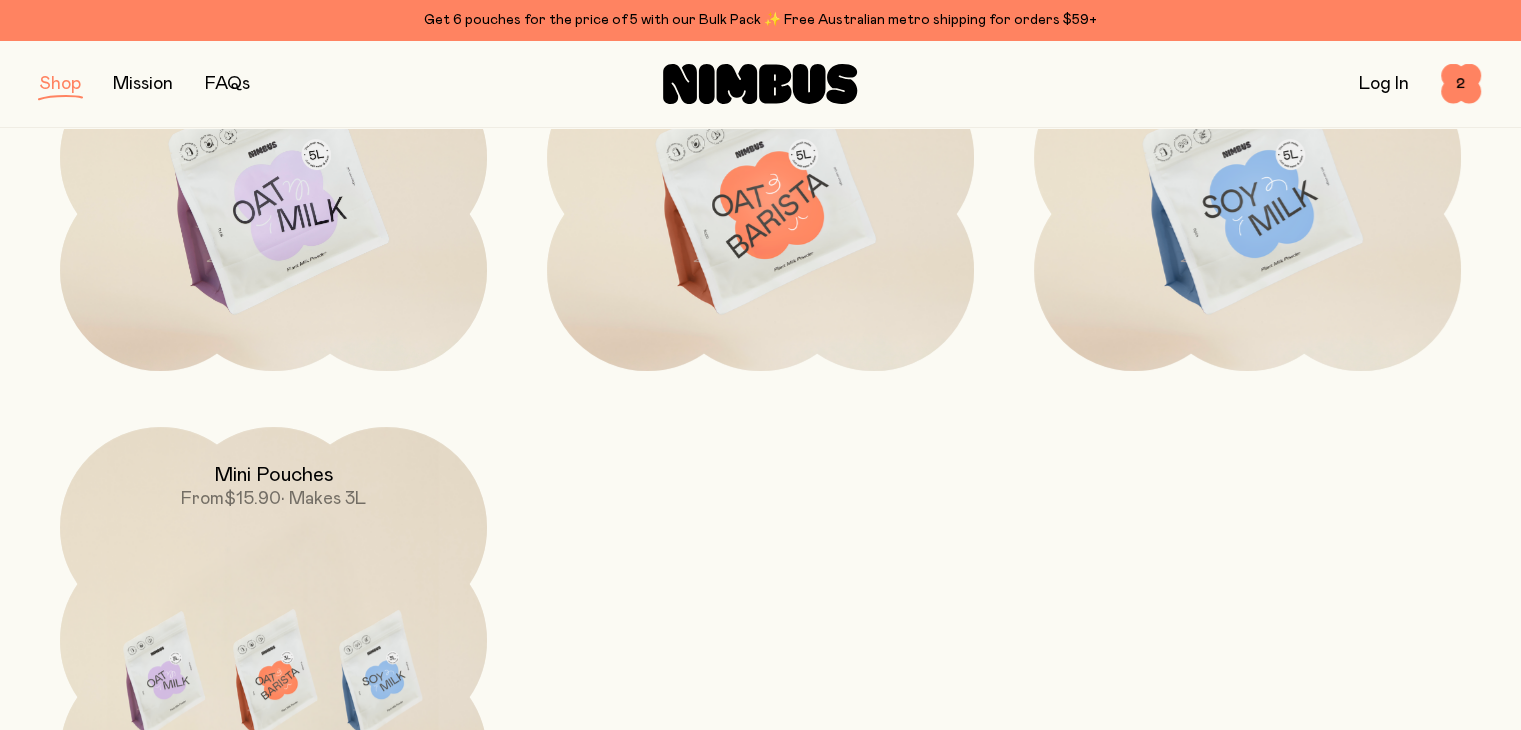 click at bounding box center (60, 84) 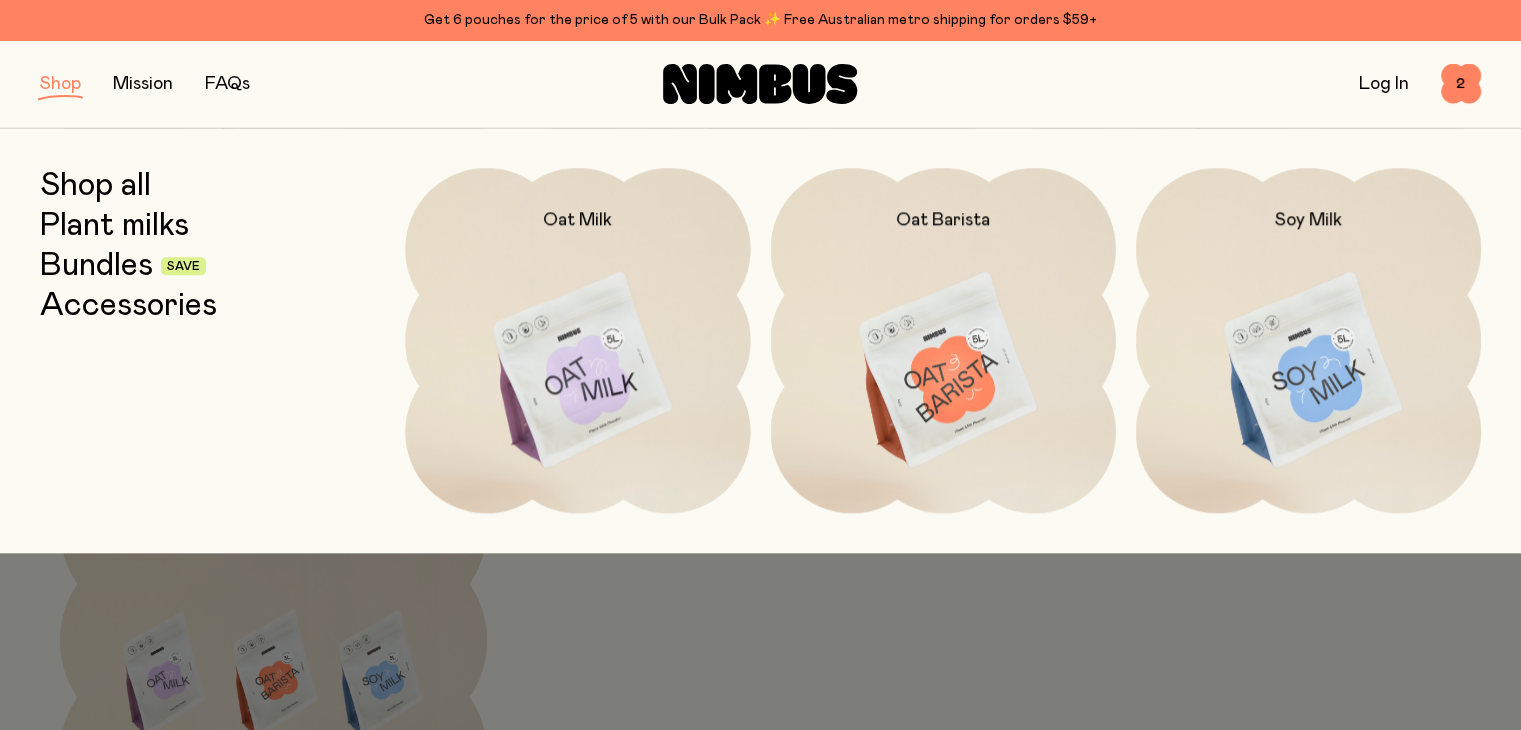 click on "Accessories" at bounding box center (128, 306) 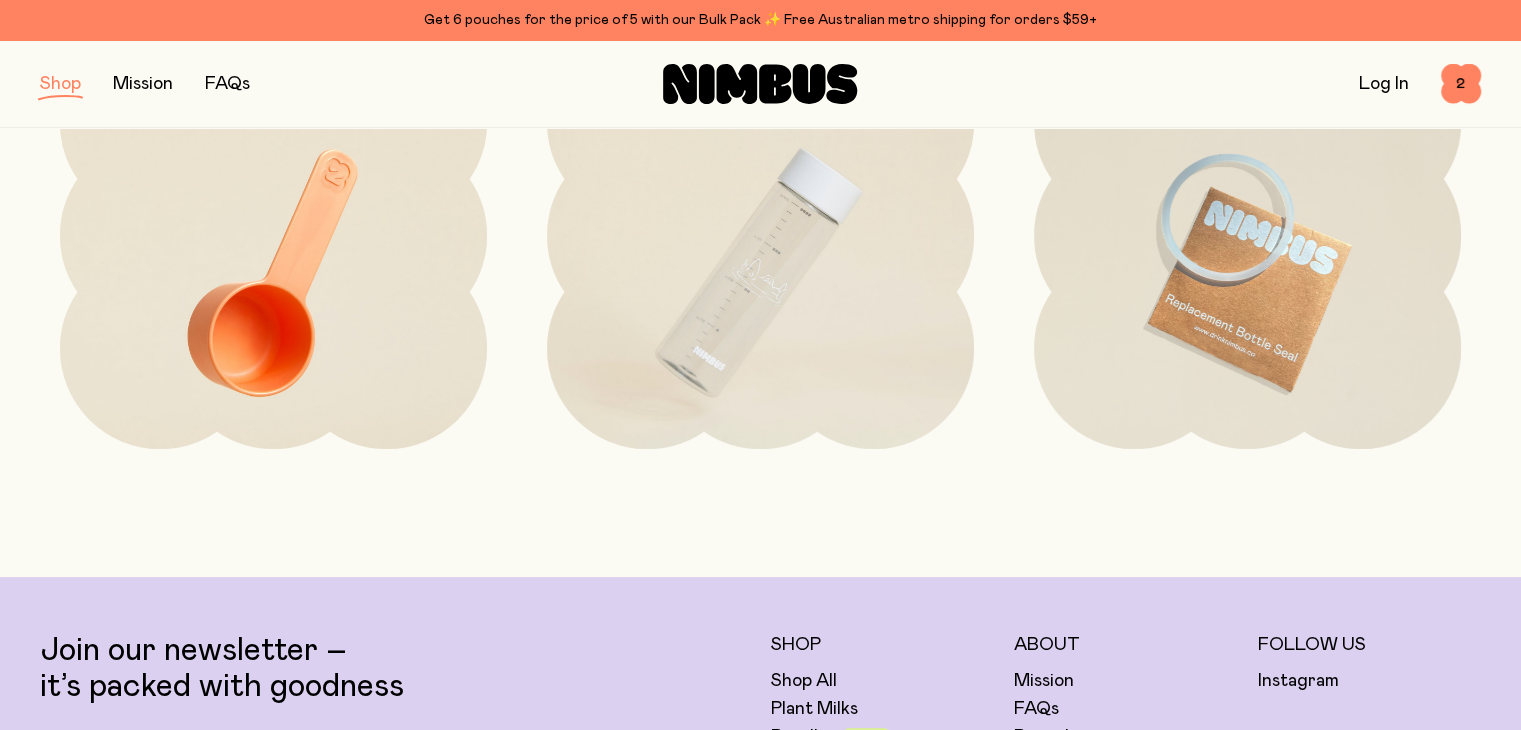 scroll, scrollTop: 440, scrollLeft: 0, axis: vertical 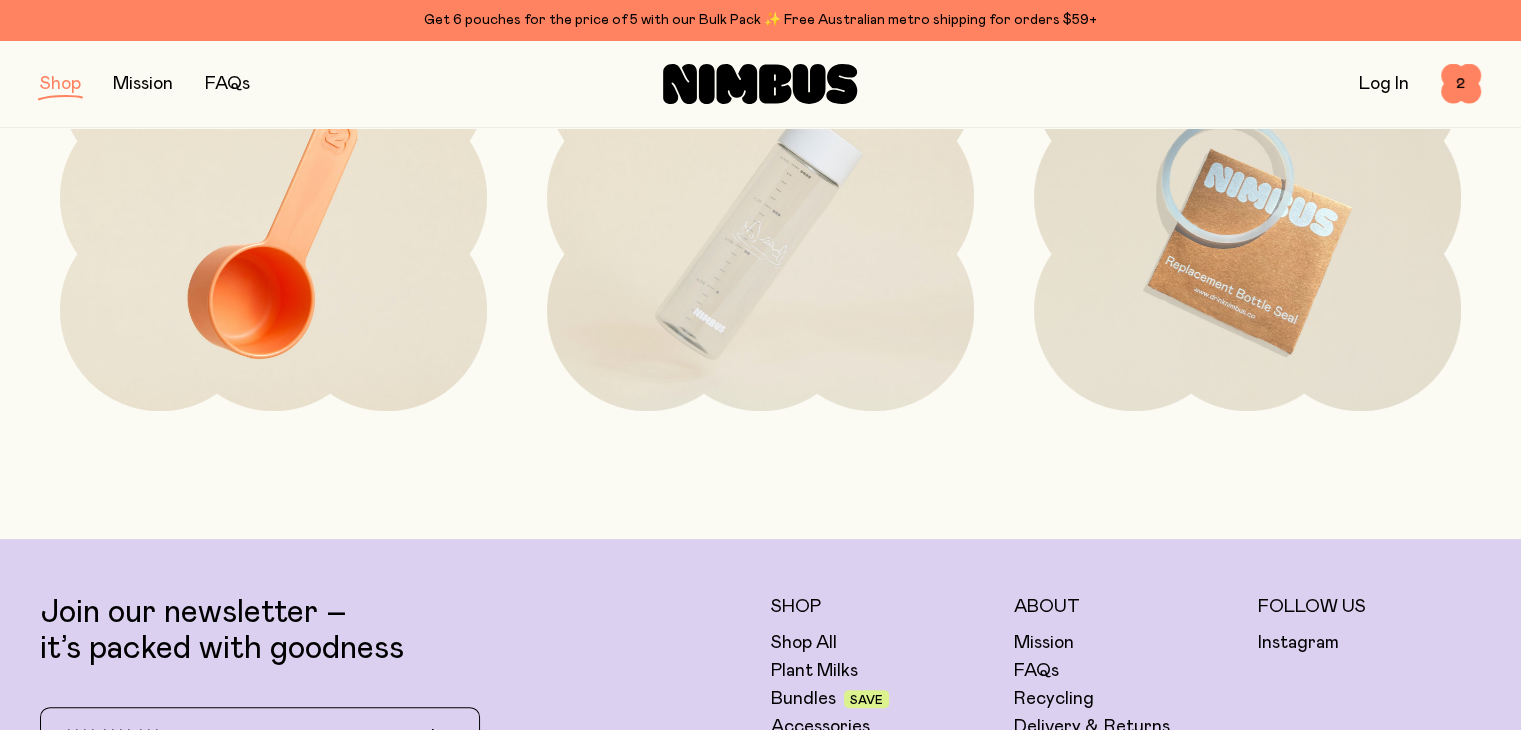 click at bounding box center (273, 235) 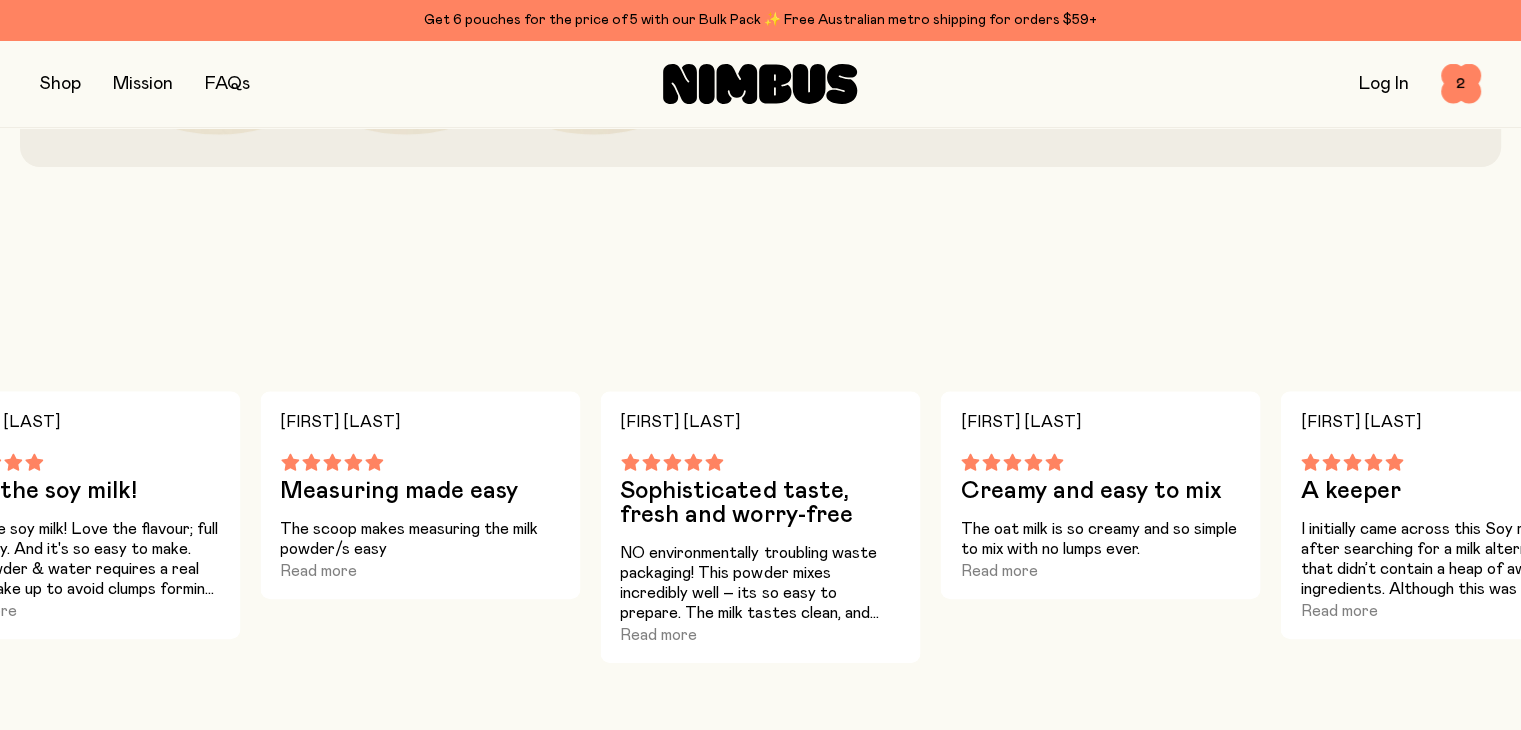 scroll, scrollTop: 760, scrollLeft: 0, axis: vertical 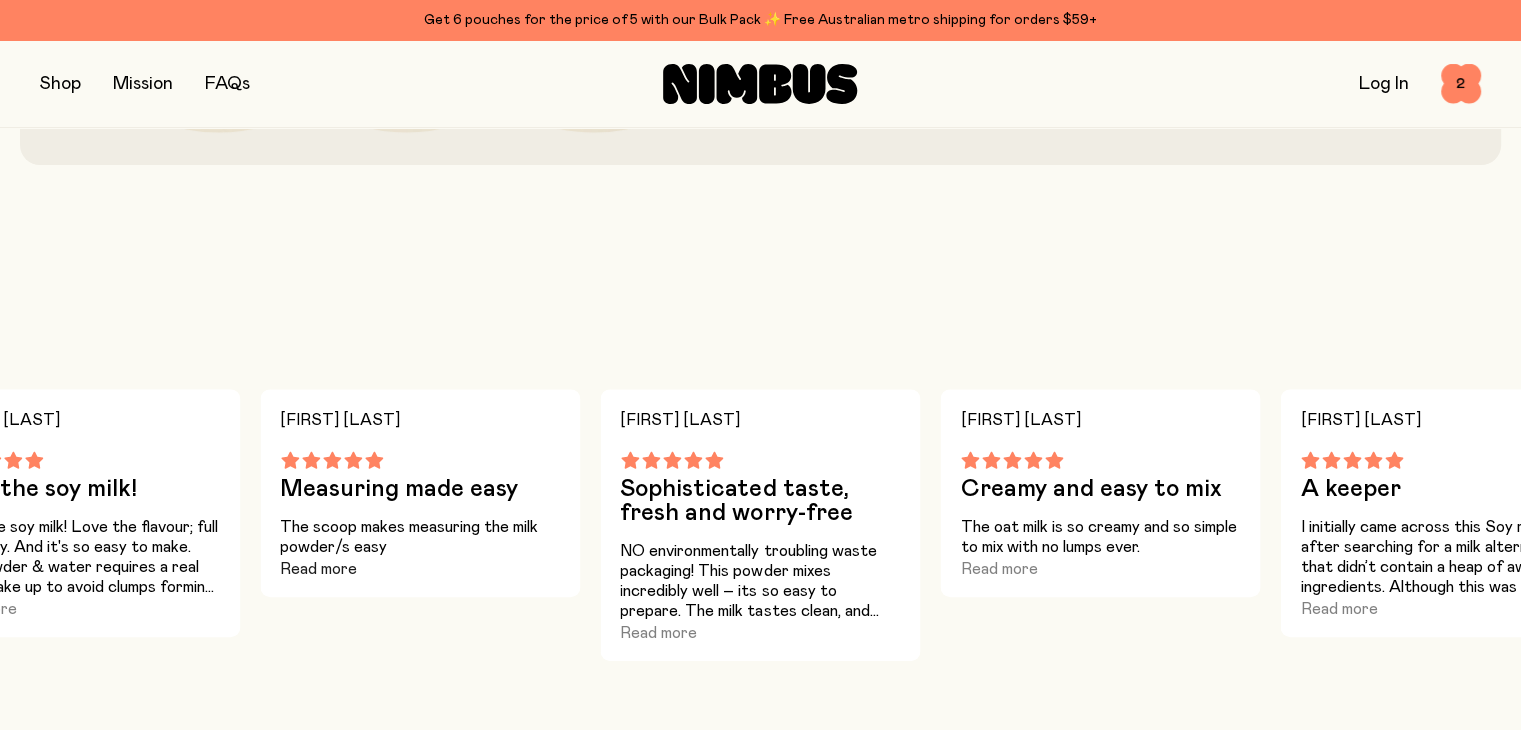 click on "Read more" at bounding box center [318, 569] 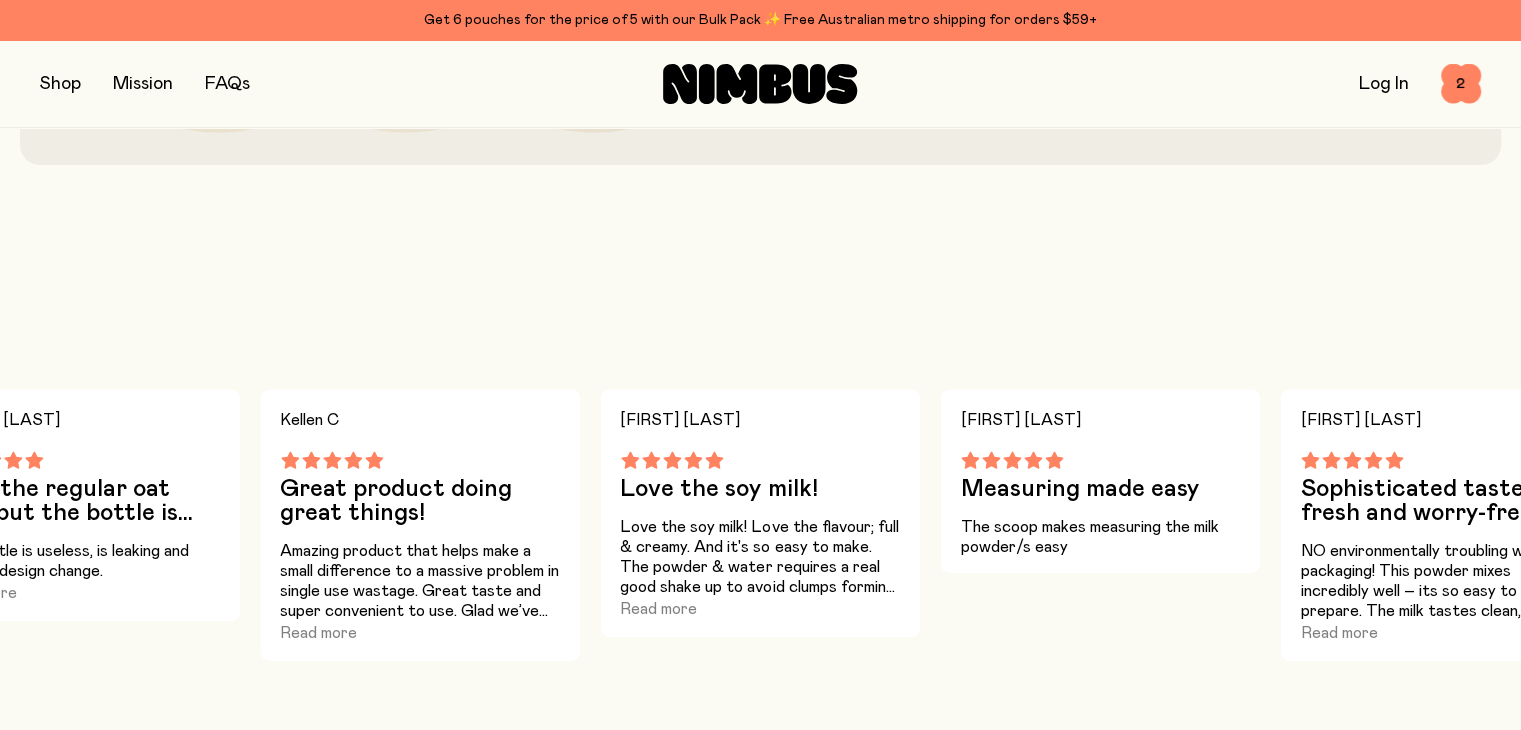click on "The scoop makes measuring the milk powder/s easy" at bounding box center [1100, 537] 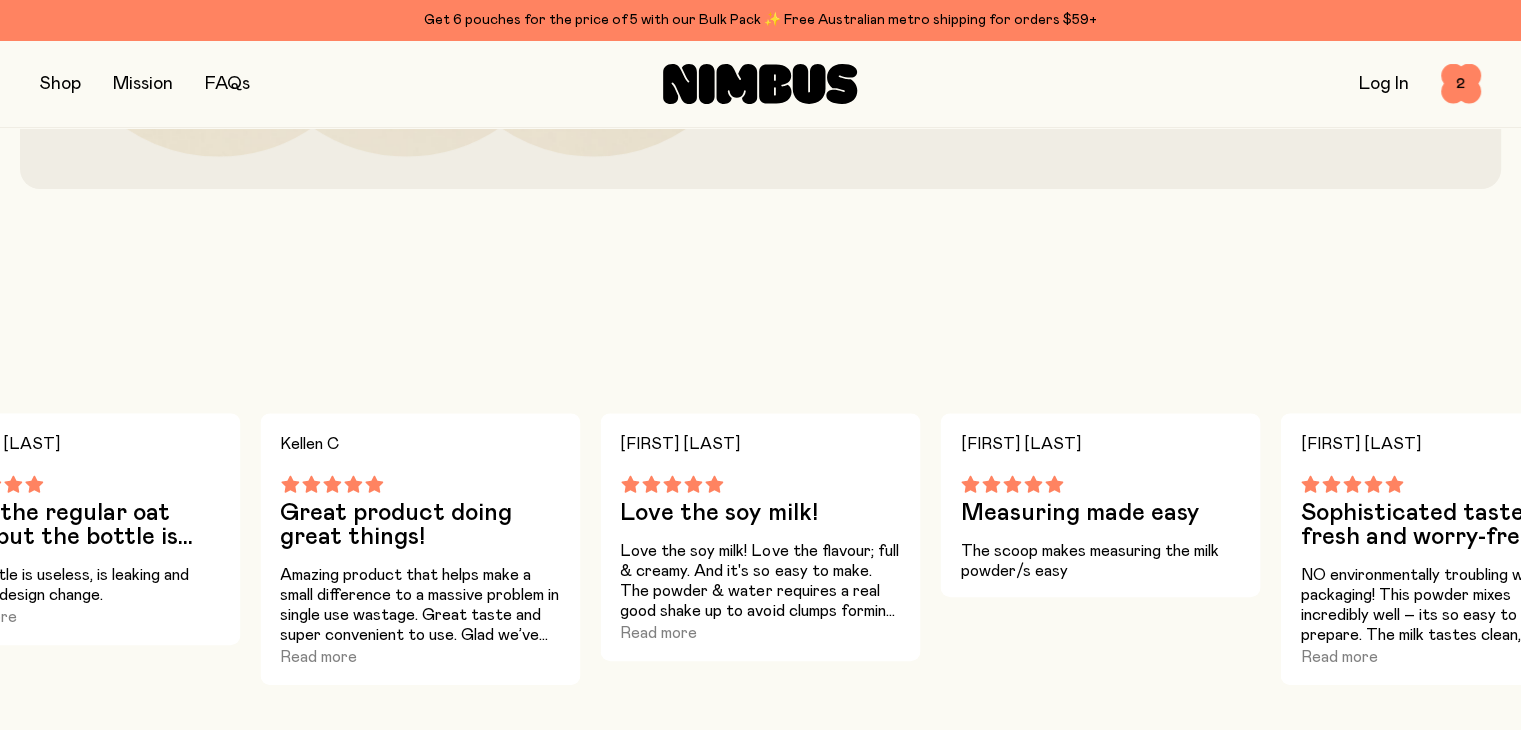 scroll, scrollTop: 740, scrollLeft: 0, axis: vertical 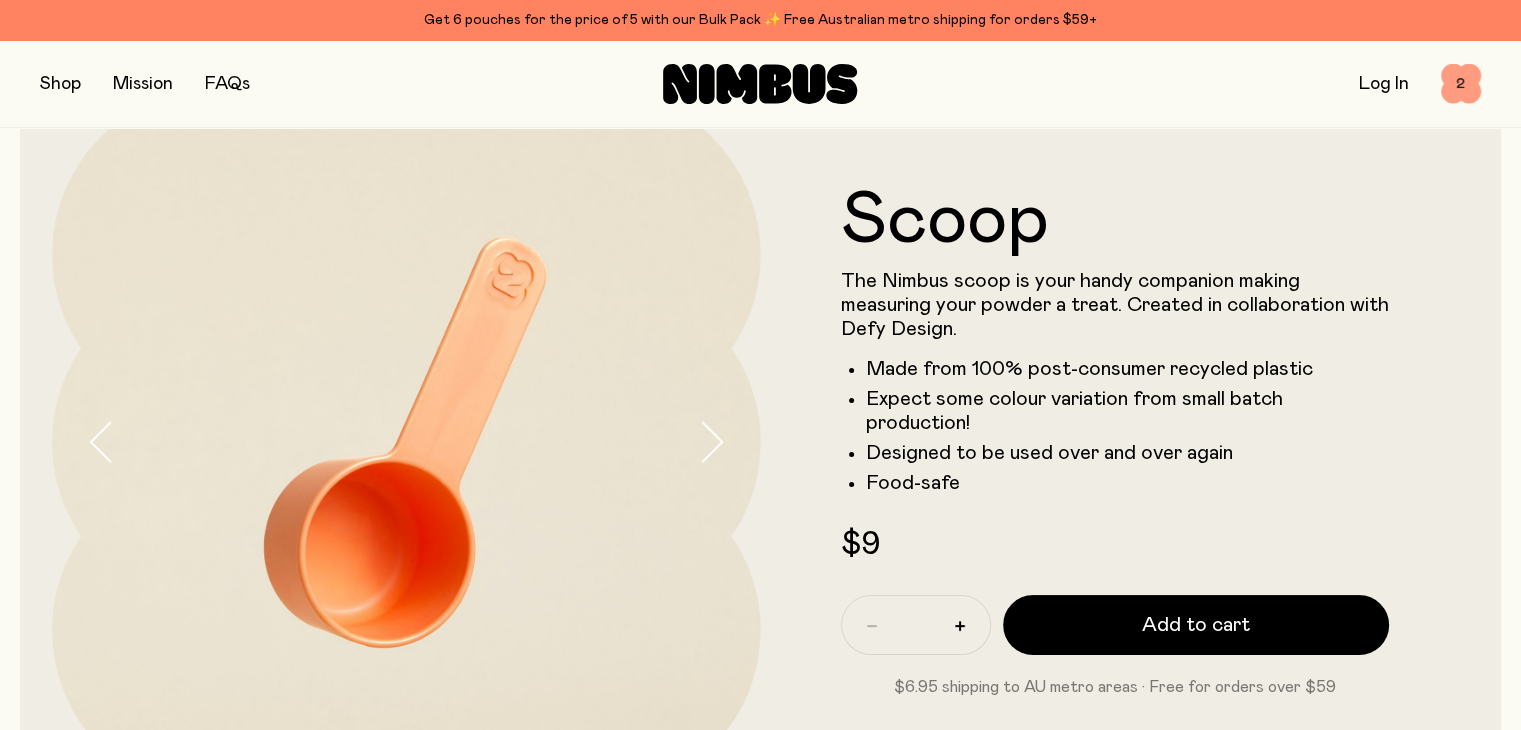 click on "2" at bounding box center [1461, 84] 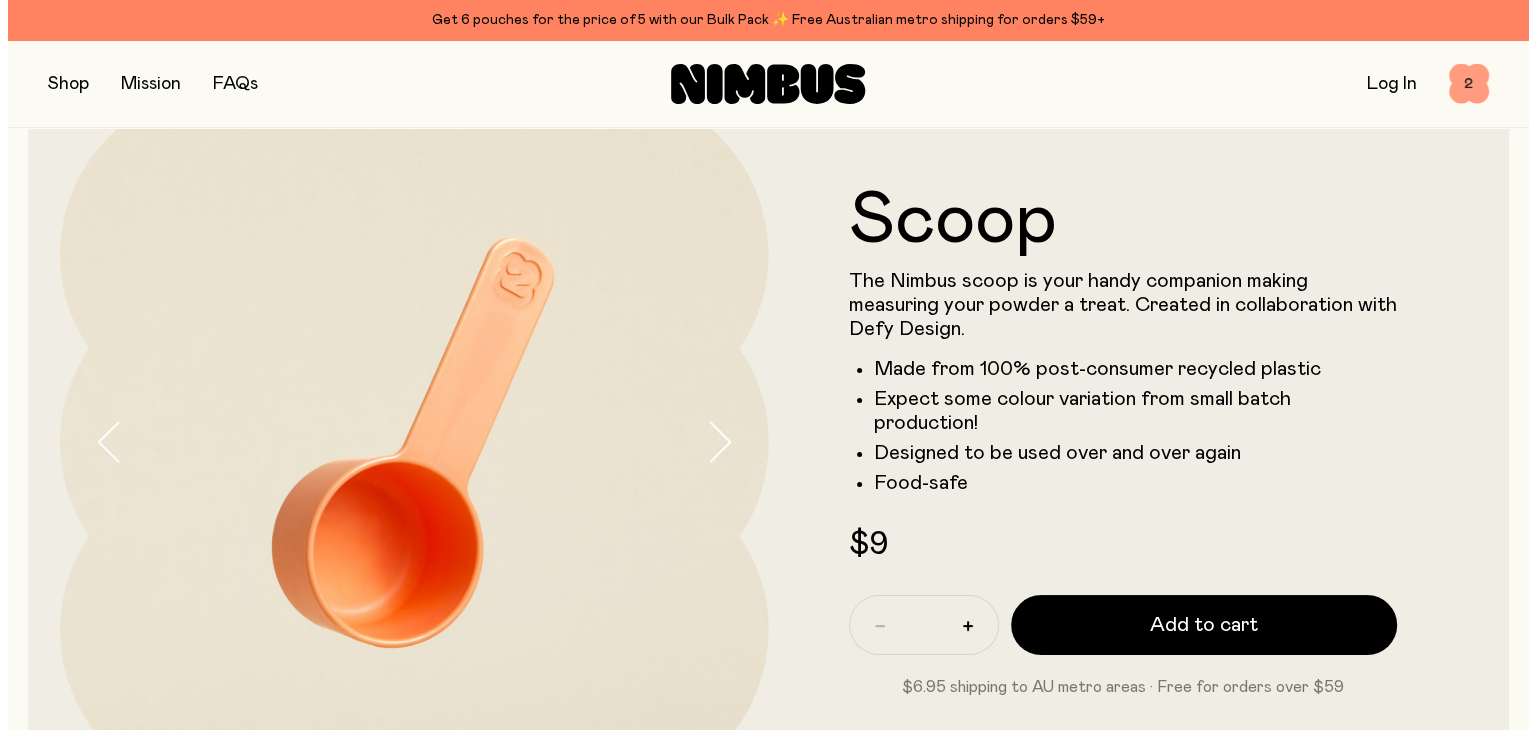 scroll, scrollTop: 0, scrollLeft: 0, axis: both 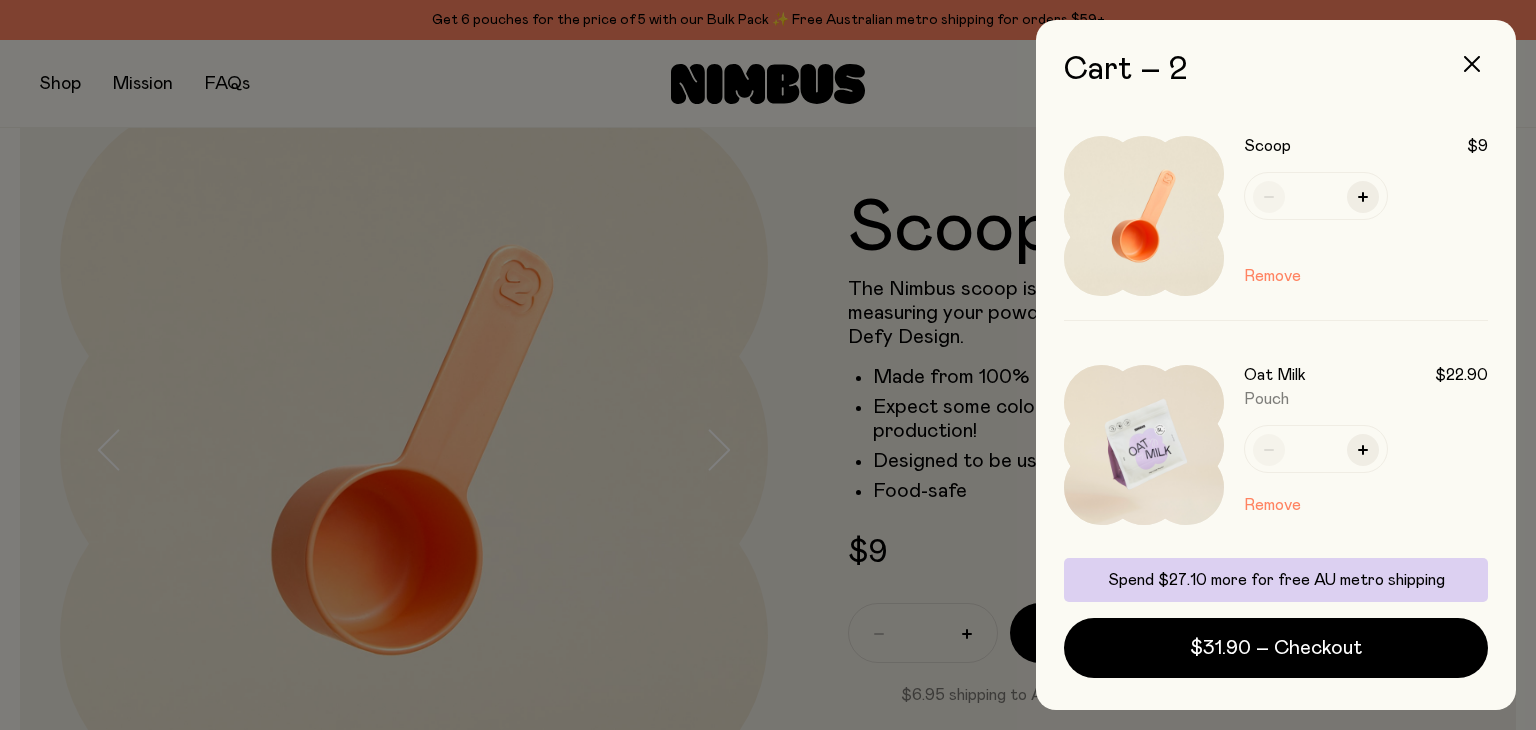 click at bounding box center (768, 365) 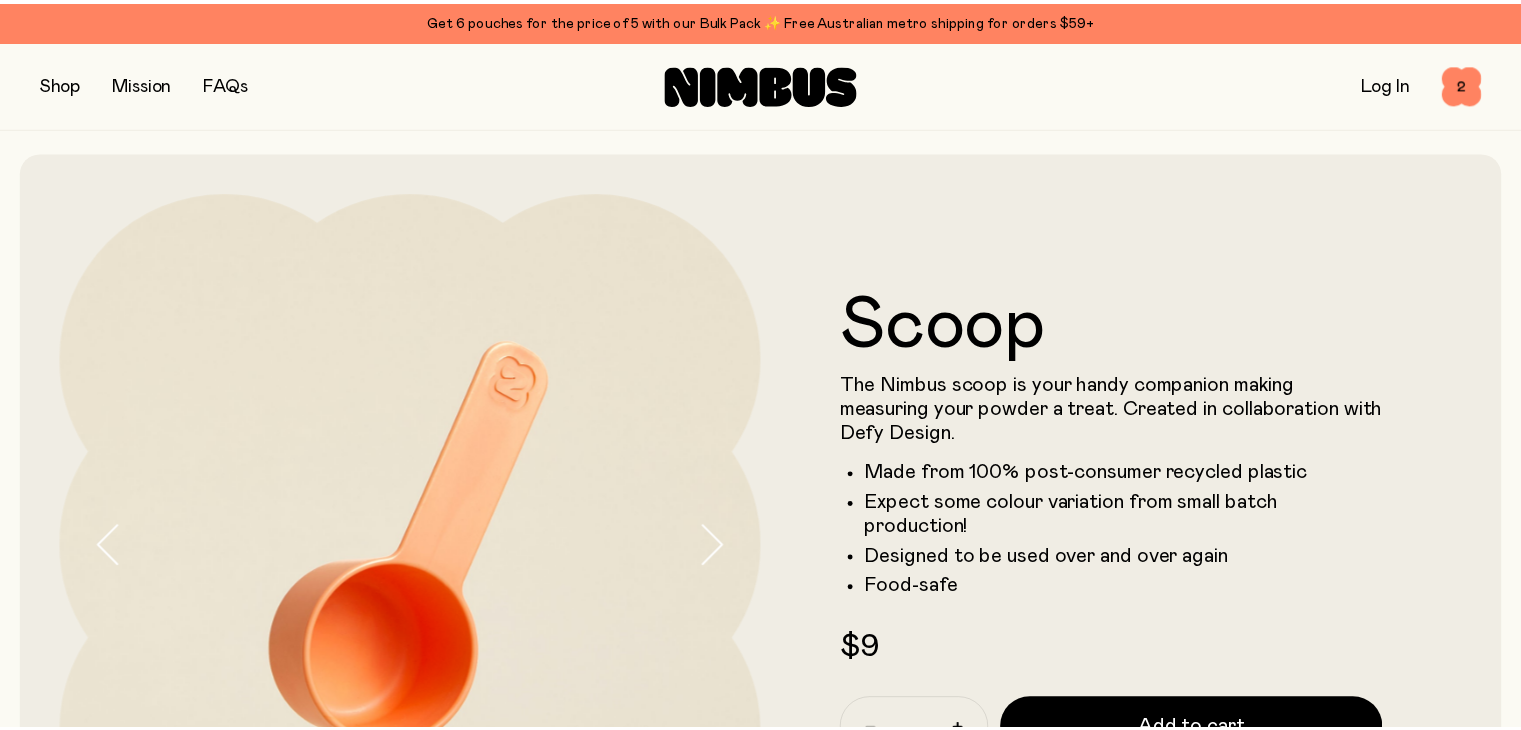 scroll, scrollTop: 96, scrollLeft: 0, axis: vertical 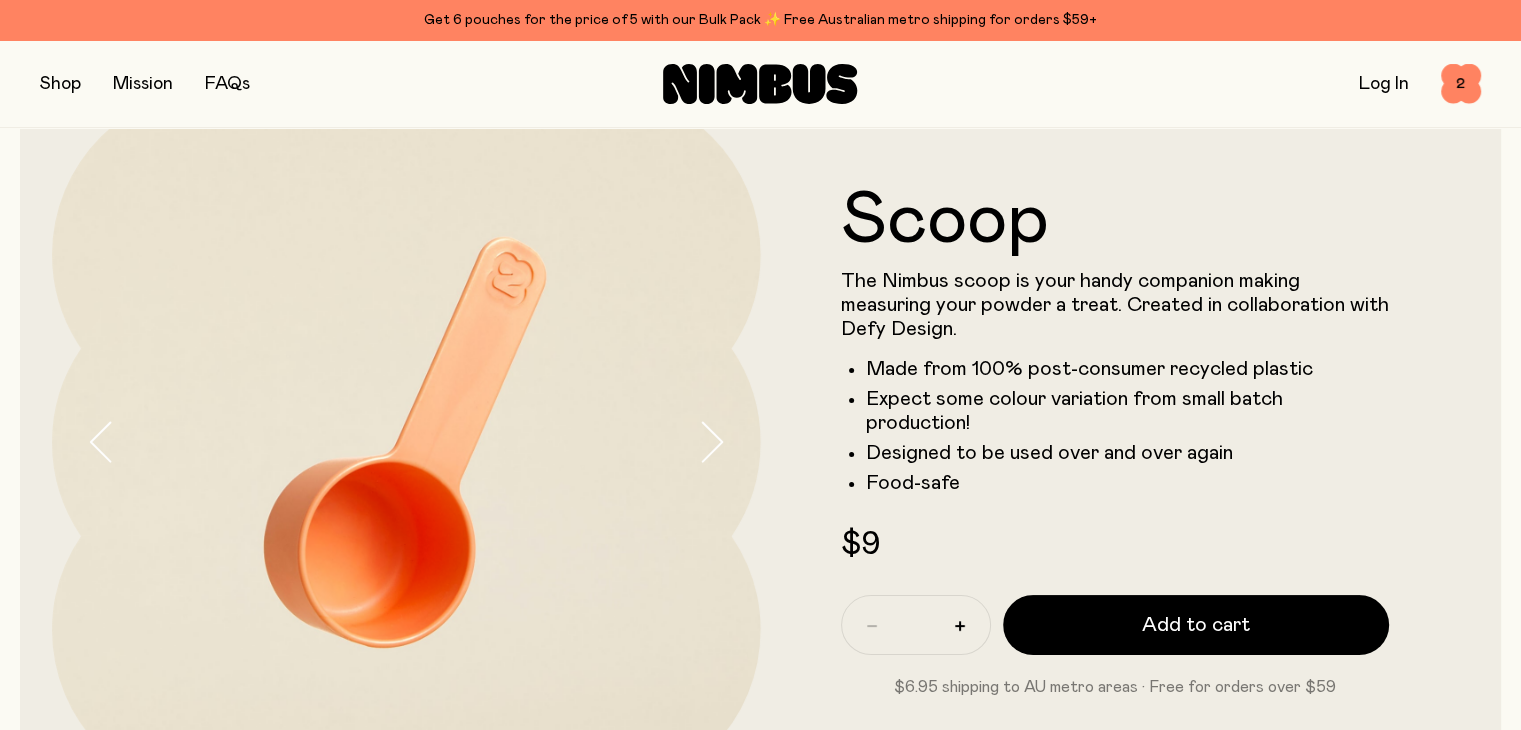 click at bounding box center (60, 84) 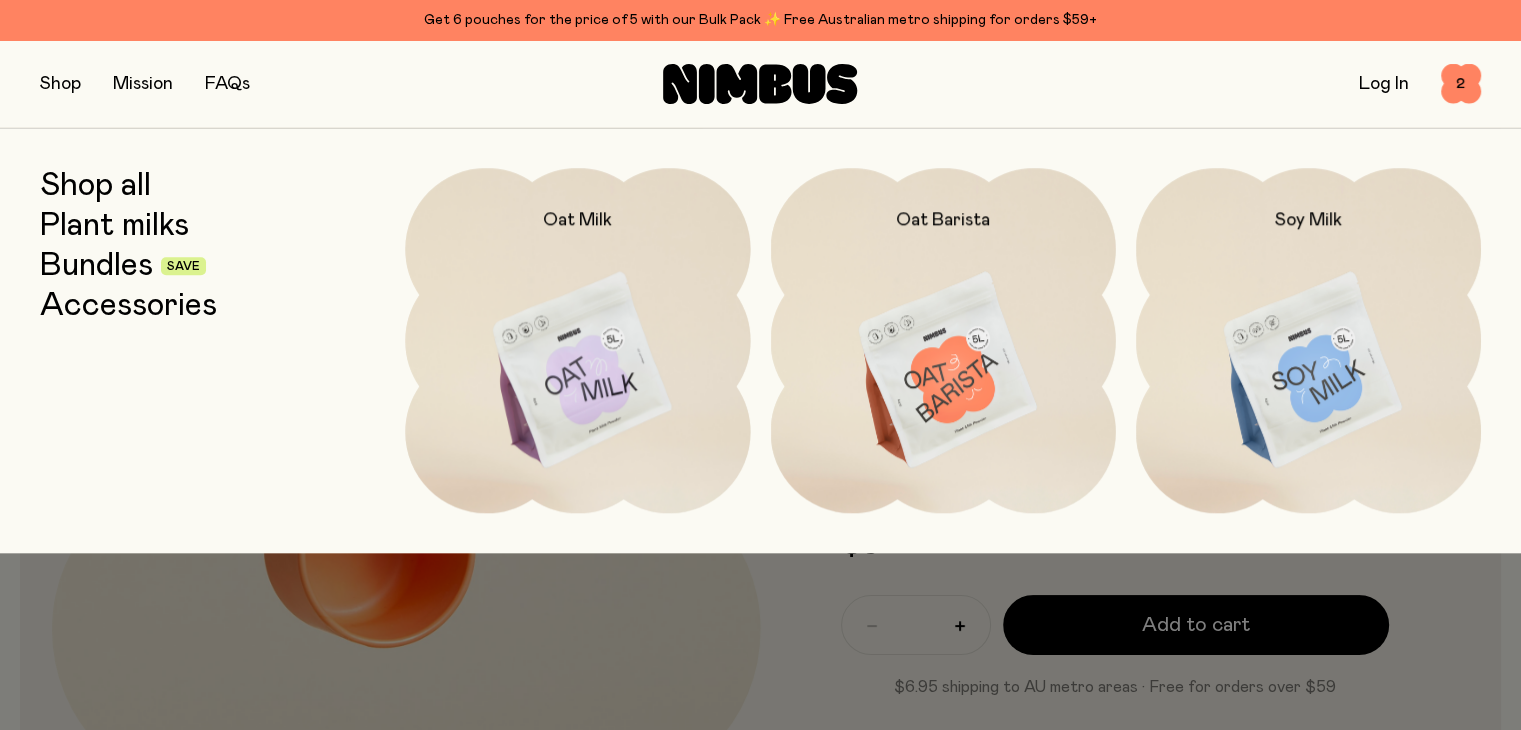 click at bounding box center [943, 371] 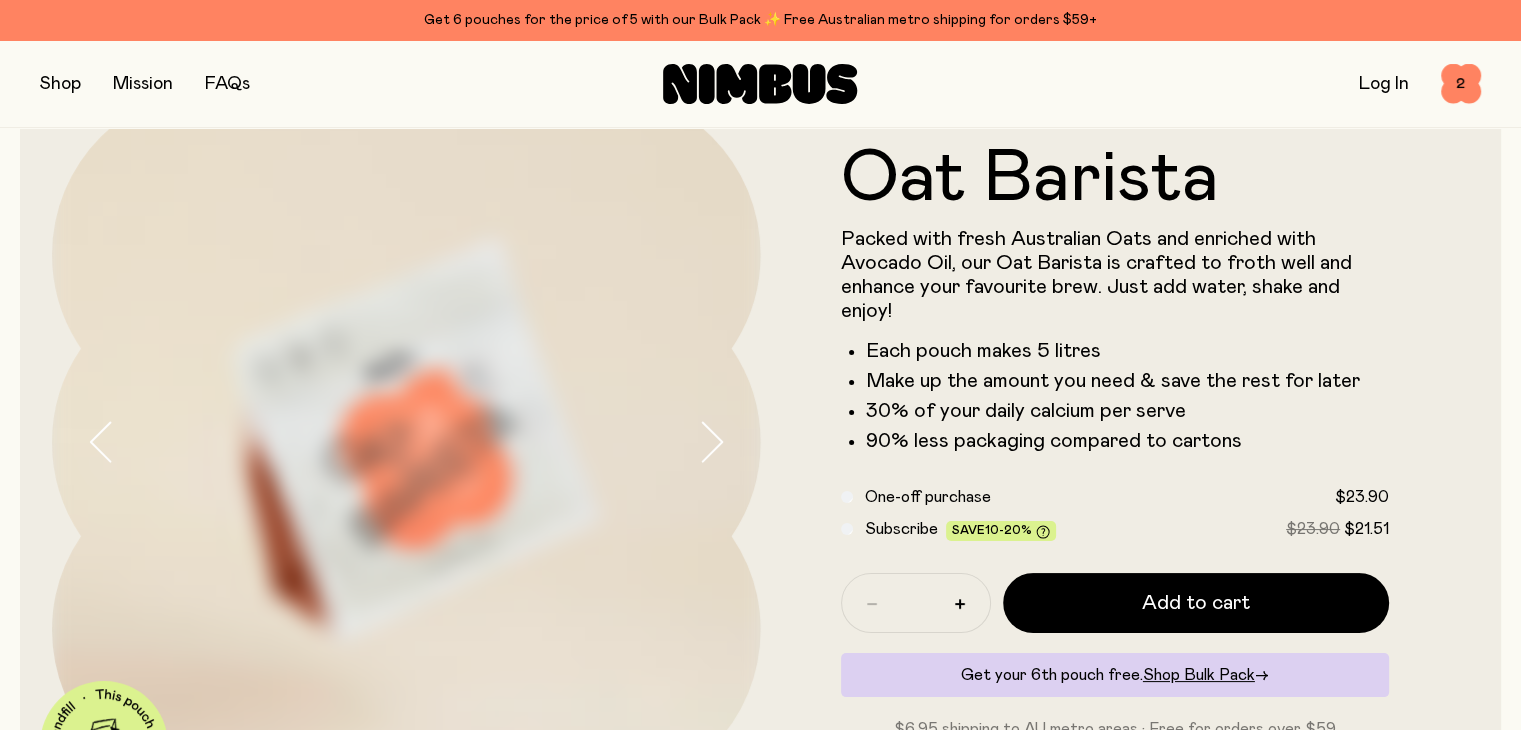 scroll, scrollTop: 0, scrollLeft: 0, axis: both 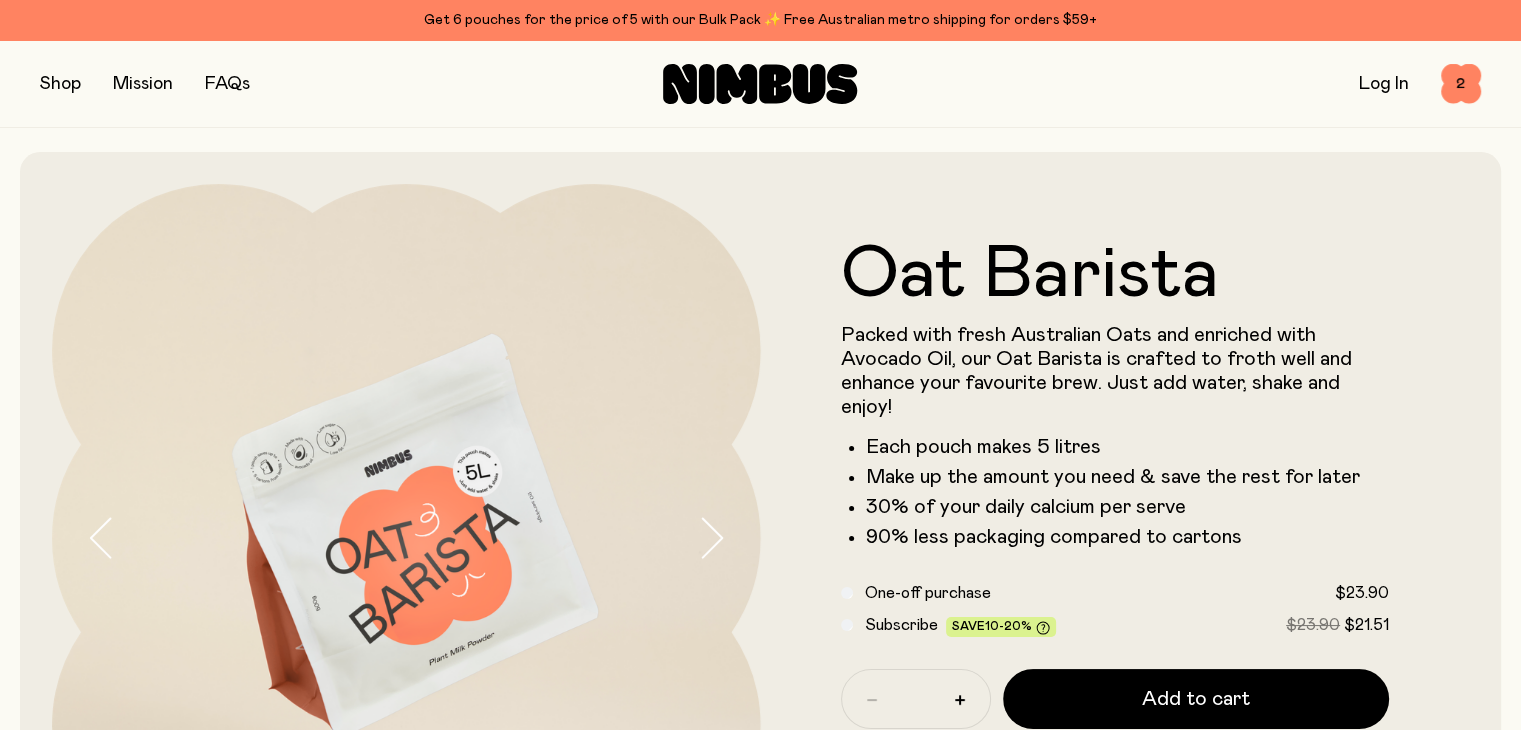 drag, startPoint x: 85, startPoint y: 77, endPoint x: 68, endPoint y: 84, distance: 18.384777 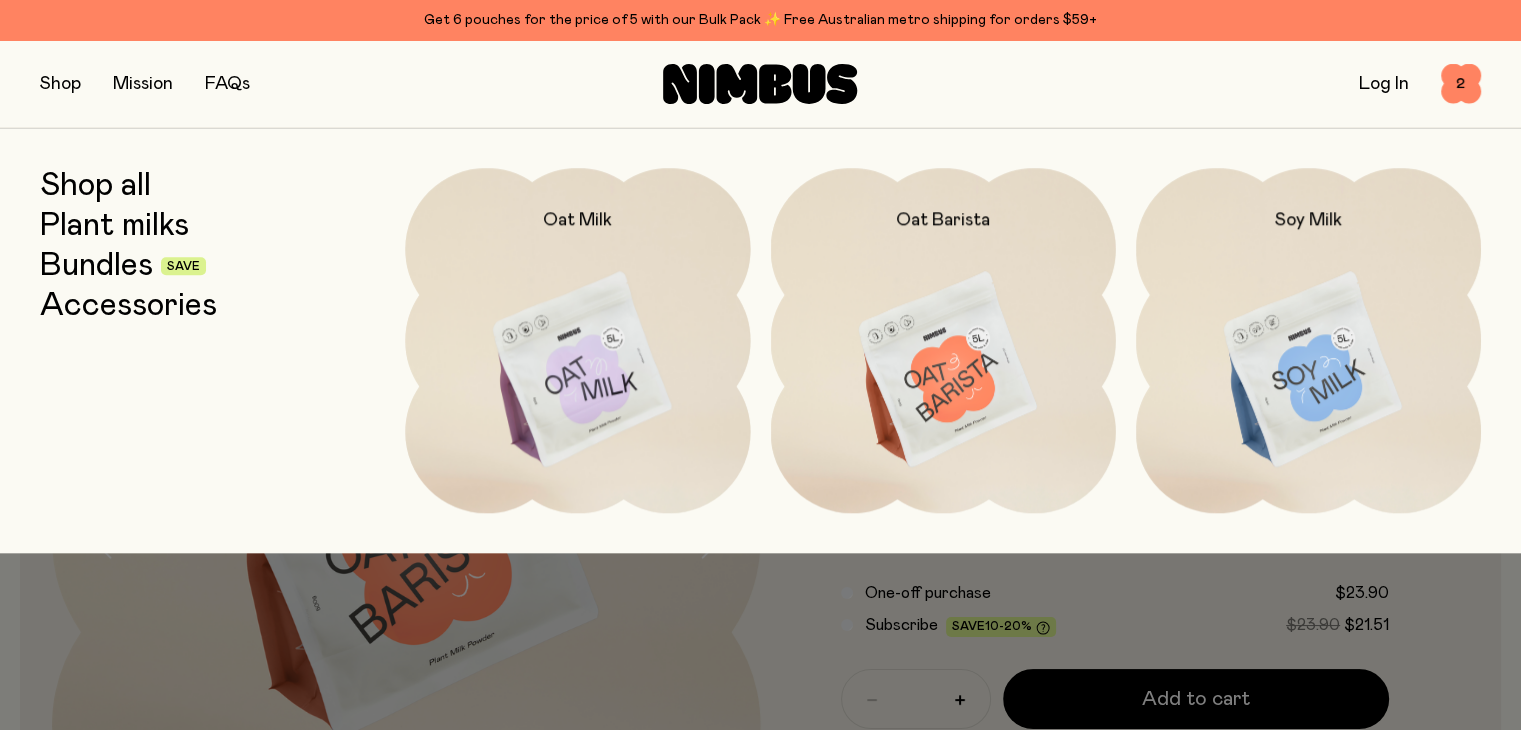 click at bounding box center (1308, 371) 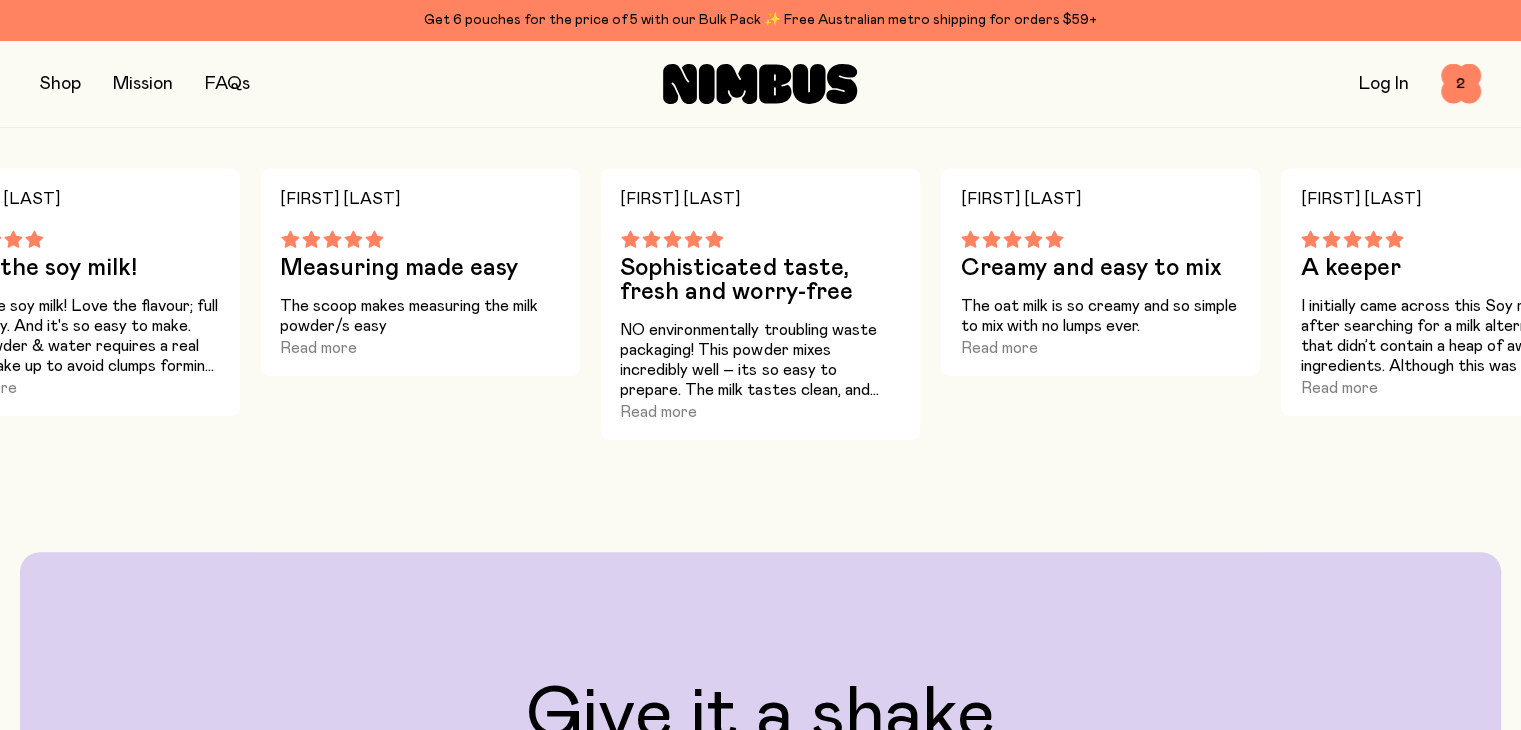 type 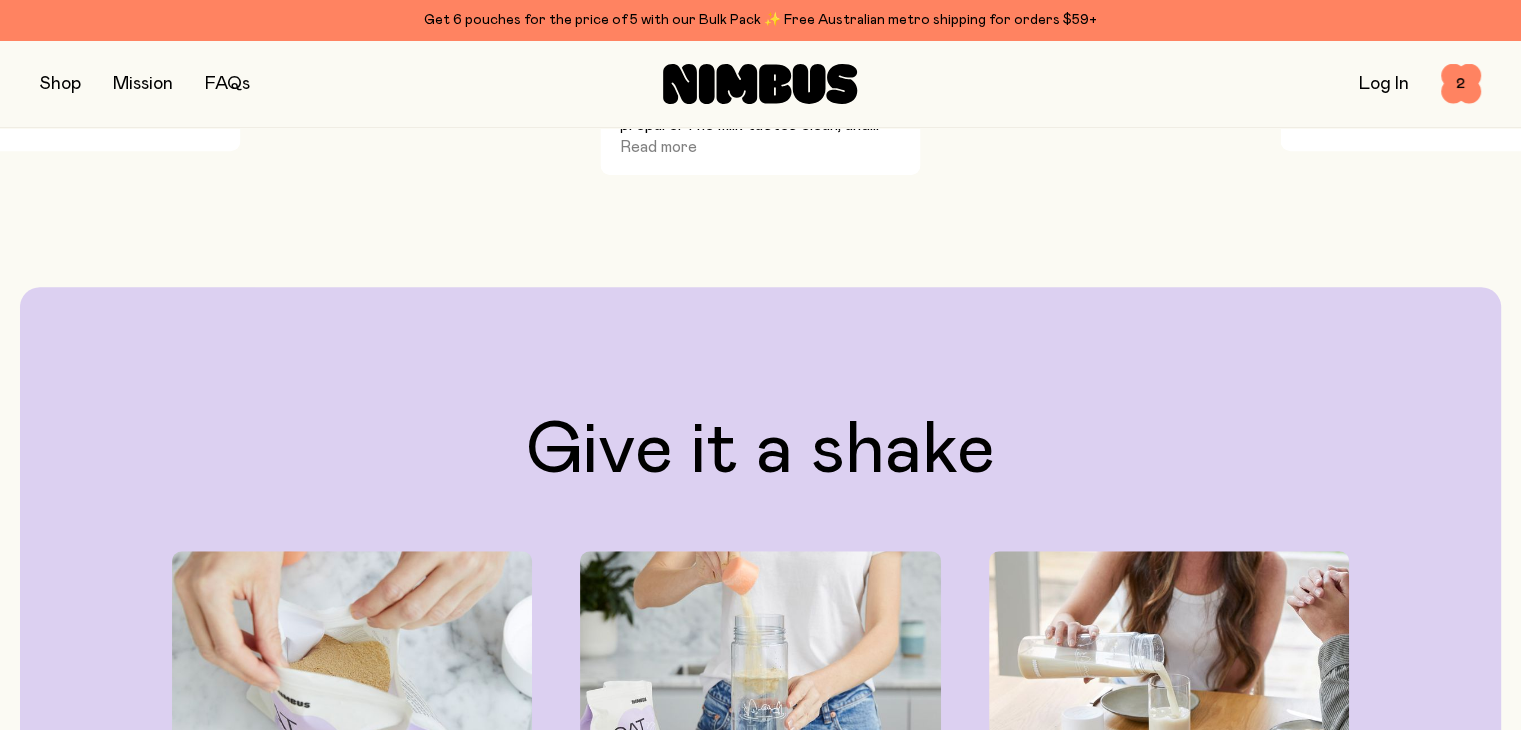 click on "Our Soy Milk mix is gluten free and packed with non-GMO, glyphosate-free soybeans plus carefully selected ingredients for maximum nutrition and flavour.
Ingredients  Soybeans (92%) Soybeans (92%) [FIRST] [LAST] Sophisticated taste, fresh and worry-free NO environmentally troubling waste packaging! This powder mixes incredibly well – its so easy to prepare.  The milk tastes clean, and wholesome but still sophisticated enough to compete with boxed brands full of extra 'troubling' ingredients.  How do they do it?!  Thank you Nimbus!  Read more  [FIRST] [LAST] Creamy and easy to mix The oat milk is so creamy and so simple to mix with no lumps ever.  Read more  [FIRST] [LAST] A keeper  Read more  [FIRST] [LAST] Big Fan Big fan since you launched, love the OG Oat milk and it’s perfect for coffee, smoothies, cereal! Being able to mix your own as you go eliminates waste and keeping a bag at hand is easy  Read more  [FIRST] [LAST] Never buying anything else  Read more  [FIRST] [LAST] Very impressed and happy  Read more  [FIRST] [LAST] Good oats make great milk! [FIRST] [LAST]" 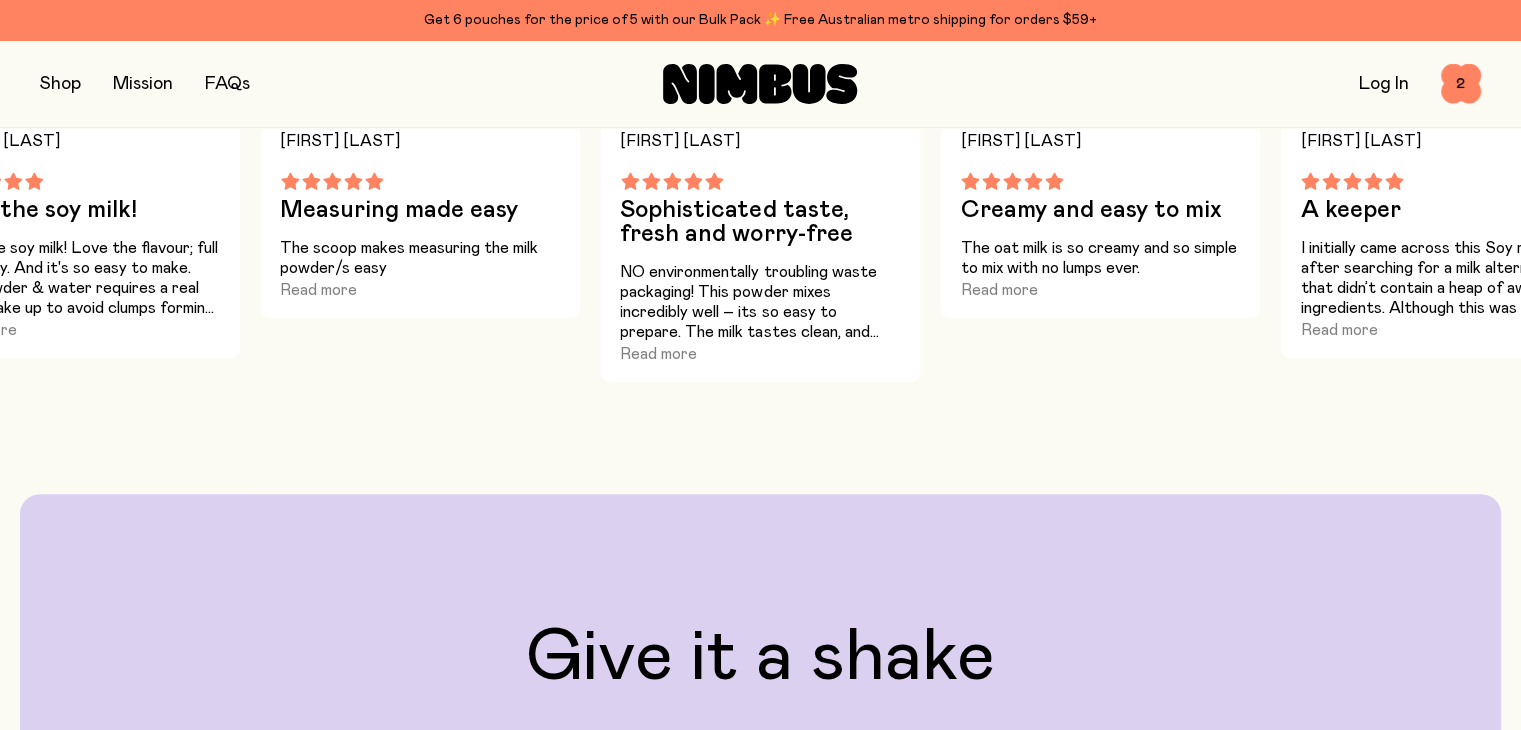 scroll, scrollTop: 1520, scrollLeft: 0, axis: vertical 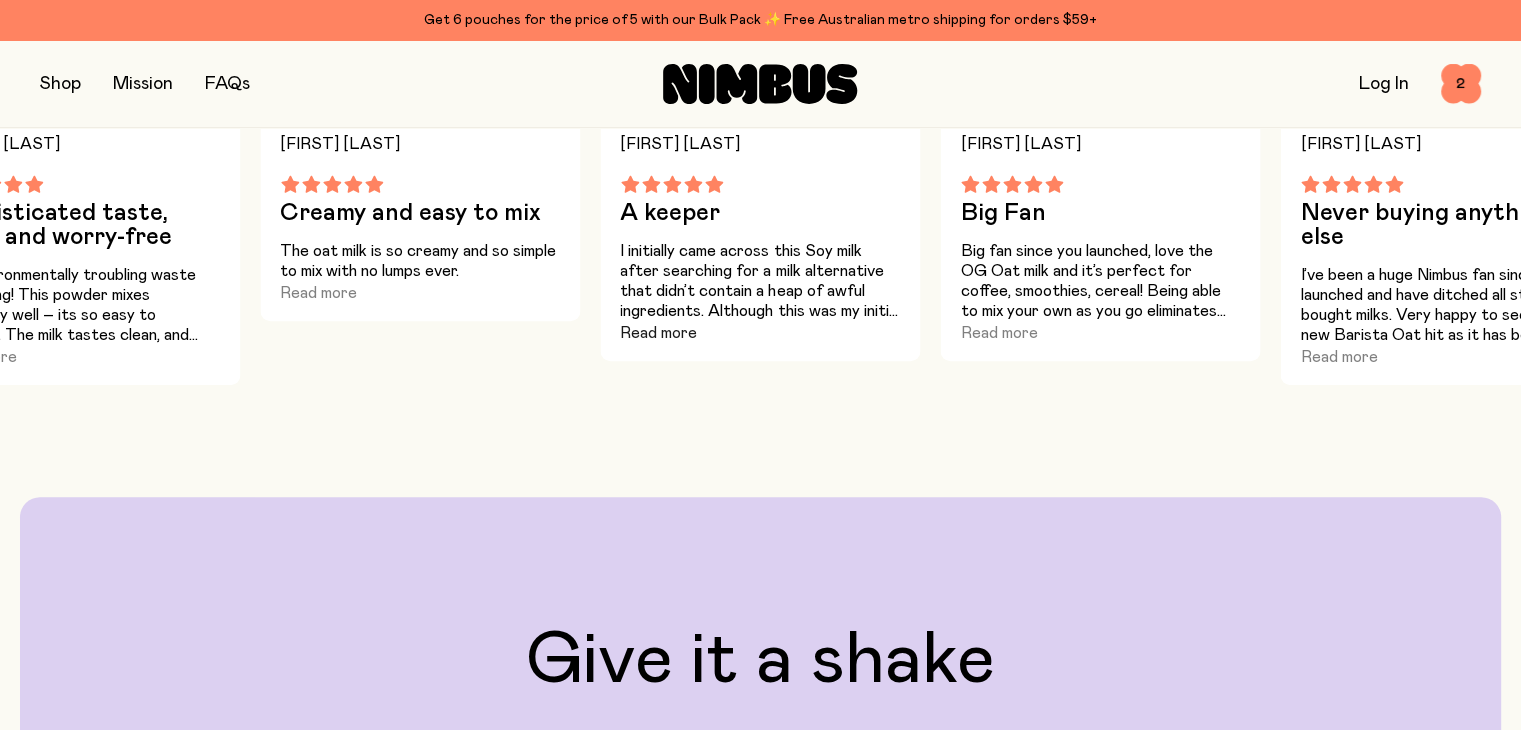click on "Read more" at bounding box center [658, 333] 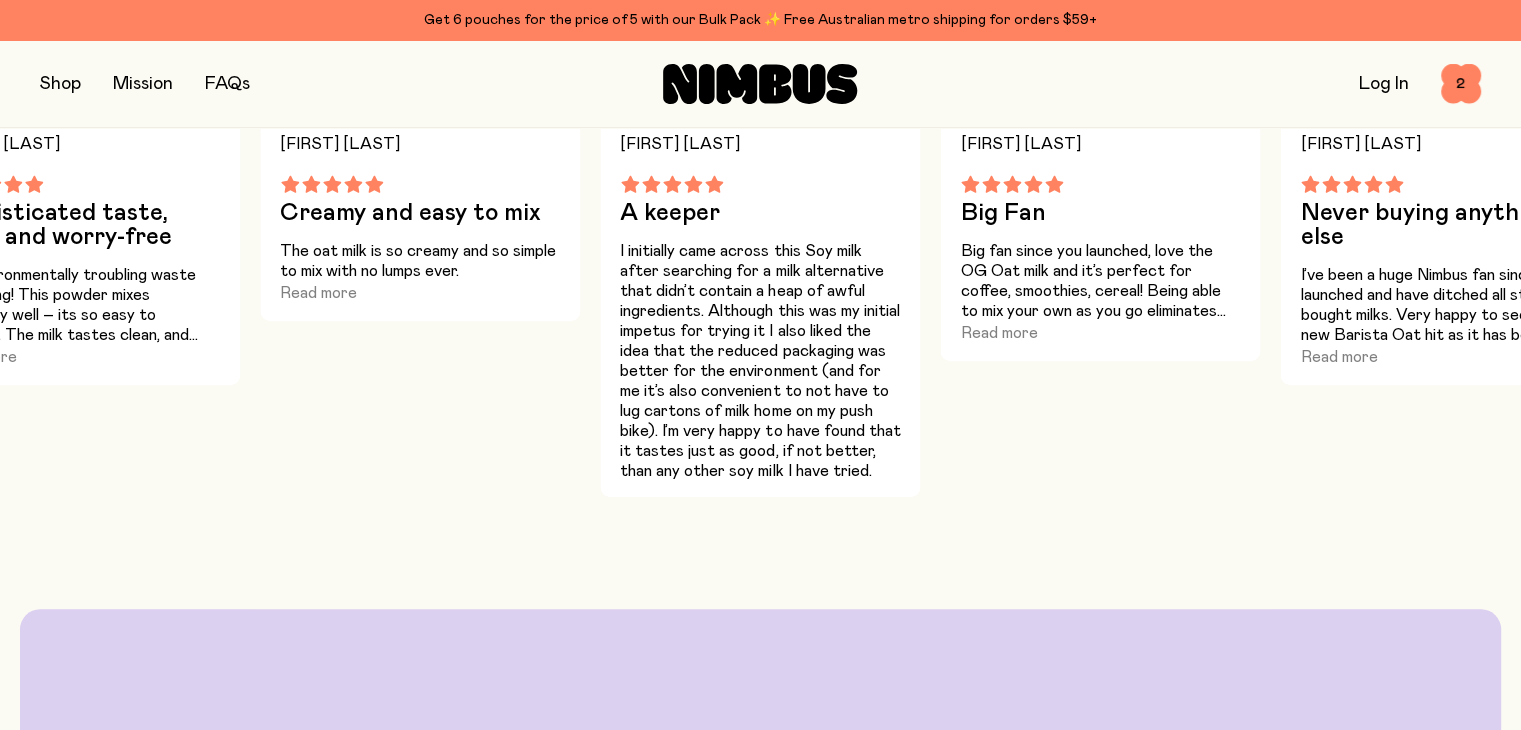 click on "I initially came across this Soy milk after searching for a milk alternative that didn’t contain a heap of awful ingredients. Although this was my initial impetus for trying it I also liked the idea that the reduced packaging was better for the environment (and for me it’s also convenient to not have to lug cartons of milk home on my push bike). I’m very happy to have found that it tastes just as good, if not better, than any other soy milk I have tried." at bounding box center (760, 361) 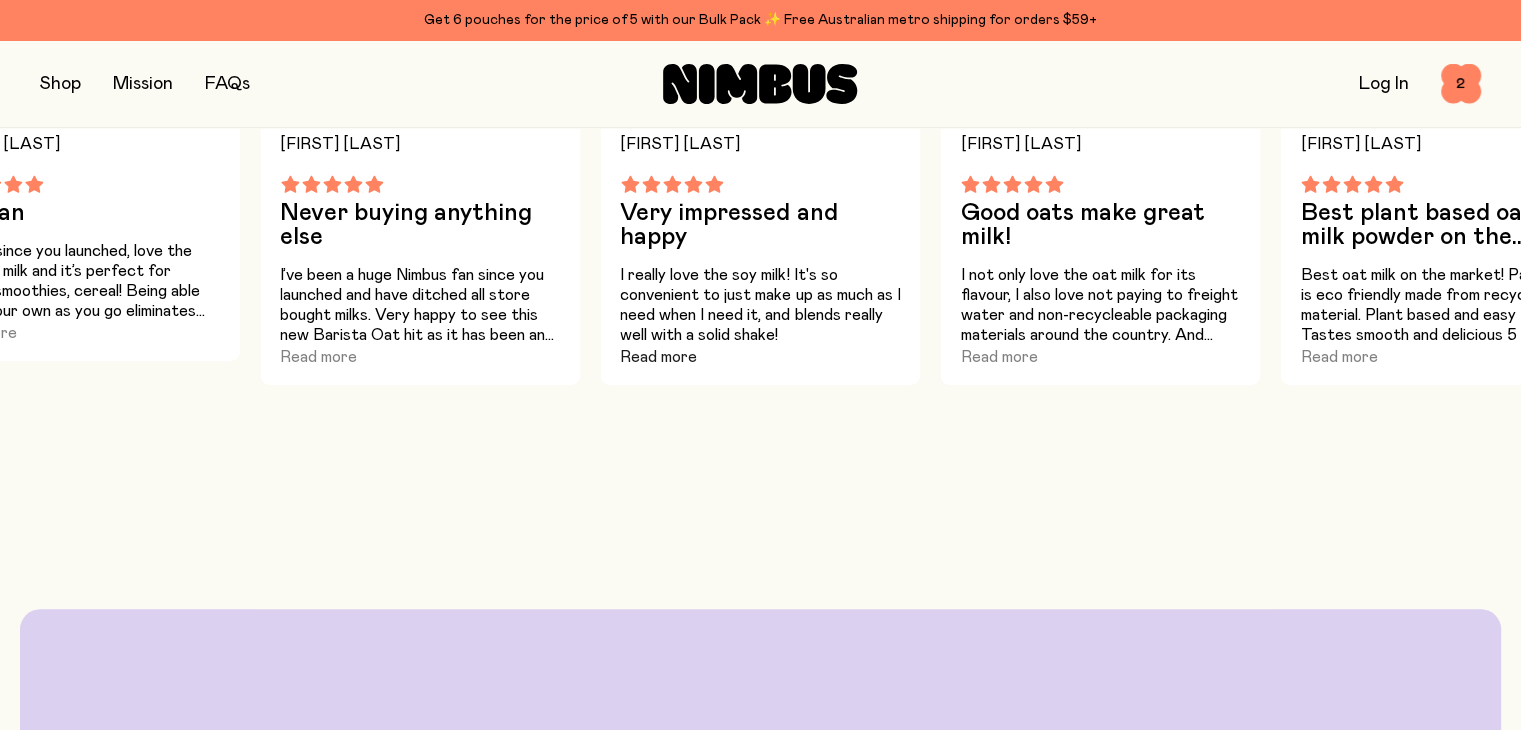click on "Read more" at bounding box center (658, 357) 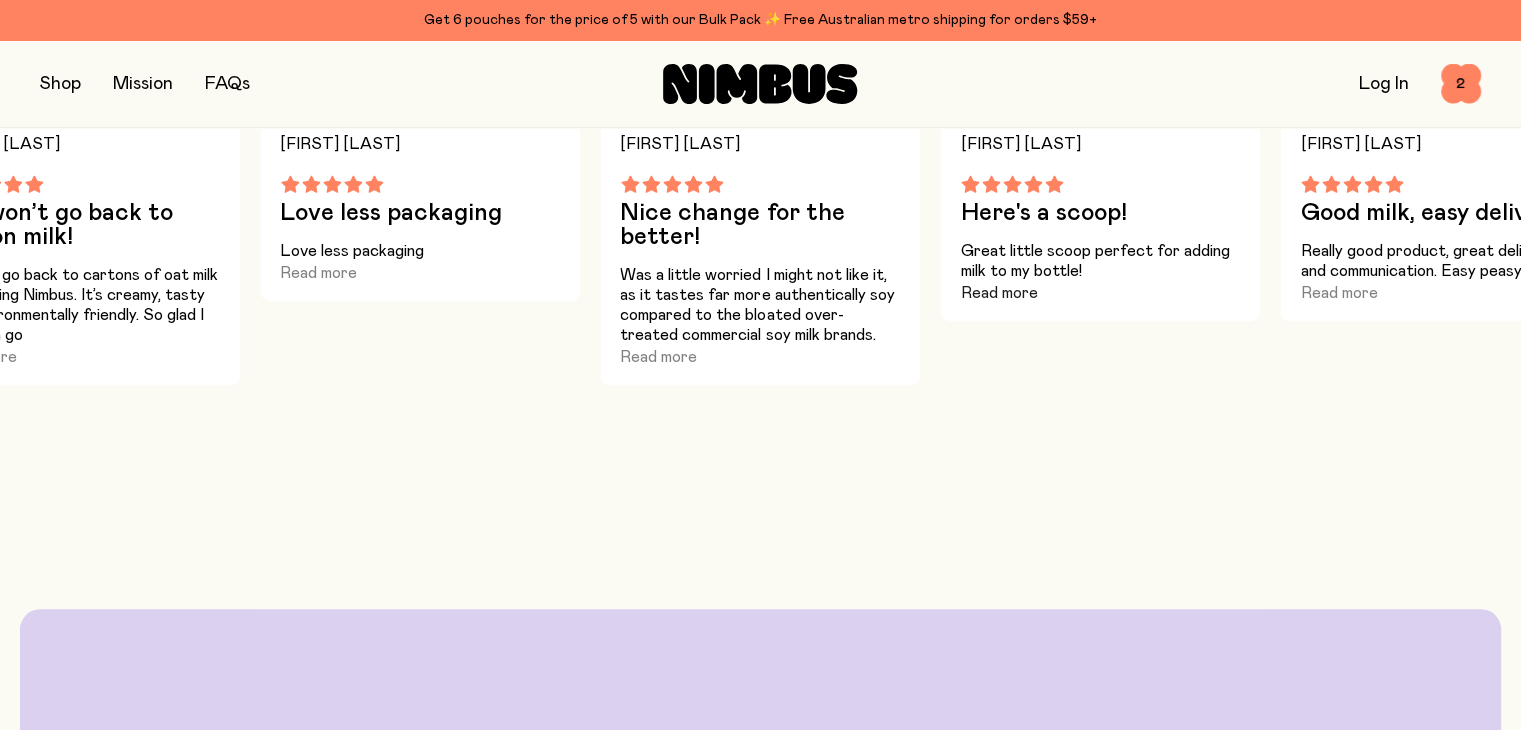 click on "Read more" at bounding box center (998, 293) 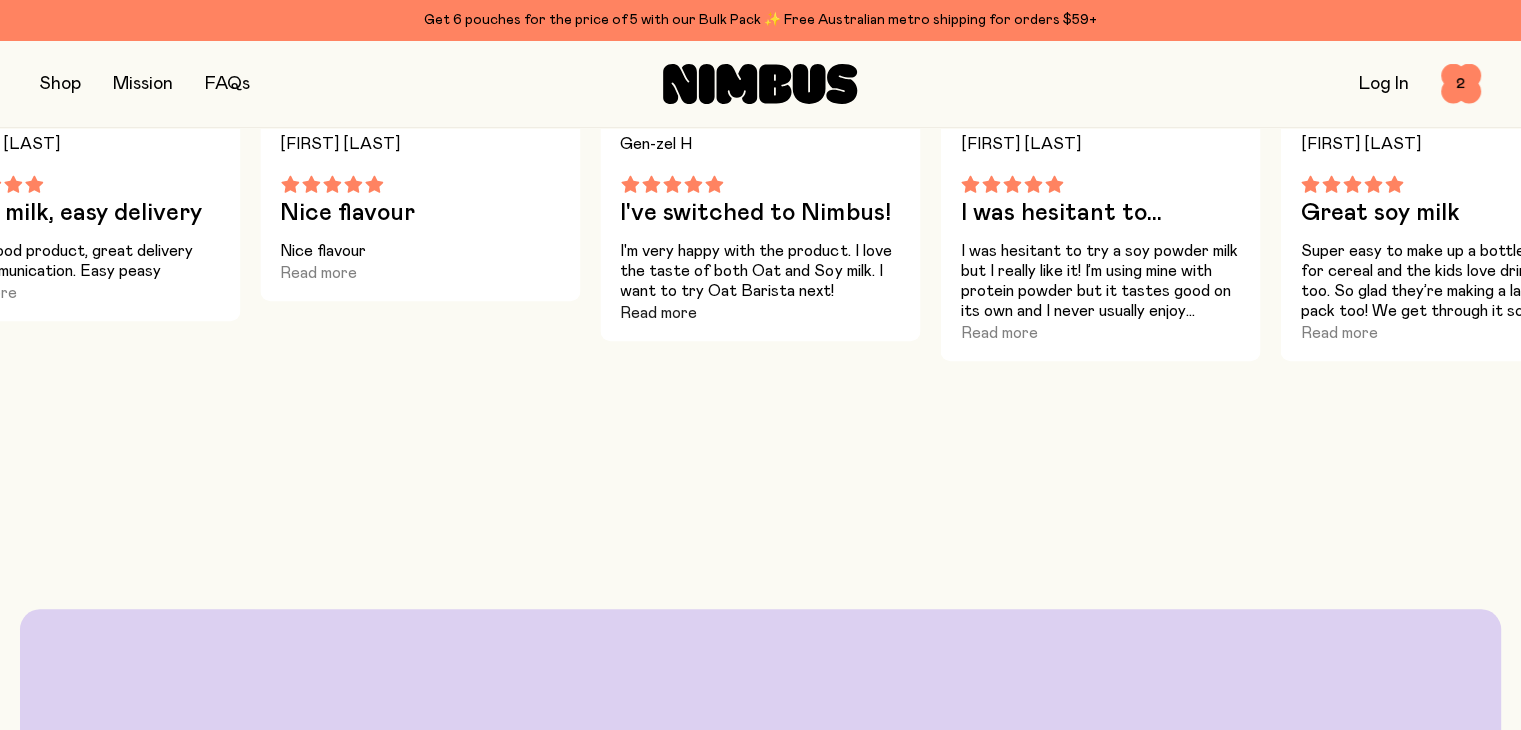 click on "Read more" at bounding box center (658, 313) 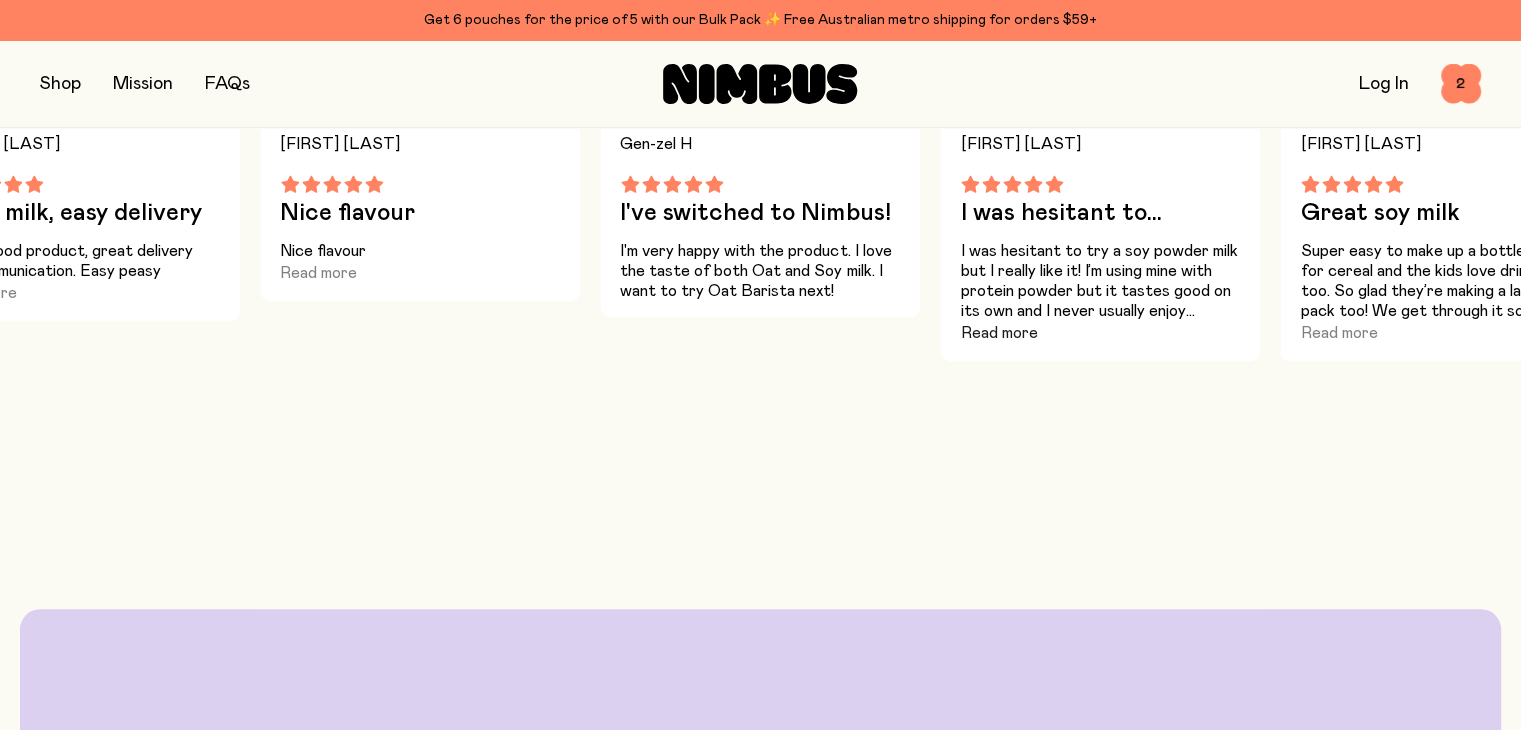 click on "Read more" at bounding box center [998, 333] 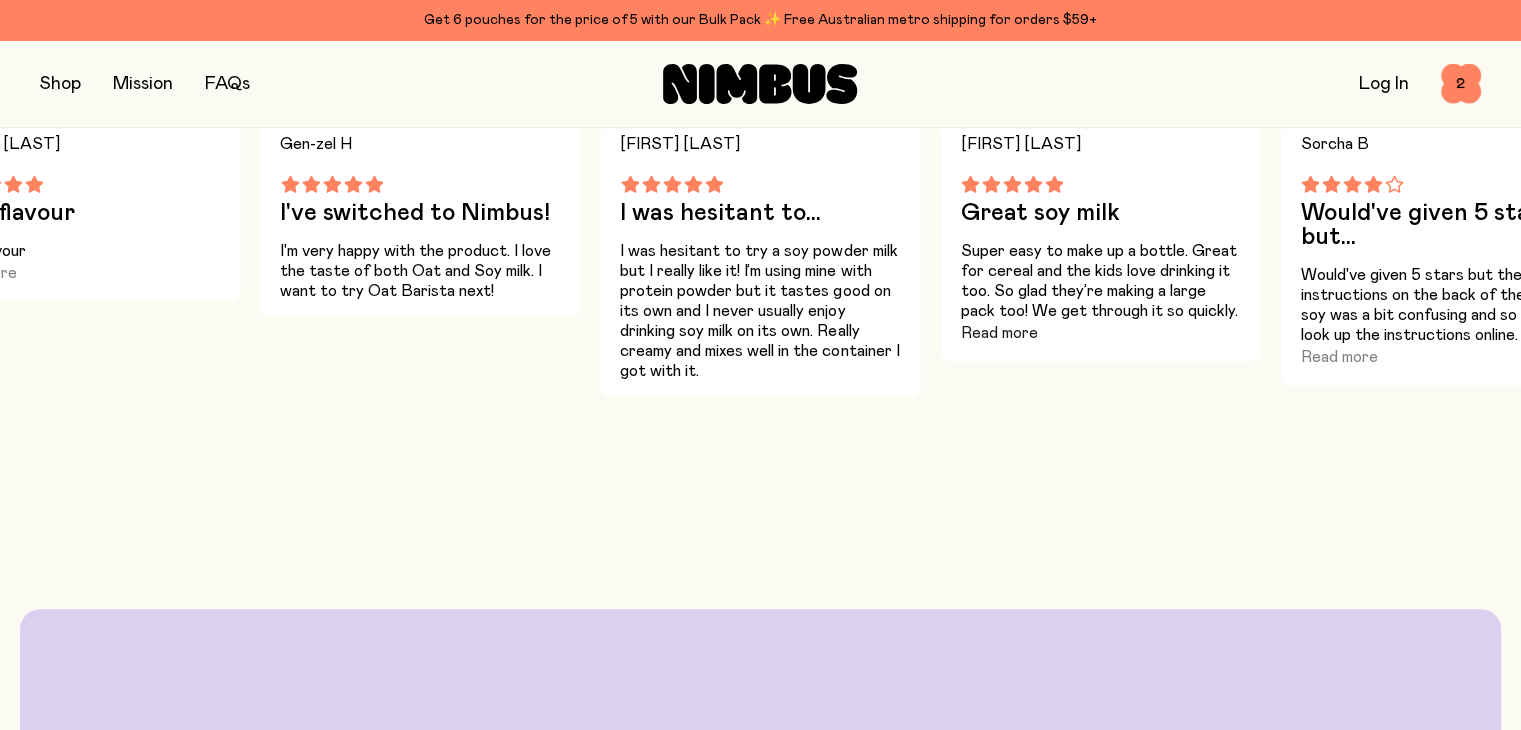 click on "Read more" at bounding box center (998, 333) 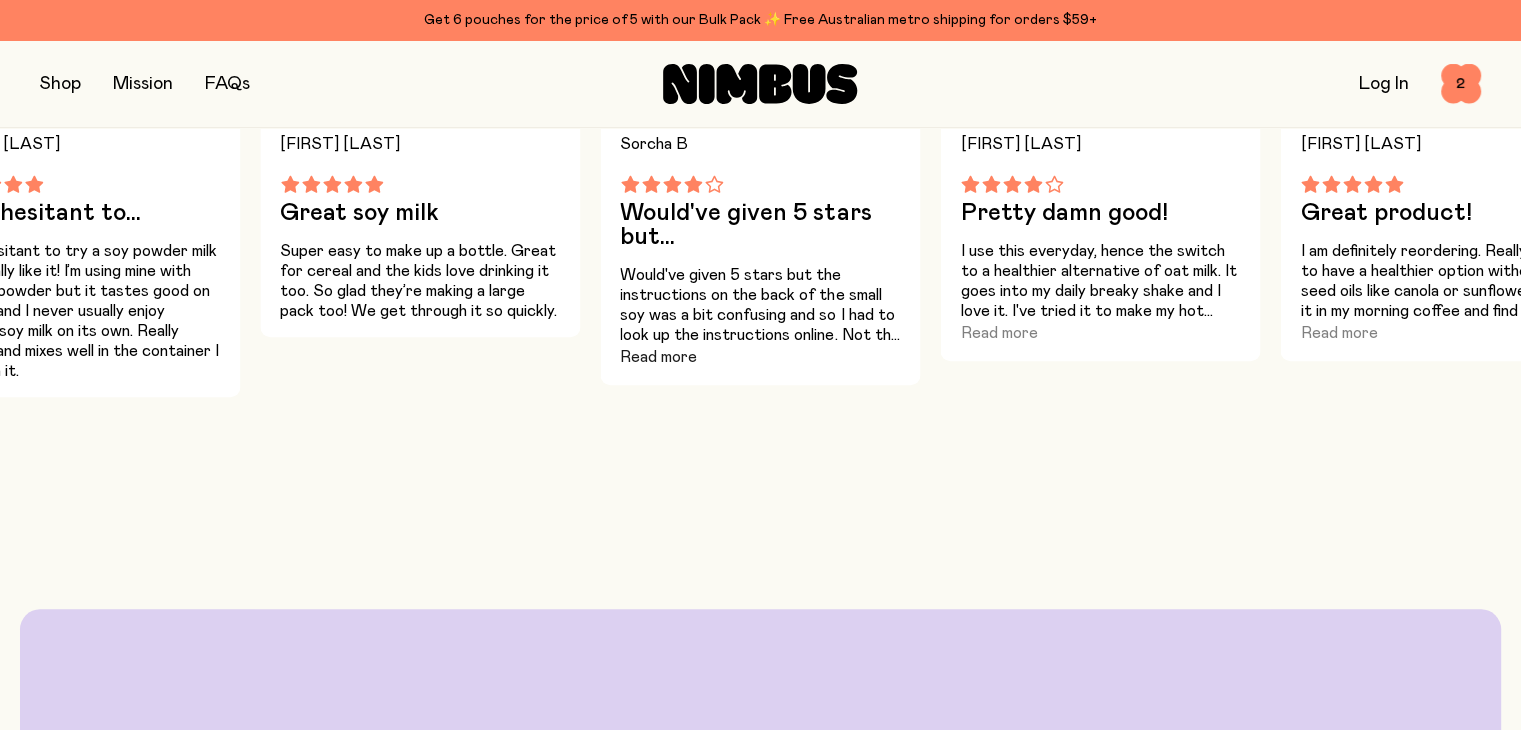 click on "Read more" at bounding box center (658, 357) 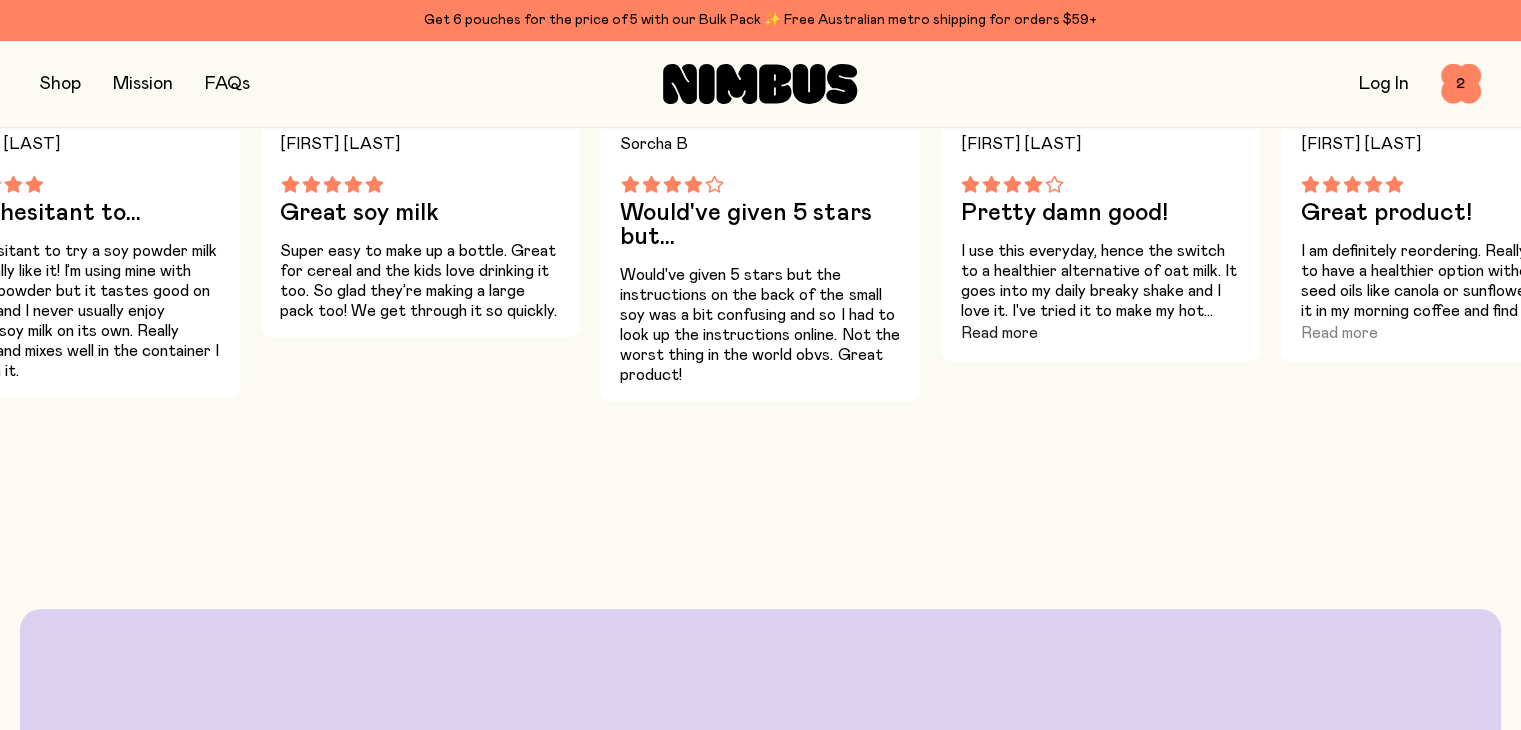 click on "Read more" at bounding box center [998, 333] 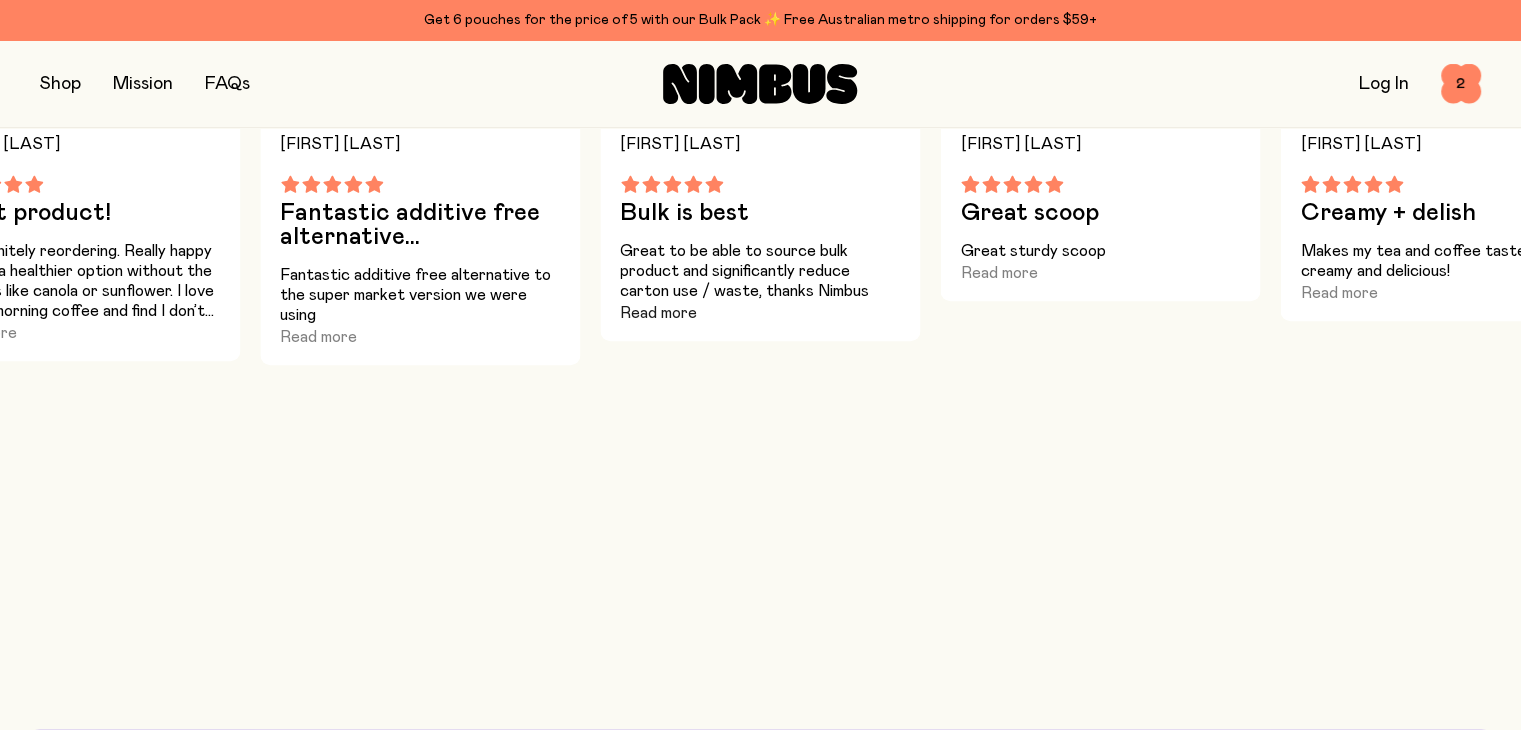 click on "Read more" at bounding box center (658, 313) 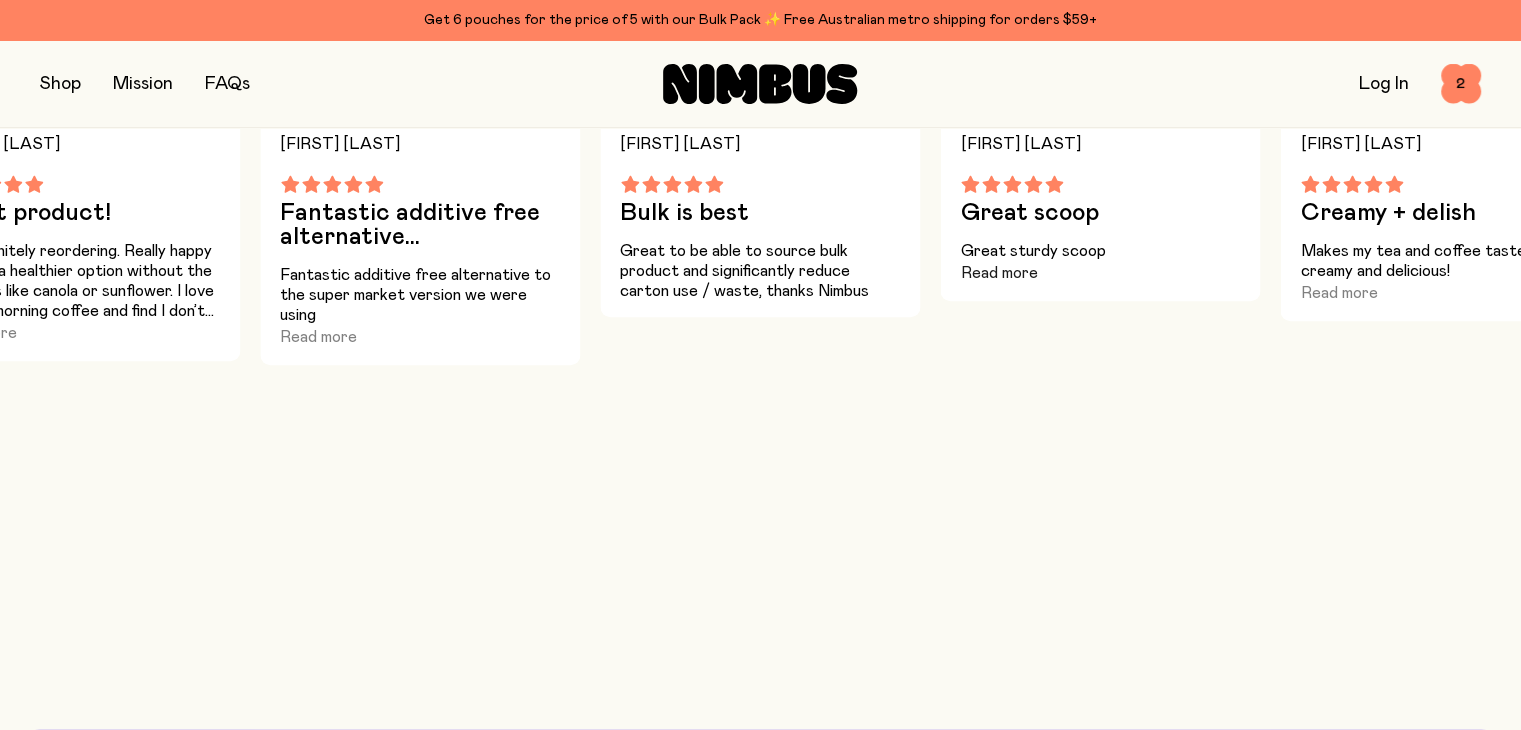 click on "Read more" at bounding box center (998, 273) 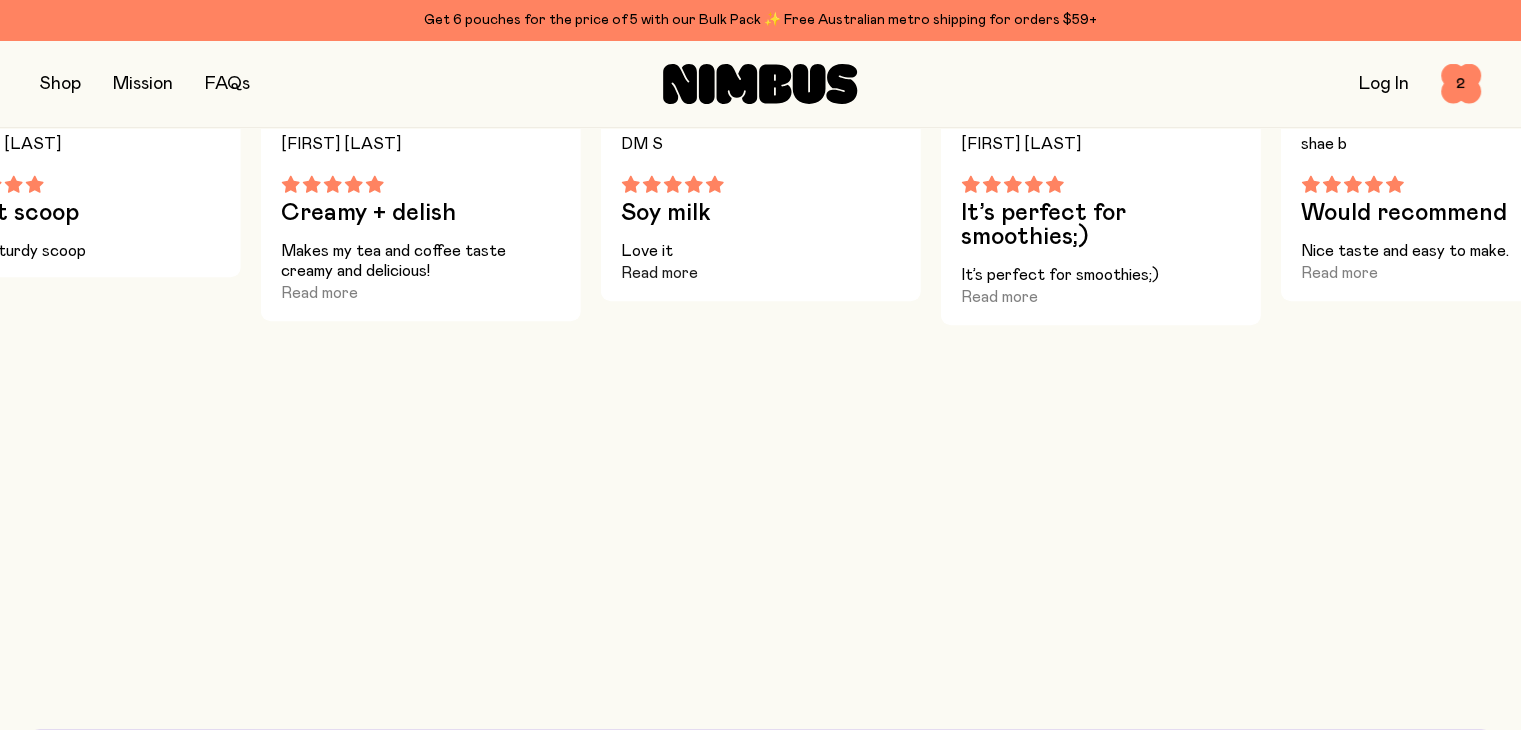 click on "Read more" at bounding box center [659, 273] 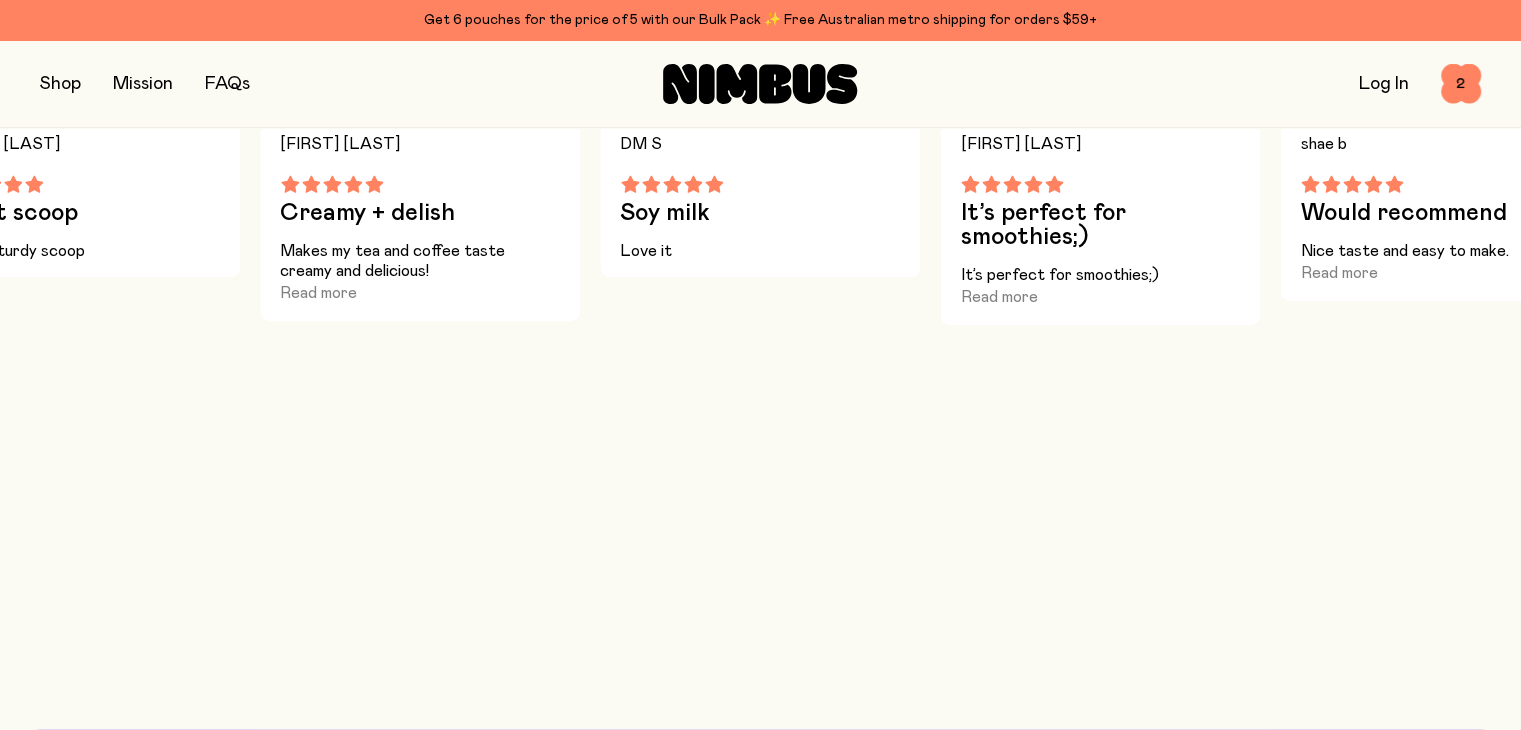 click on "It’s perfect for smoothies;)  Read more" at bounding box center (1100, 287) 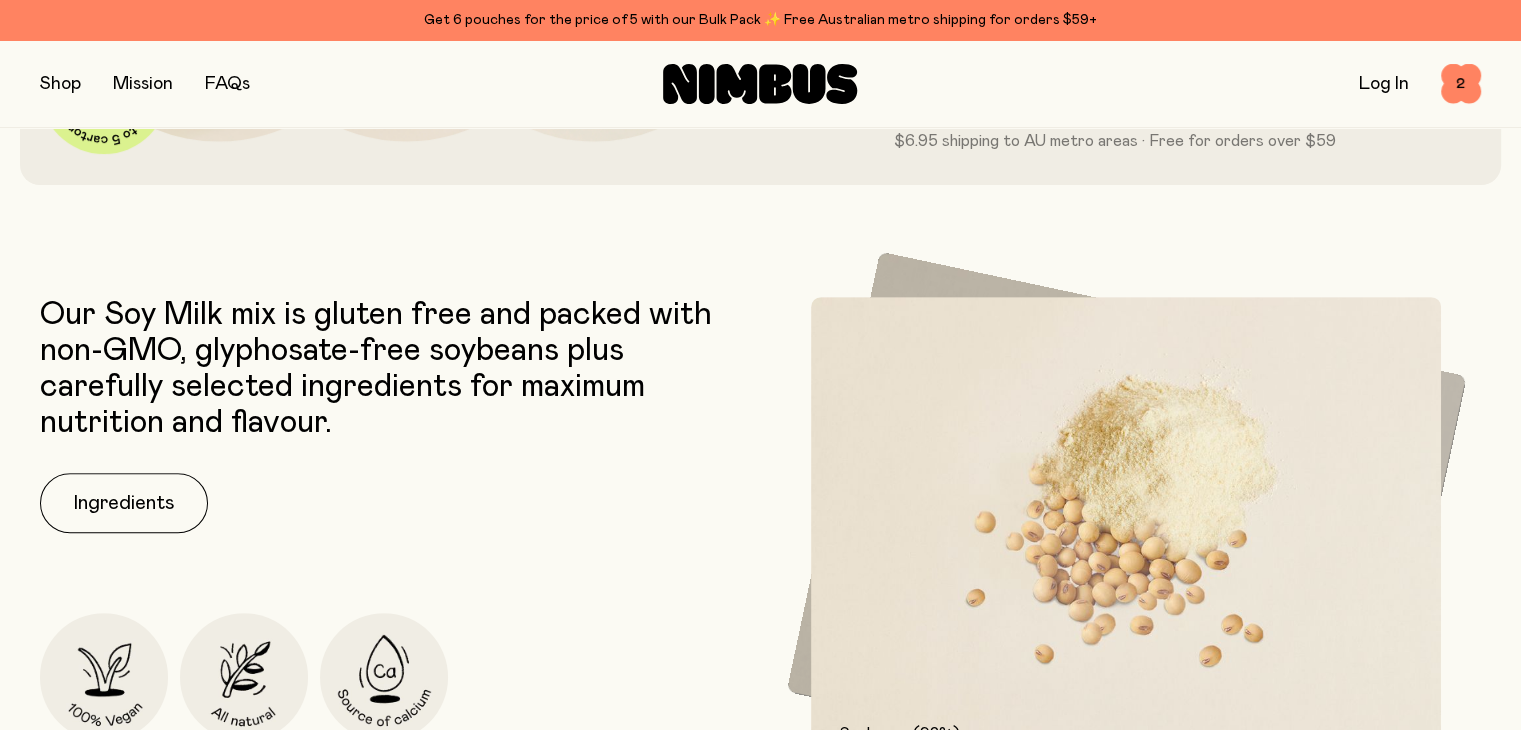 scroll, scrollTop: 400, scrollLeft: 0, axis: vertical 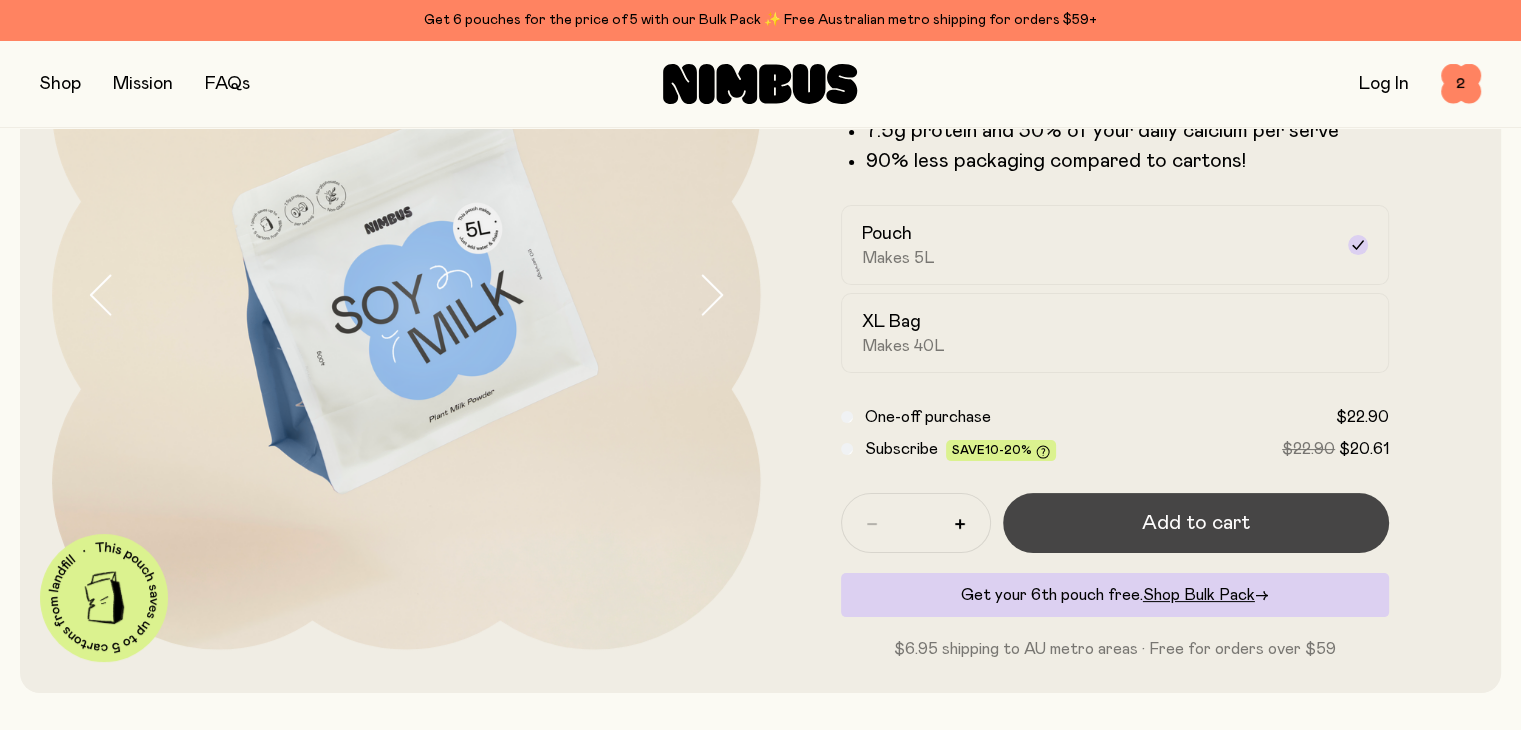 click on "Add to cart" at bounding box center (1196, 523) 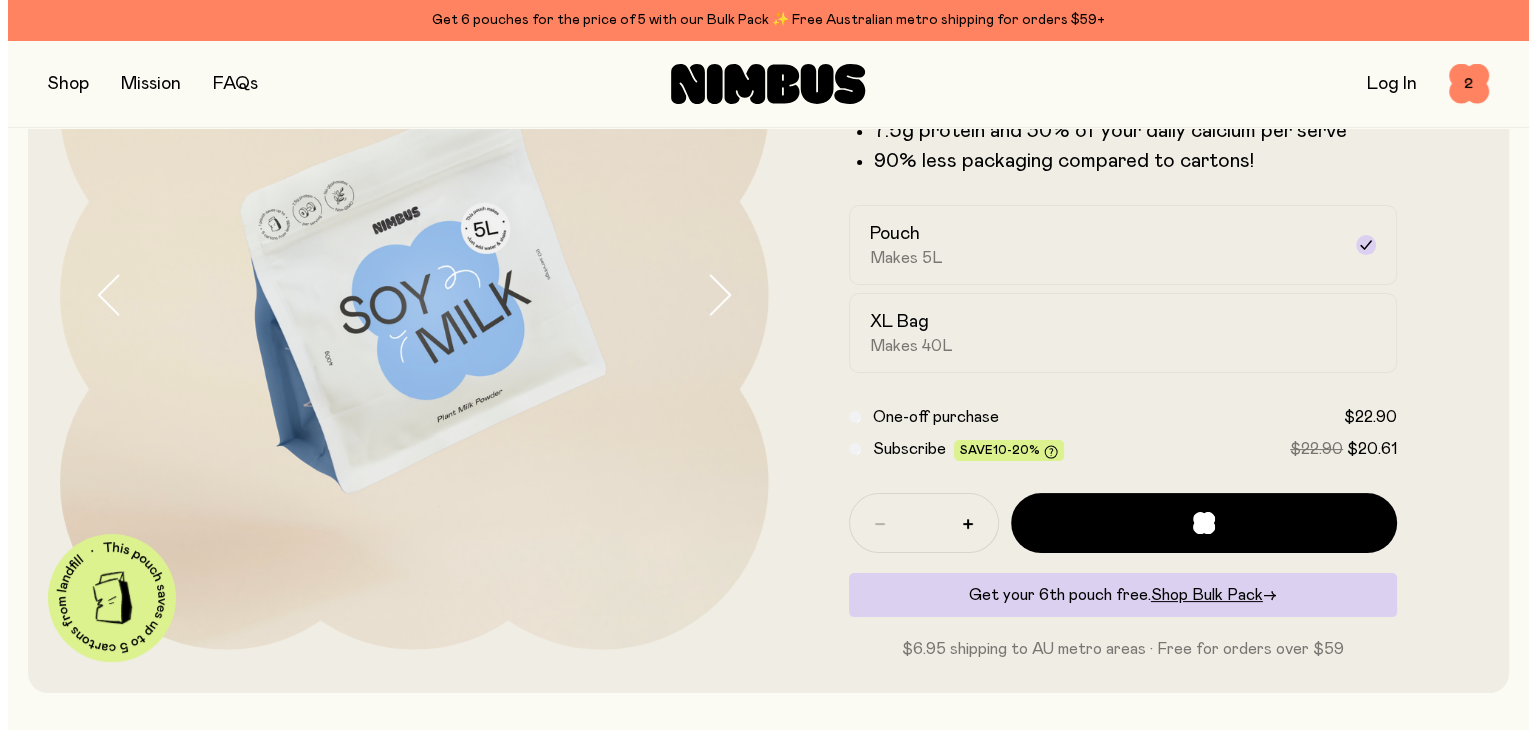 scroll, scrollTop: 0, scrollLeft: 0, axis: both 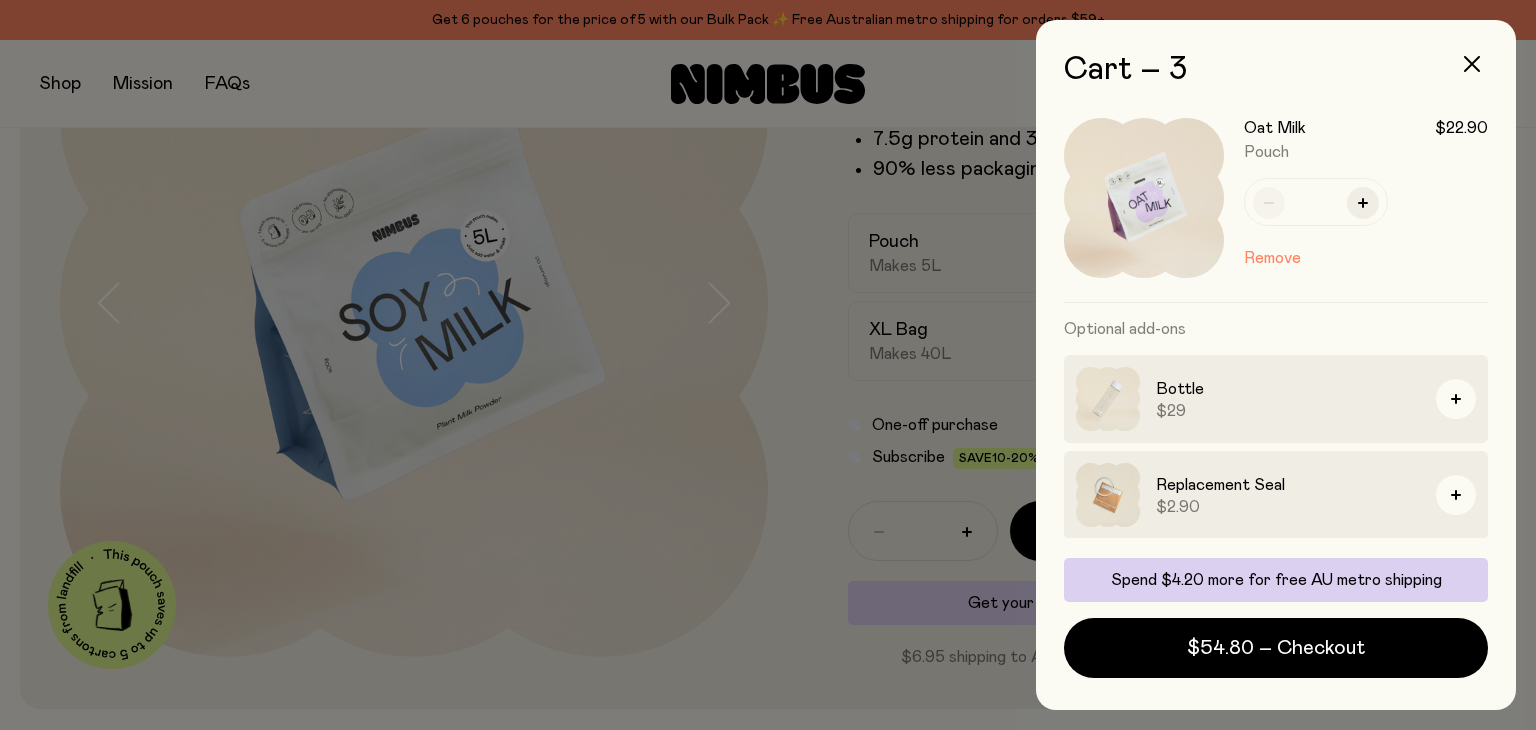 click on "Bottle $29" 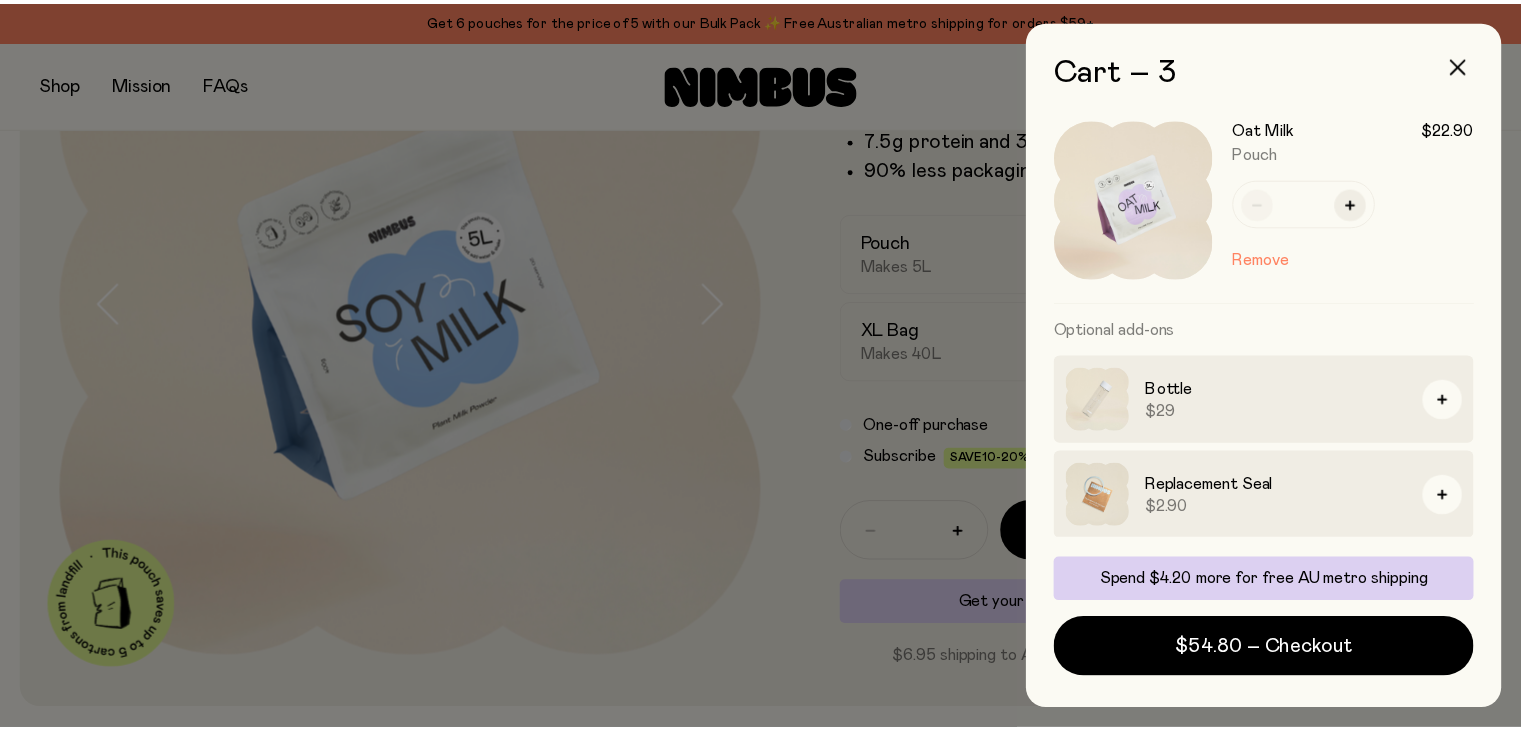 scroll, scrollTop: 243, scrollLeft: 0, axis: vertical 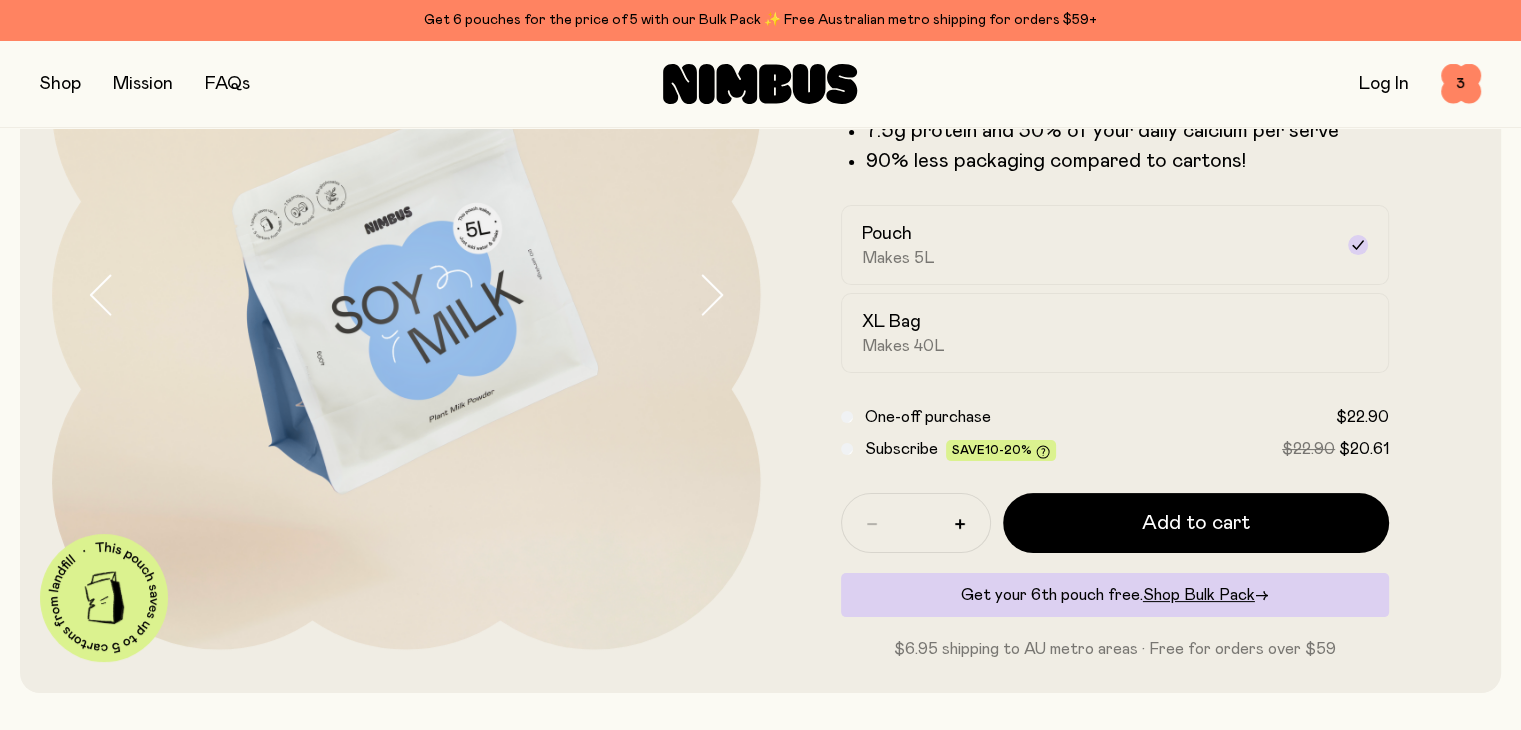 click at bounding box center [60, 84] 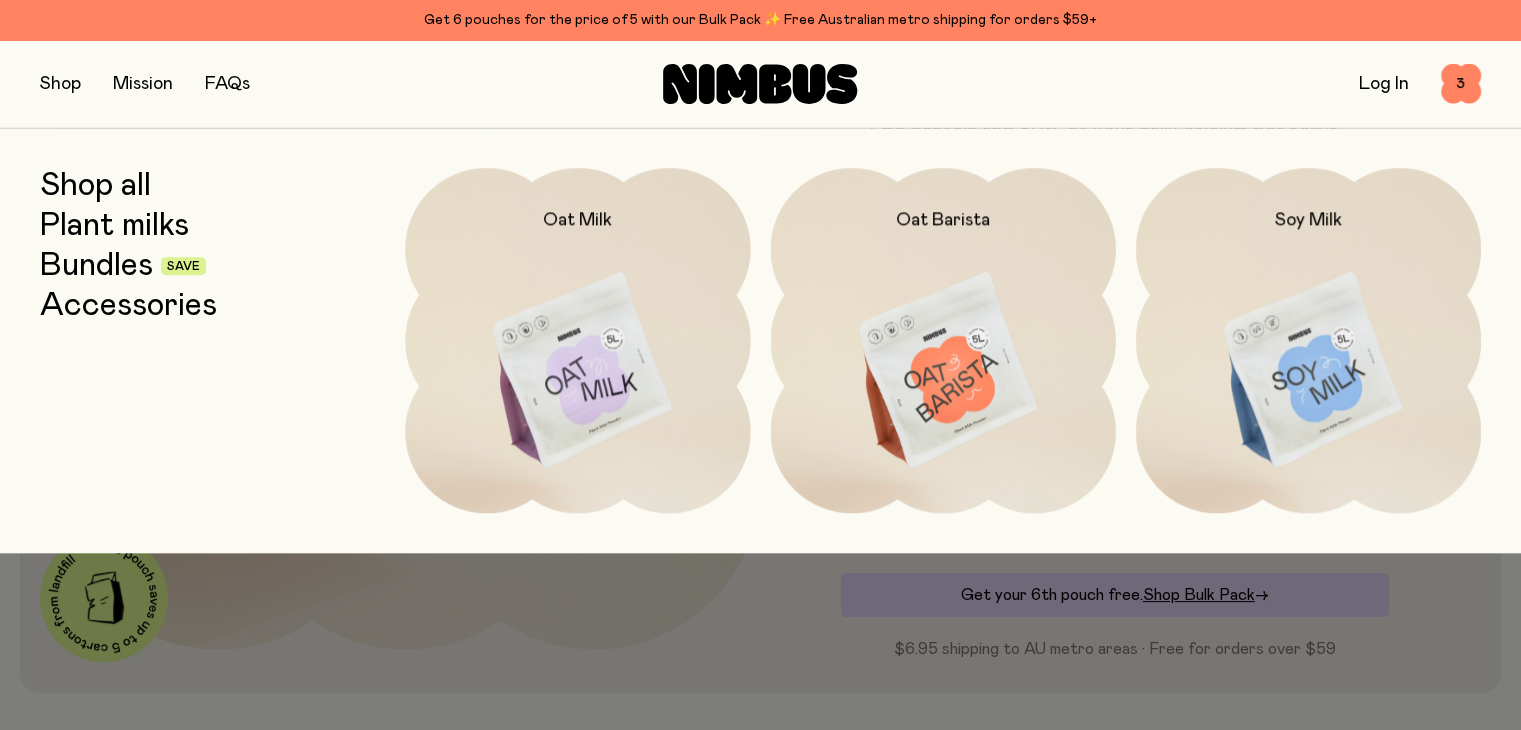 click at bounding box center [60, 84] 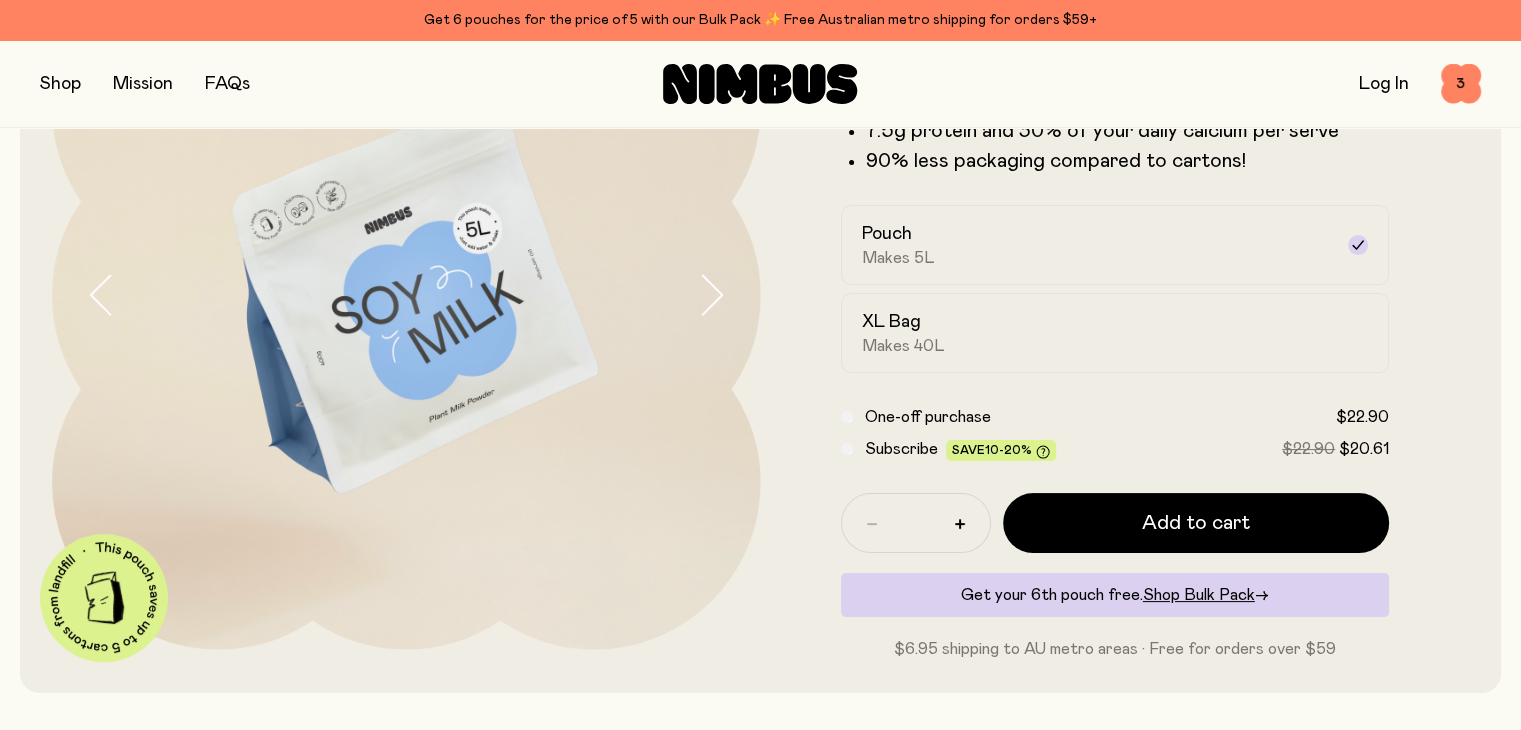 click at bounding box center [60, 84] 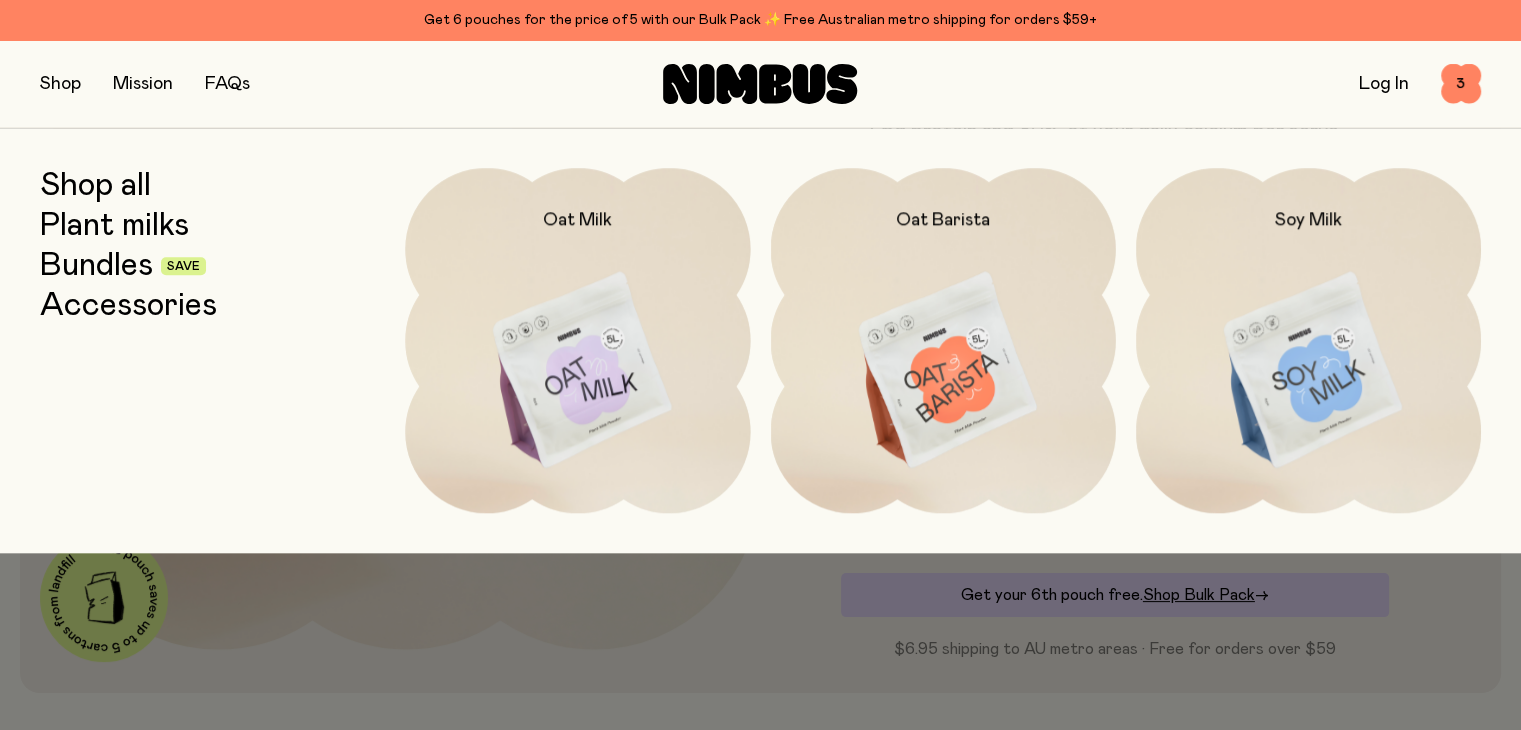 click on "Plant milks" at bounding box center (114, 226) 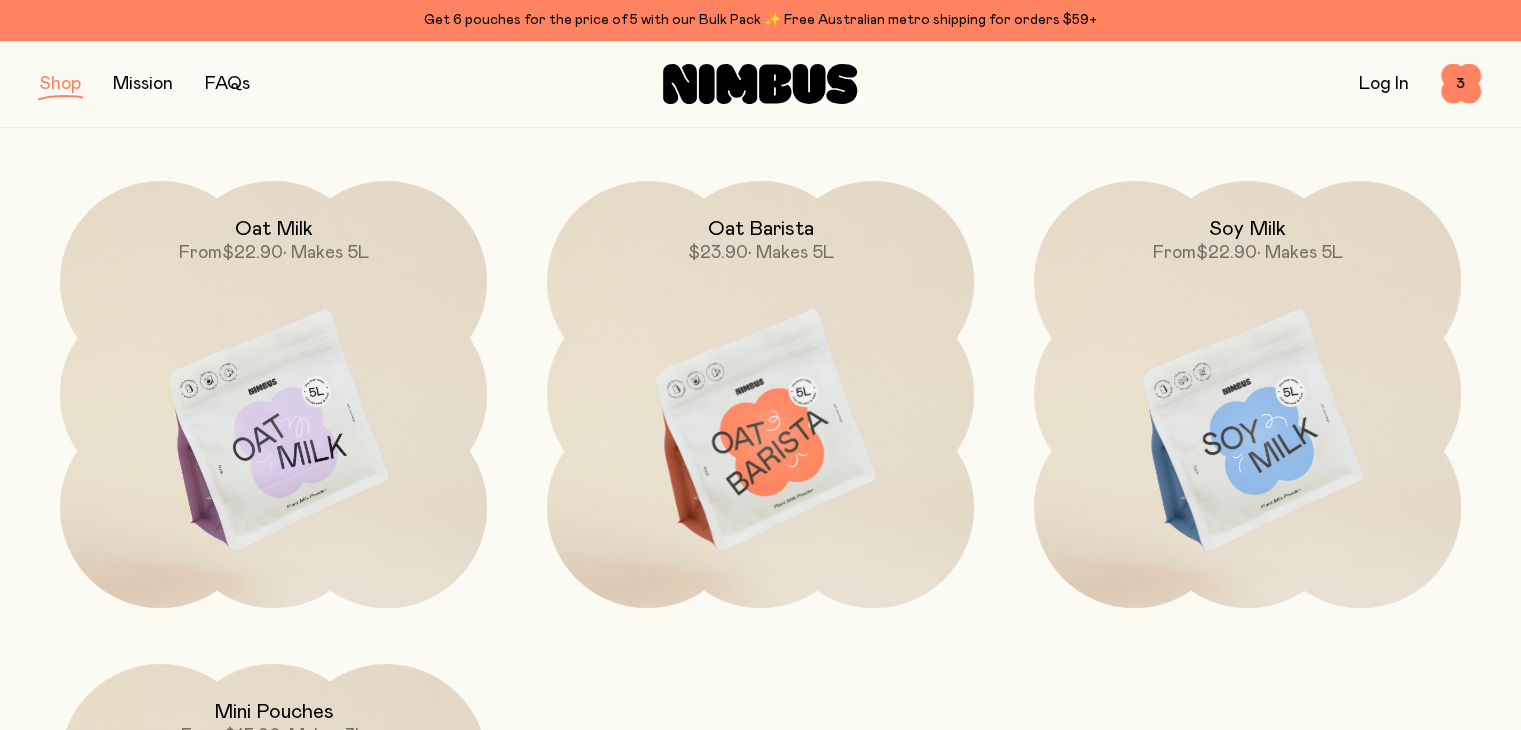 scroll, scrollTop: 0, scrollLeft: 0, axis: both 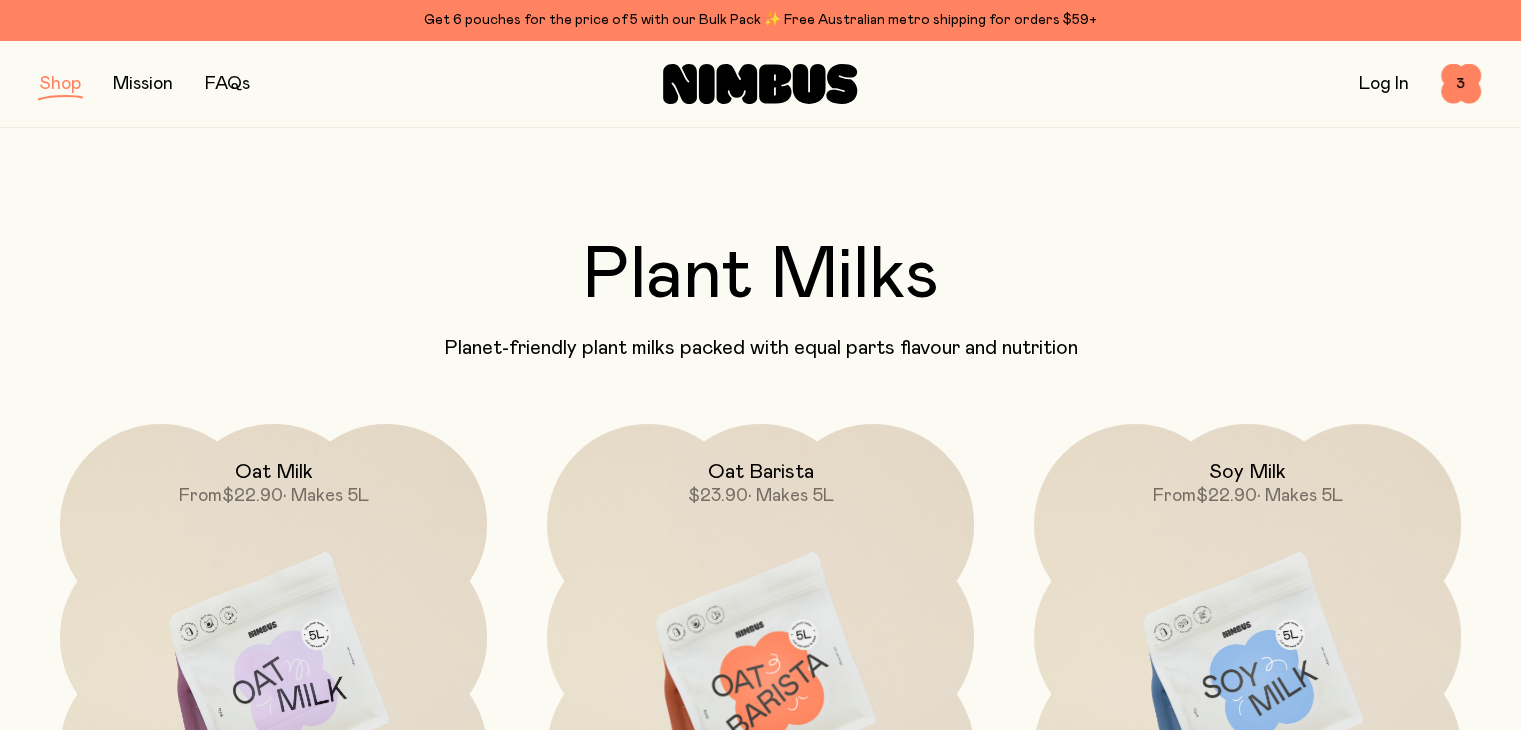 click at bounding box center (60, 84) 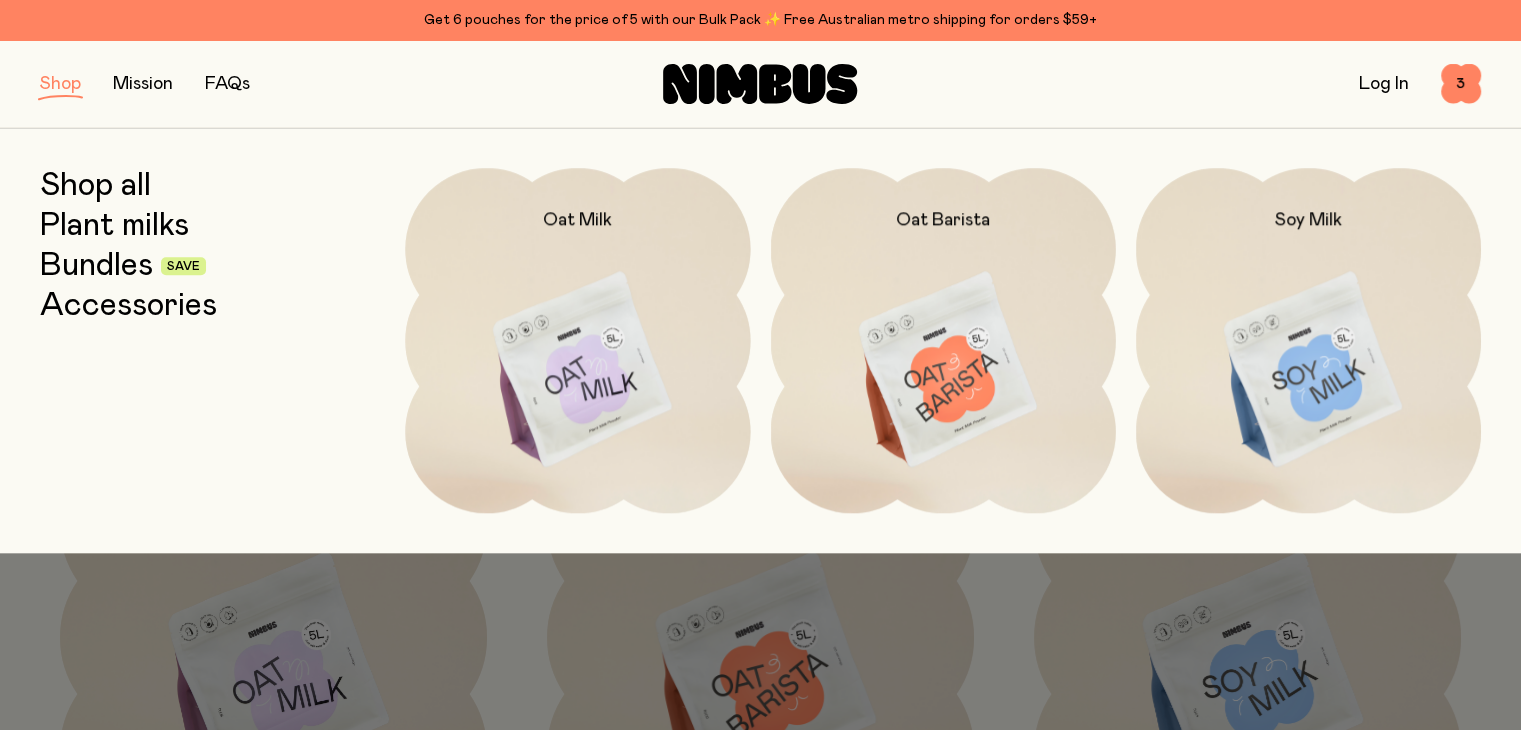 click on "Shop all" at bounding box center (95, 186) 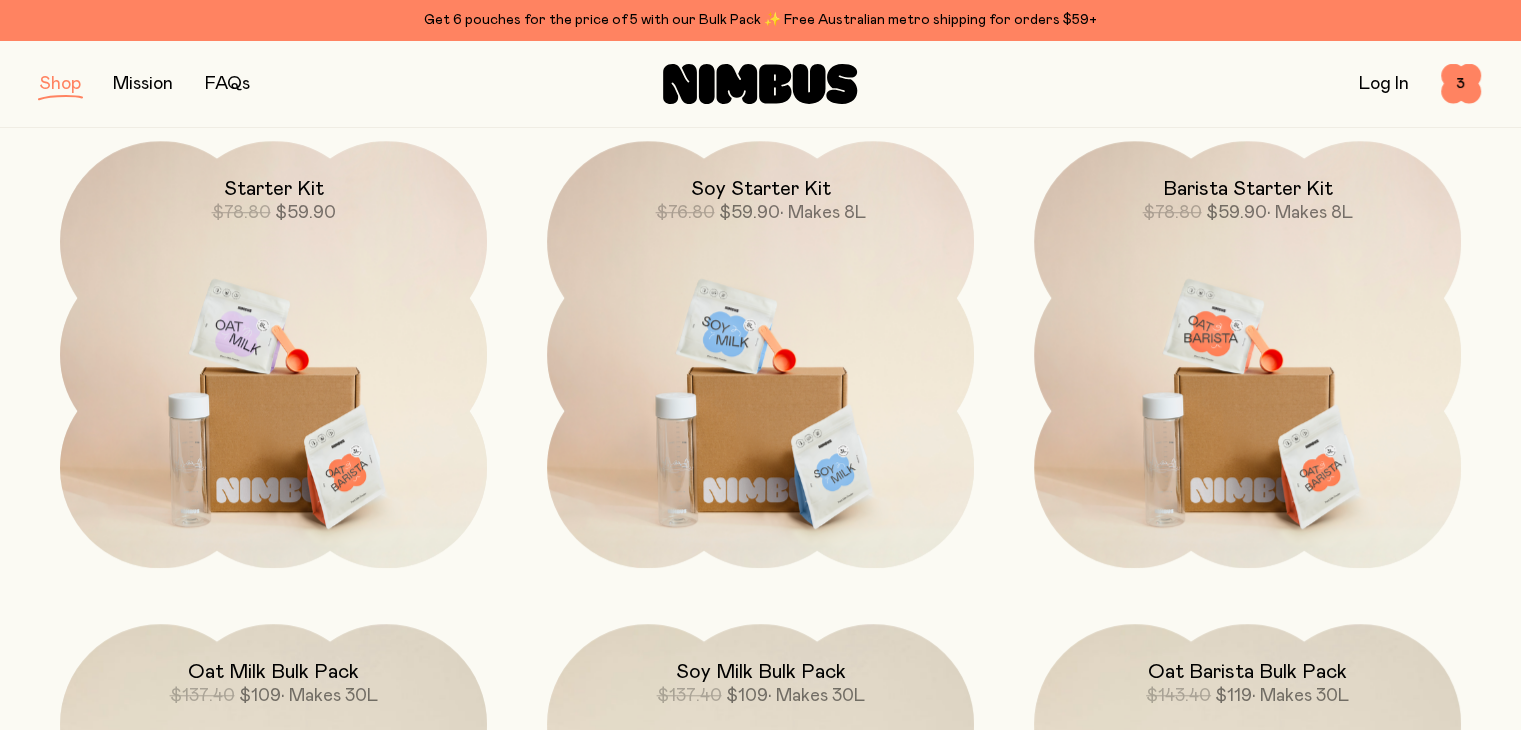 scroll, scrollTop: 1480, scrollLeft: 0, axis: vertical 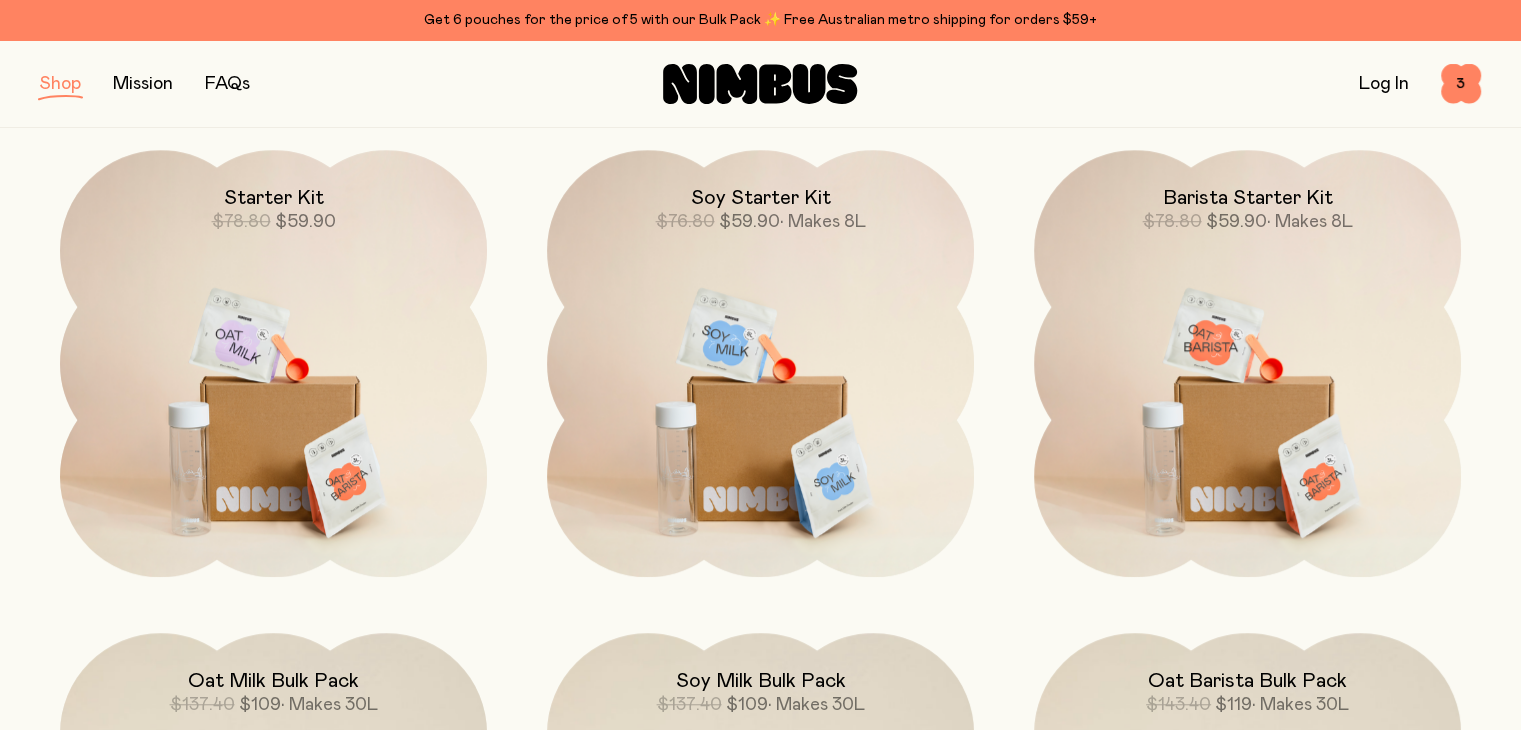 click at bounding box center (273, 401) 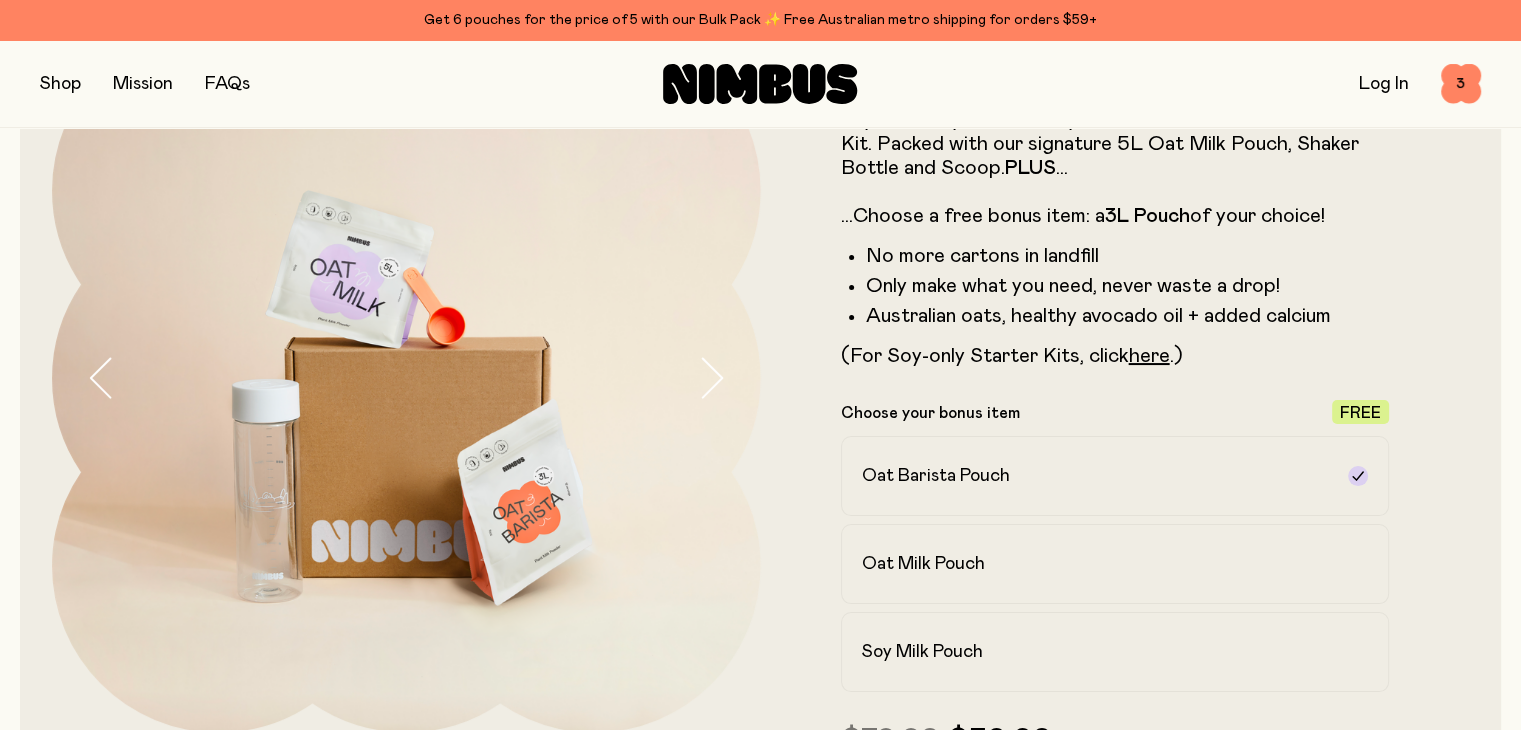 scroll, scrollTop: 120, scrollLeft: 0, axis: vertical 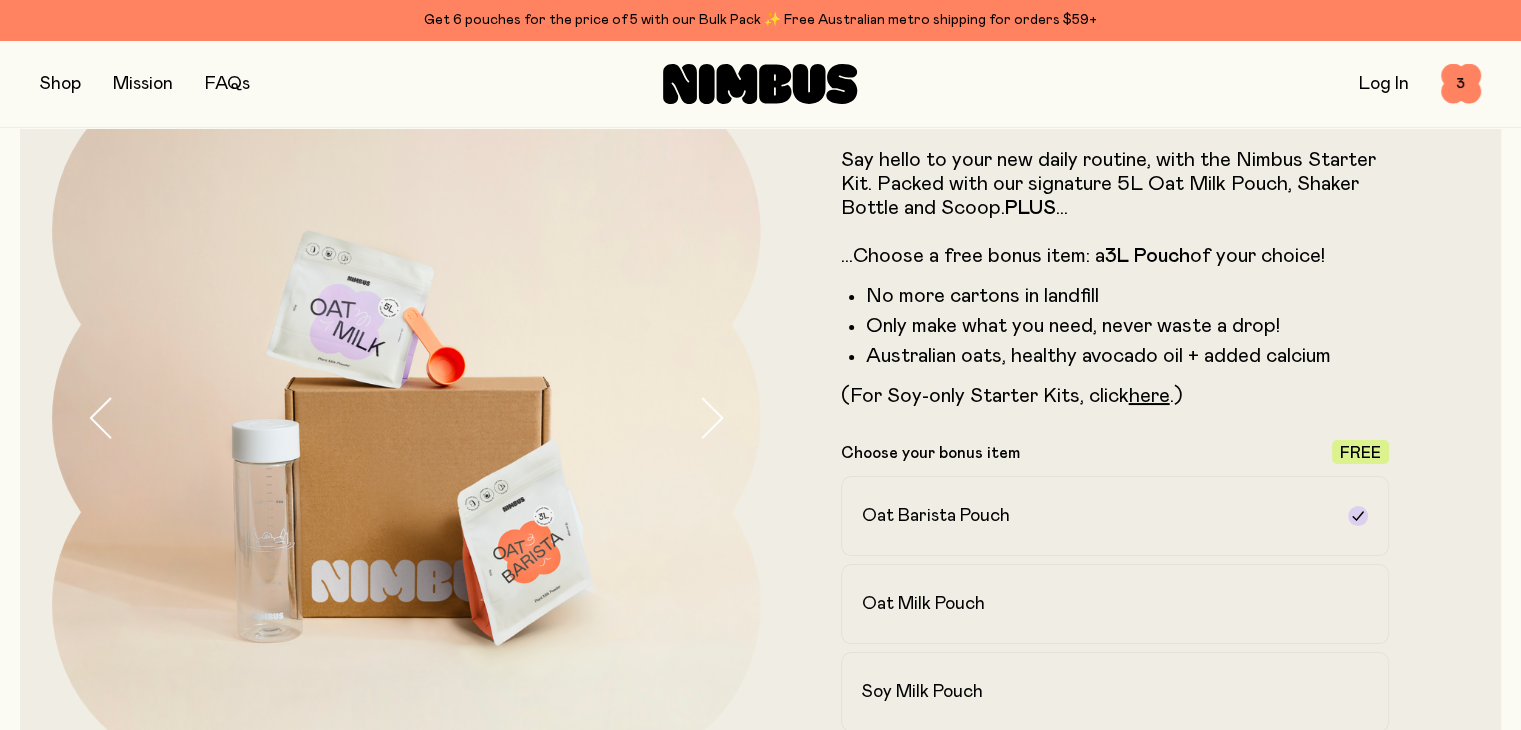 click 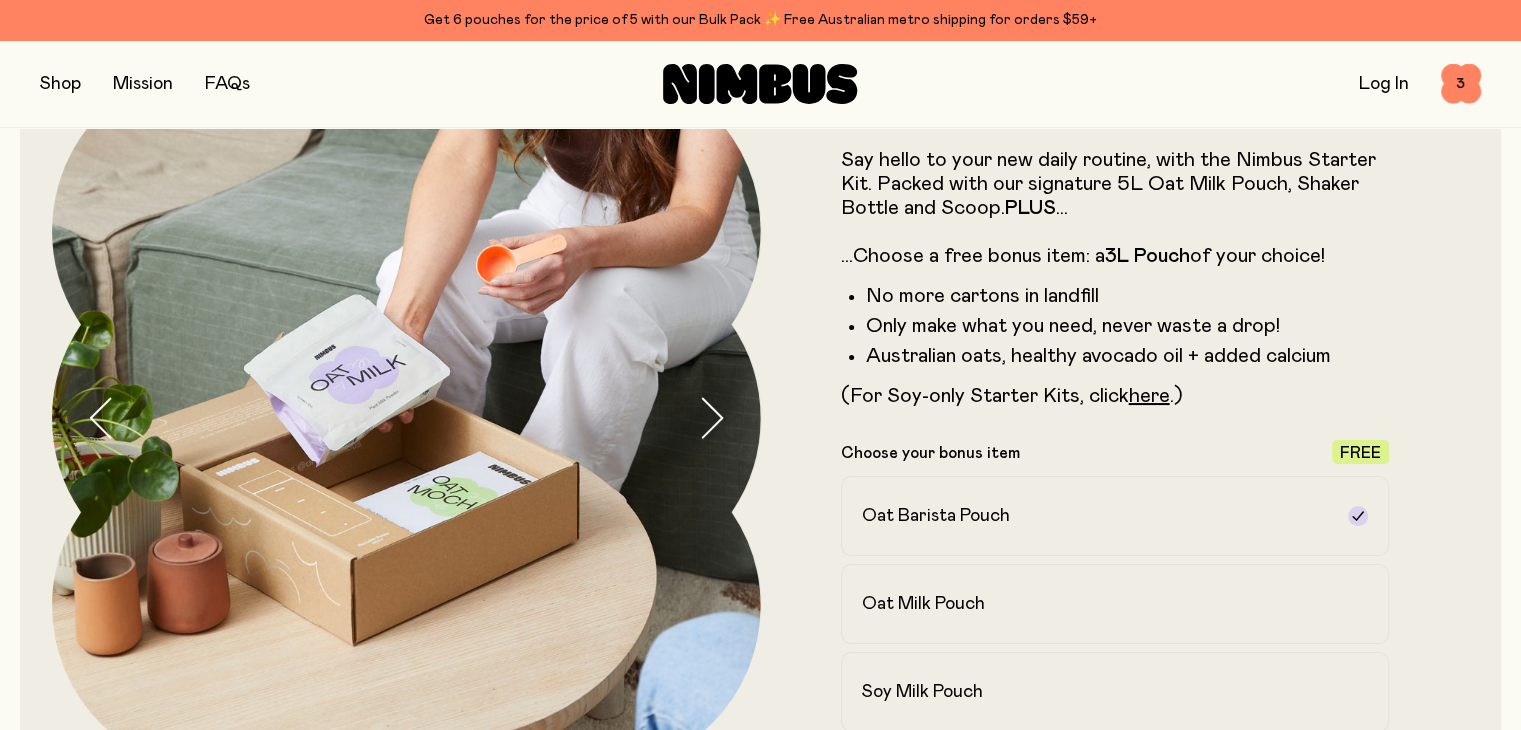 click 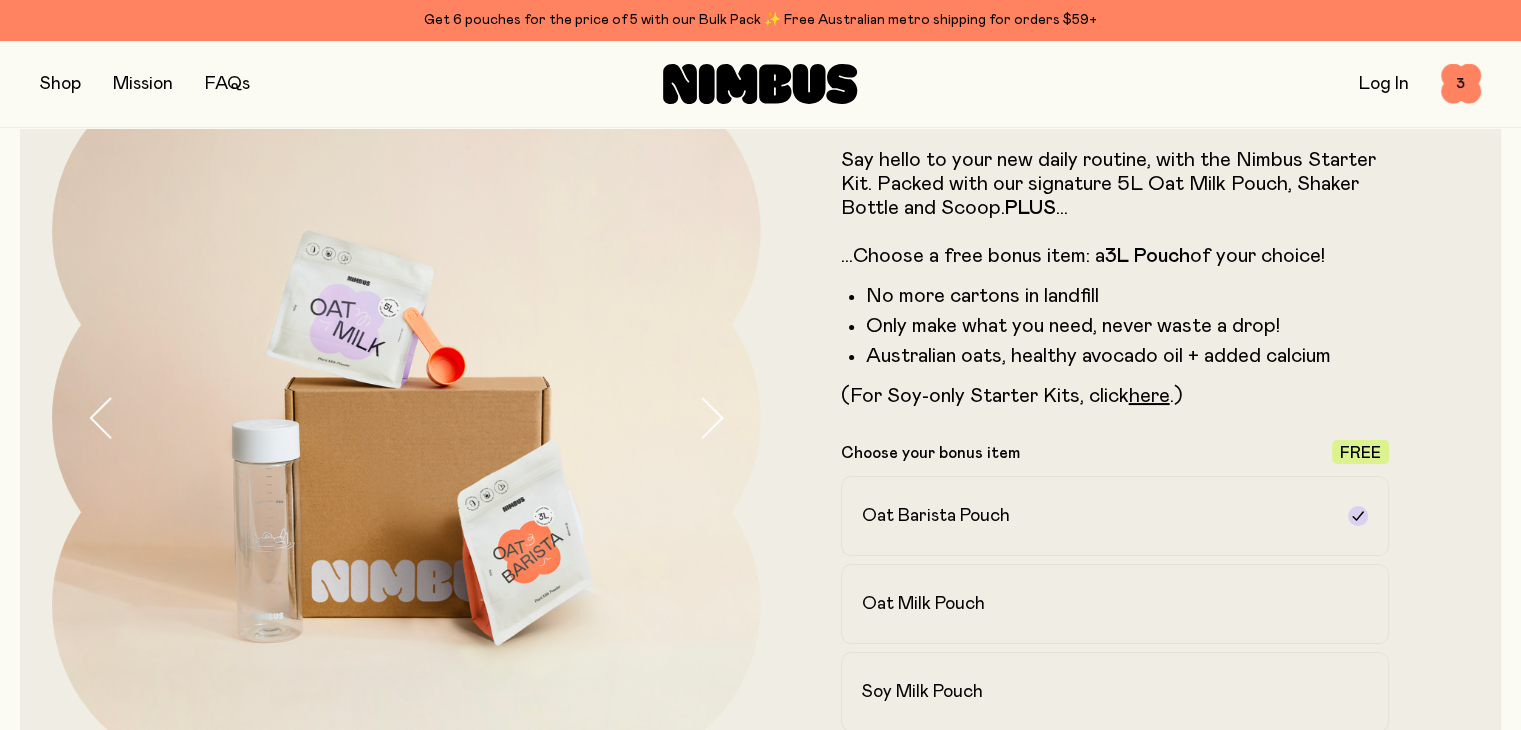 click 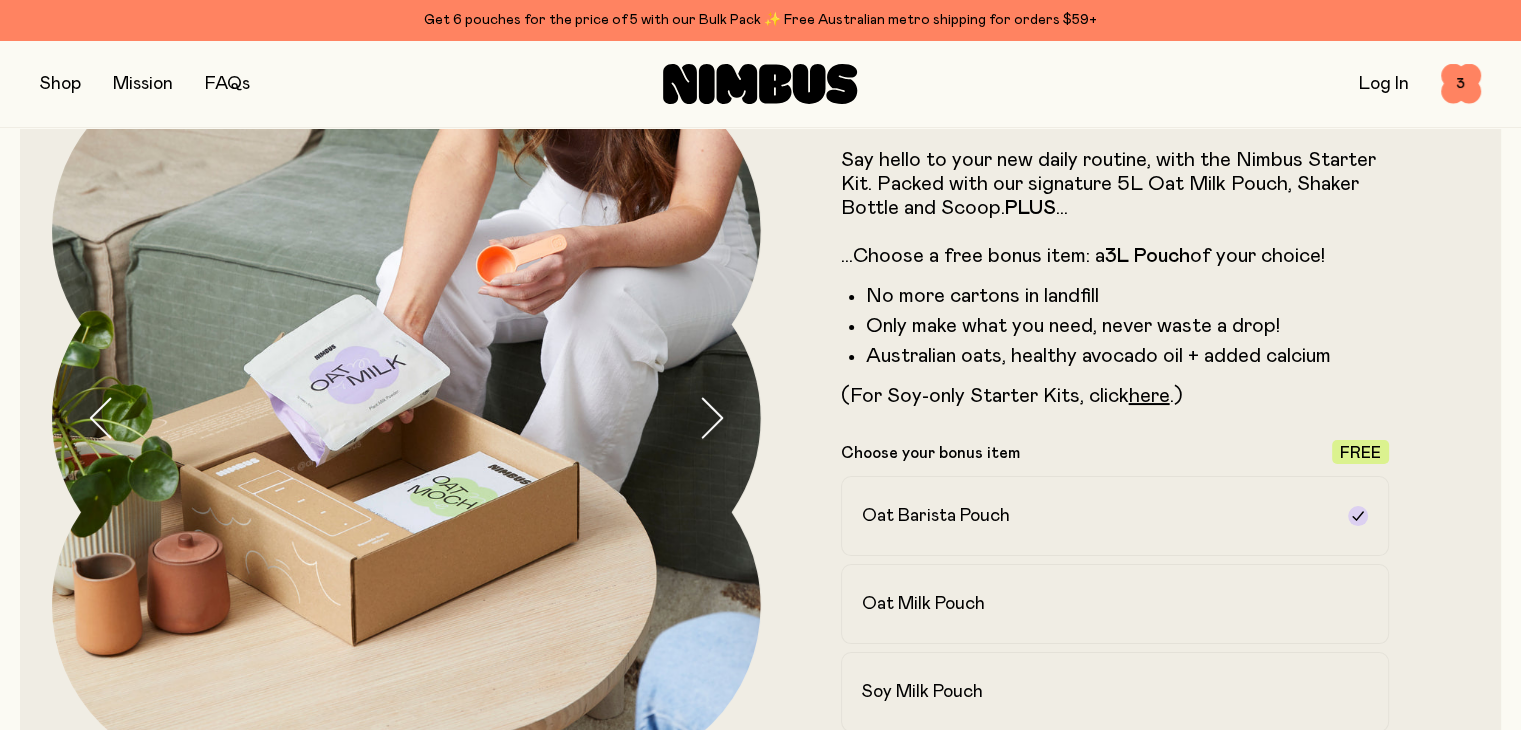 click 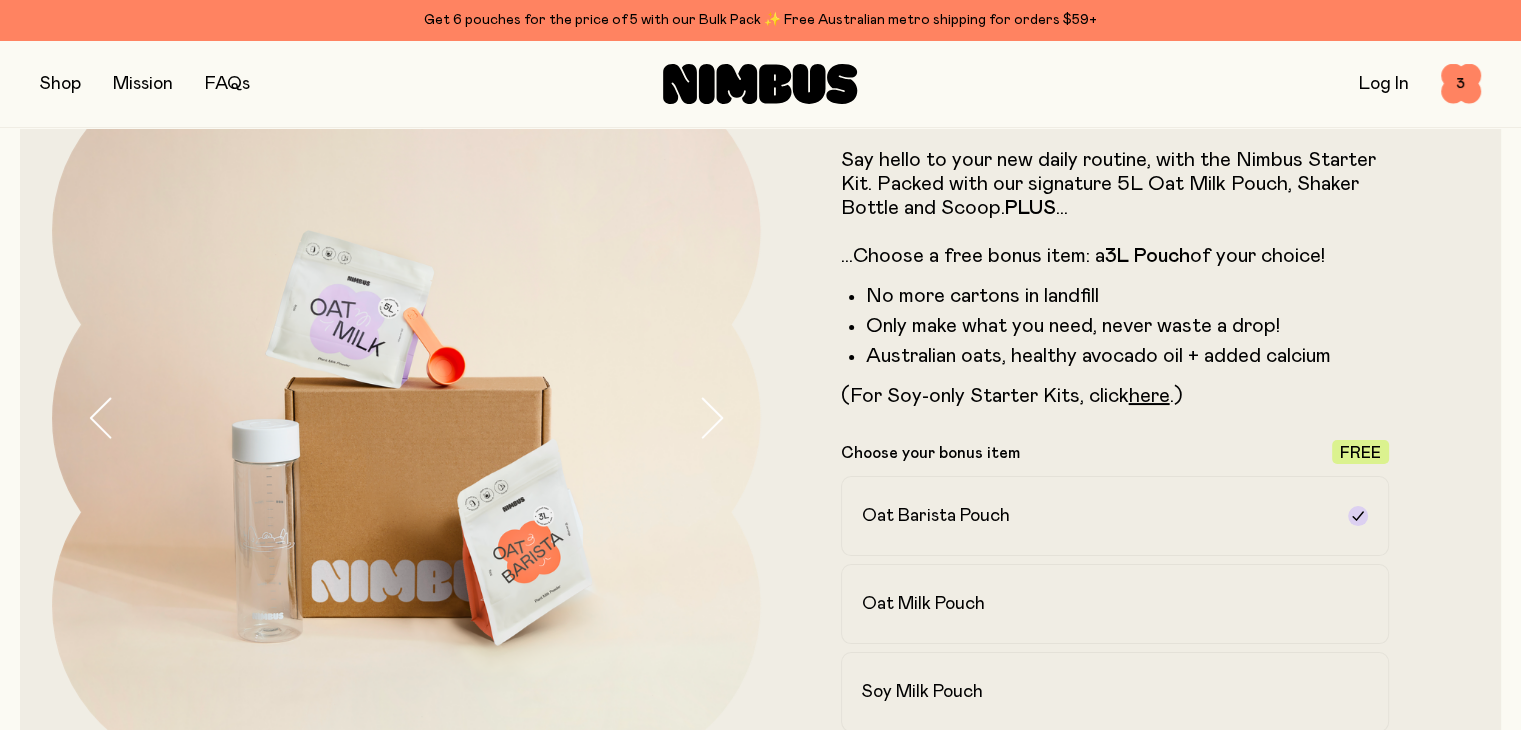 click at bounding box center [60, 84] 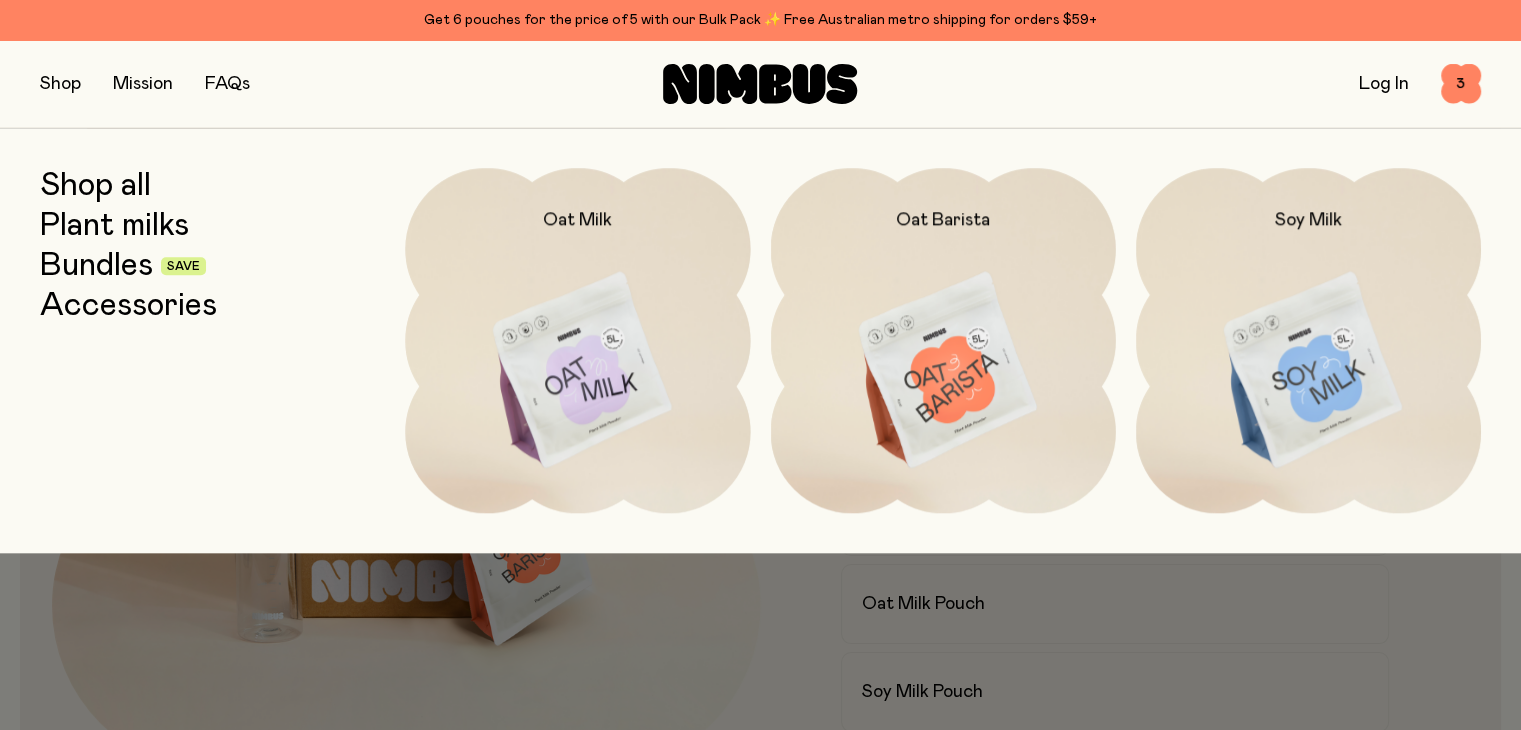 type 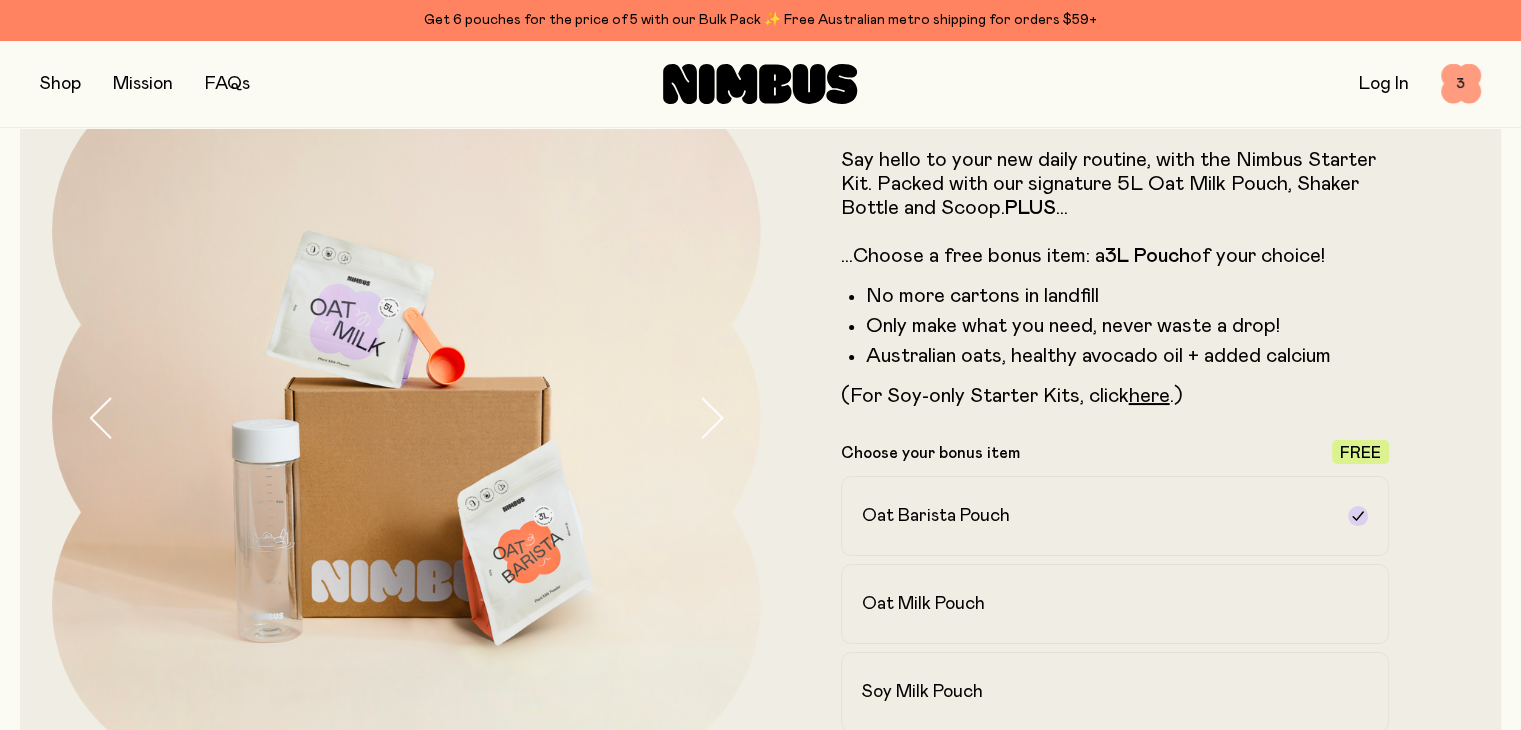 click on "3" at bounding box center (1461, 84) 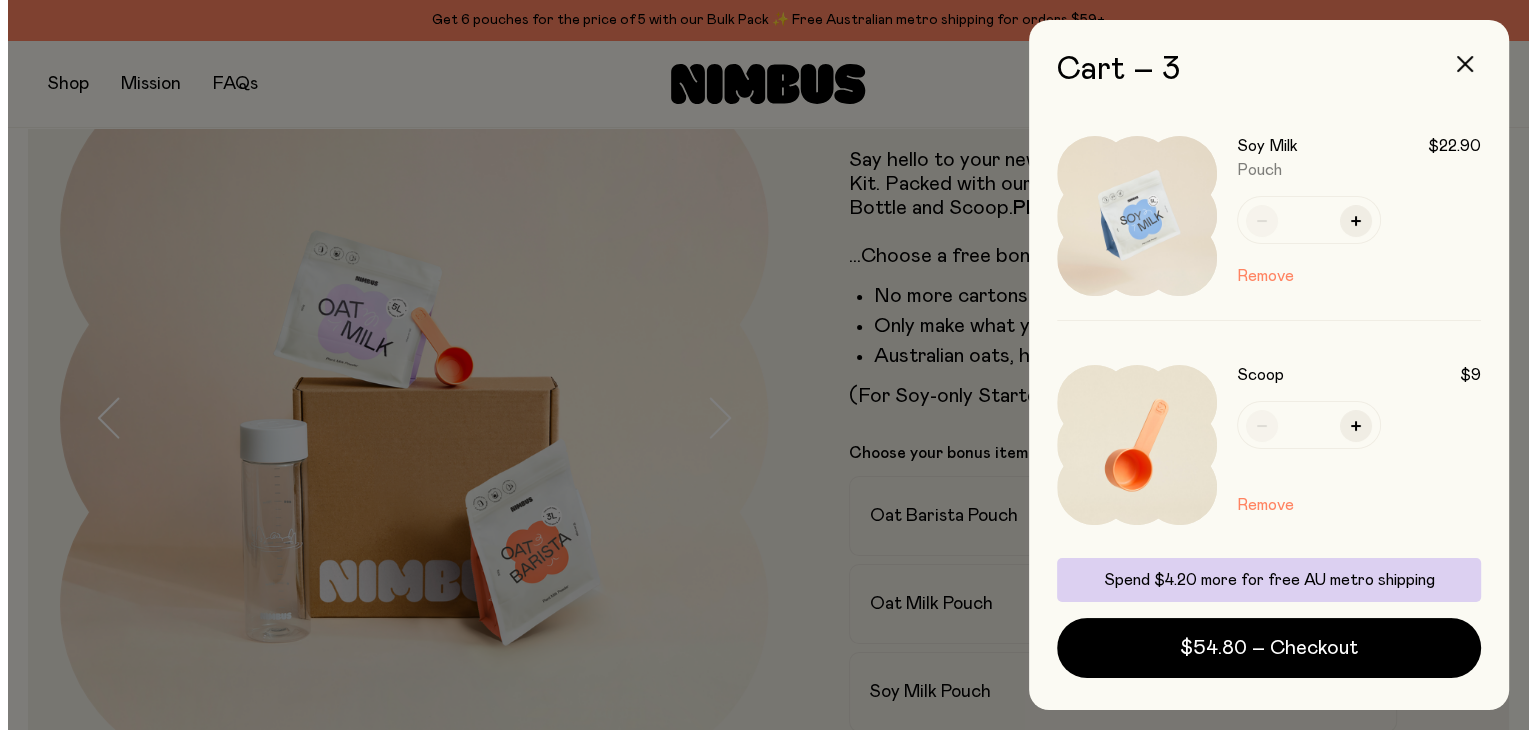 scroll, scrollTop: 0, scrollLeft: 0, axis: both 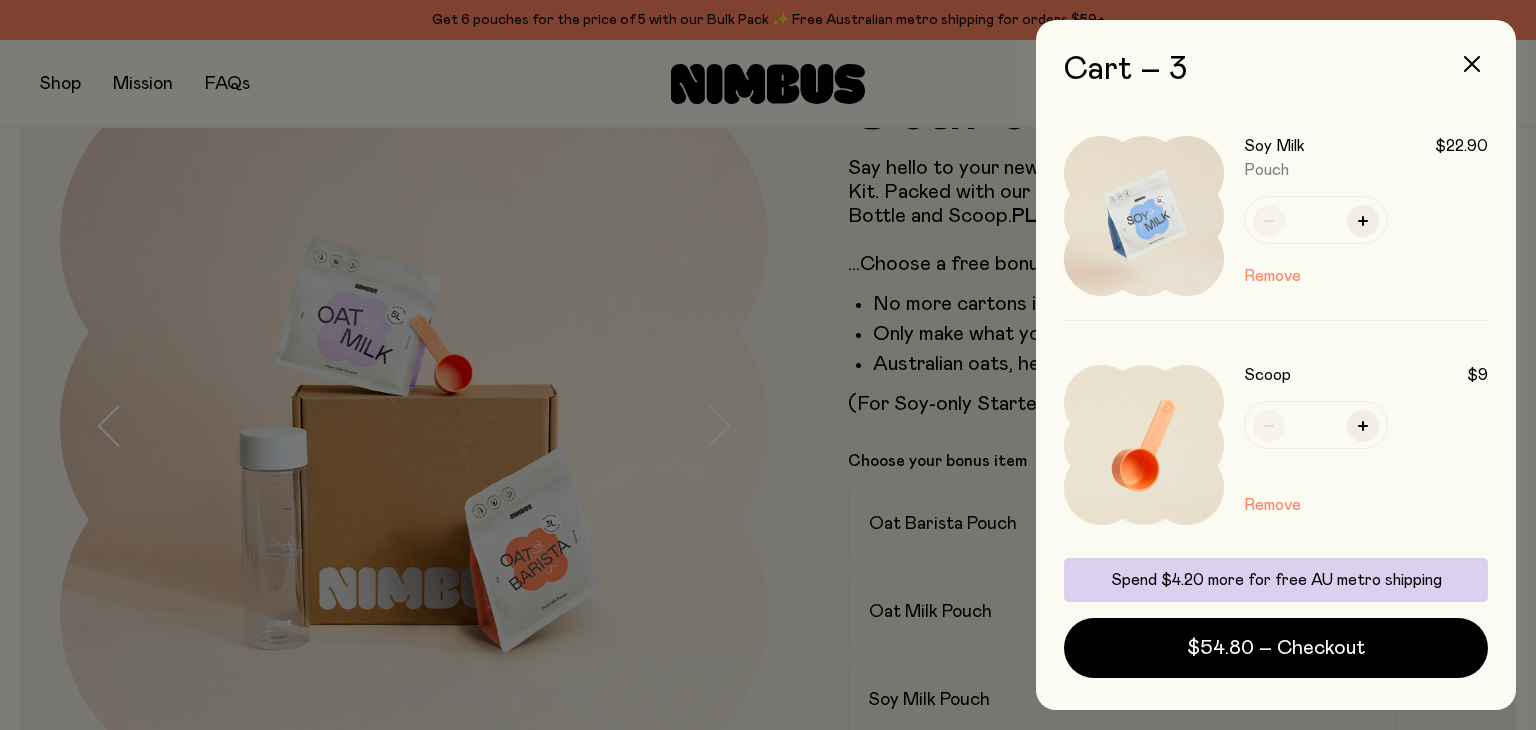 click at bounding box center [768, 365] 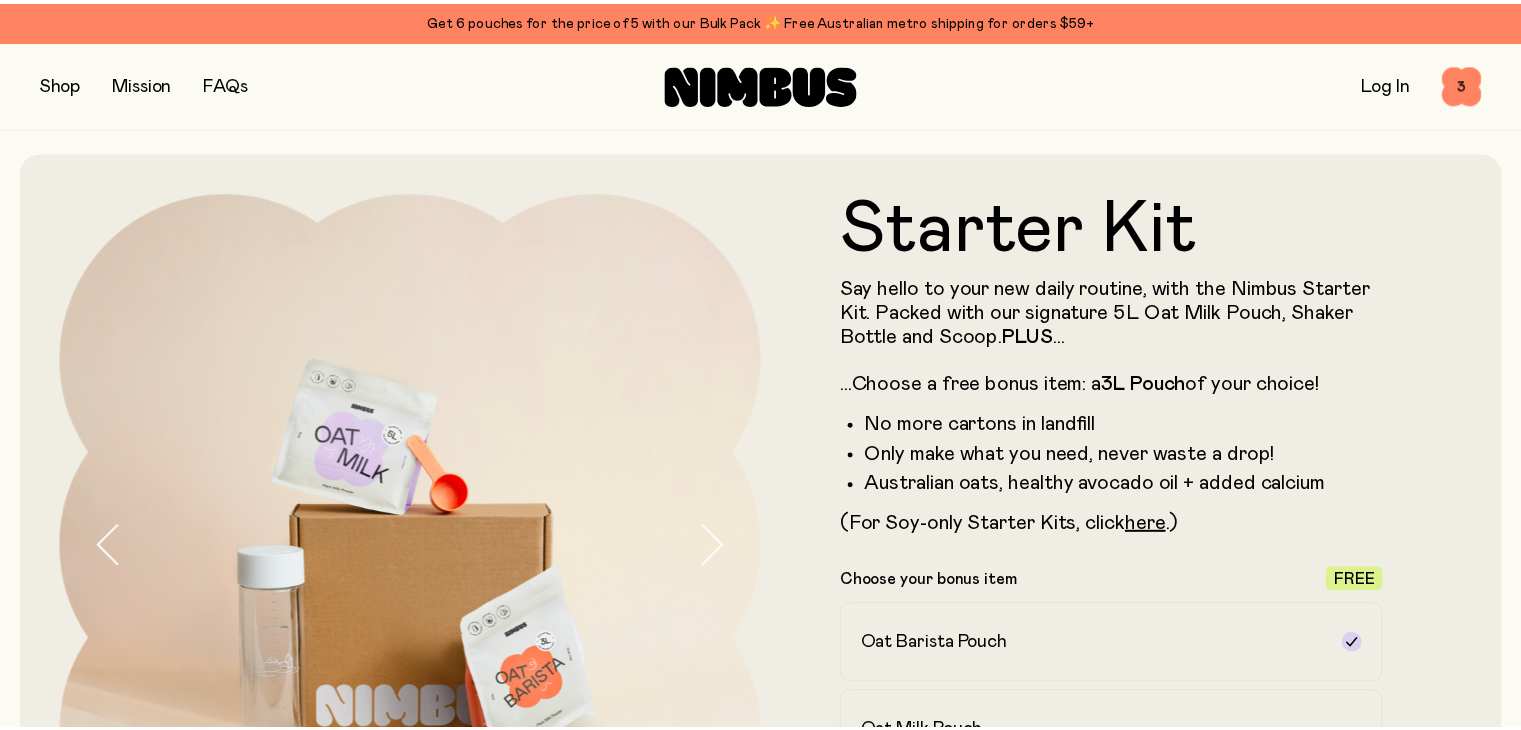 scroll, scrollTop: 120, scrollLeft: 0, axis: vertical 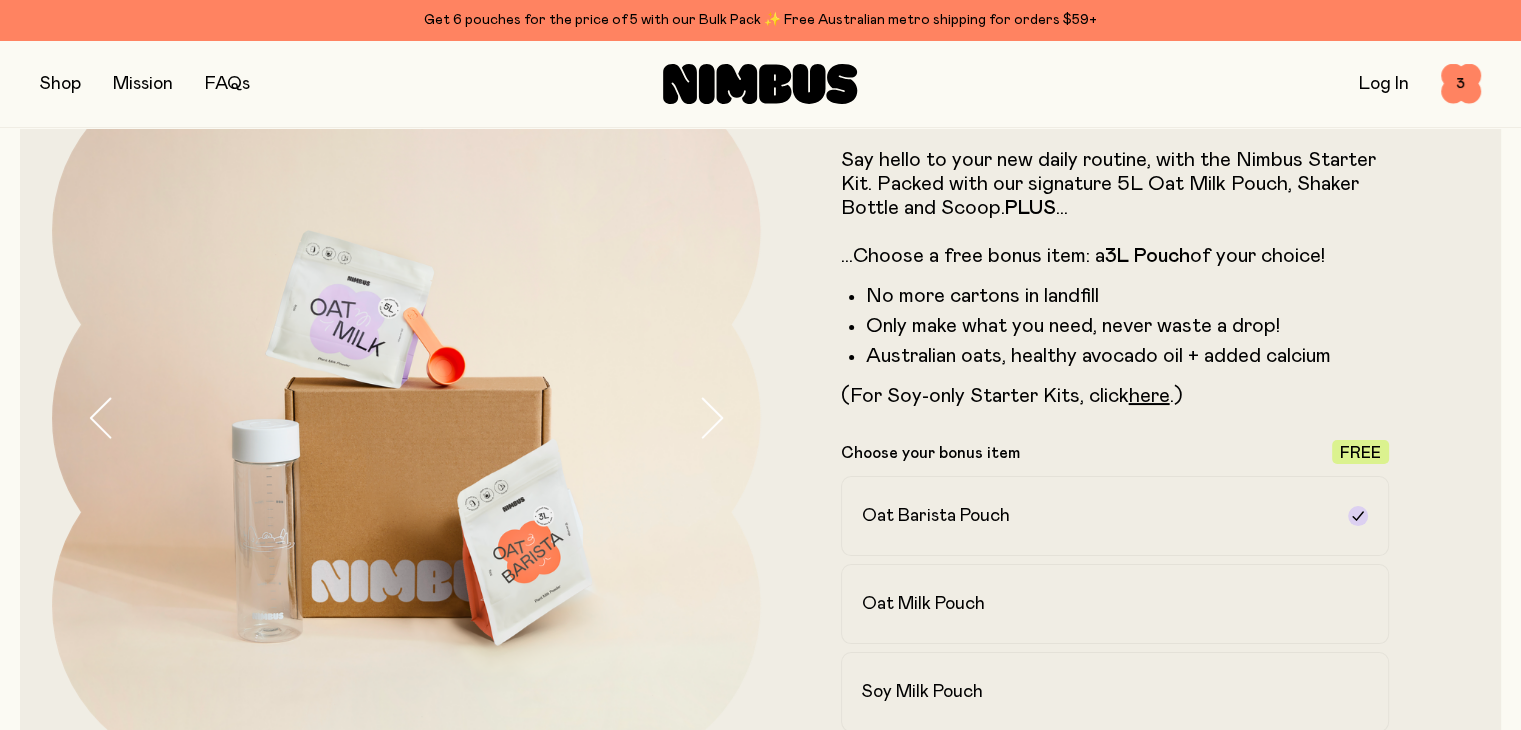 click at bounding box center (60, 84) 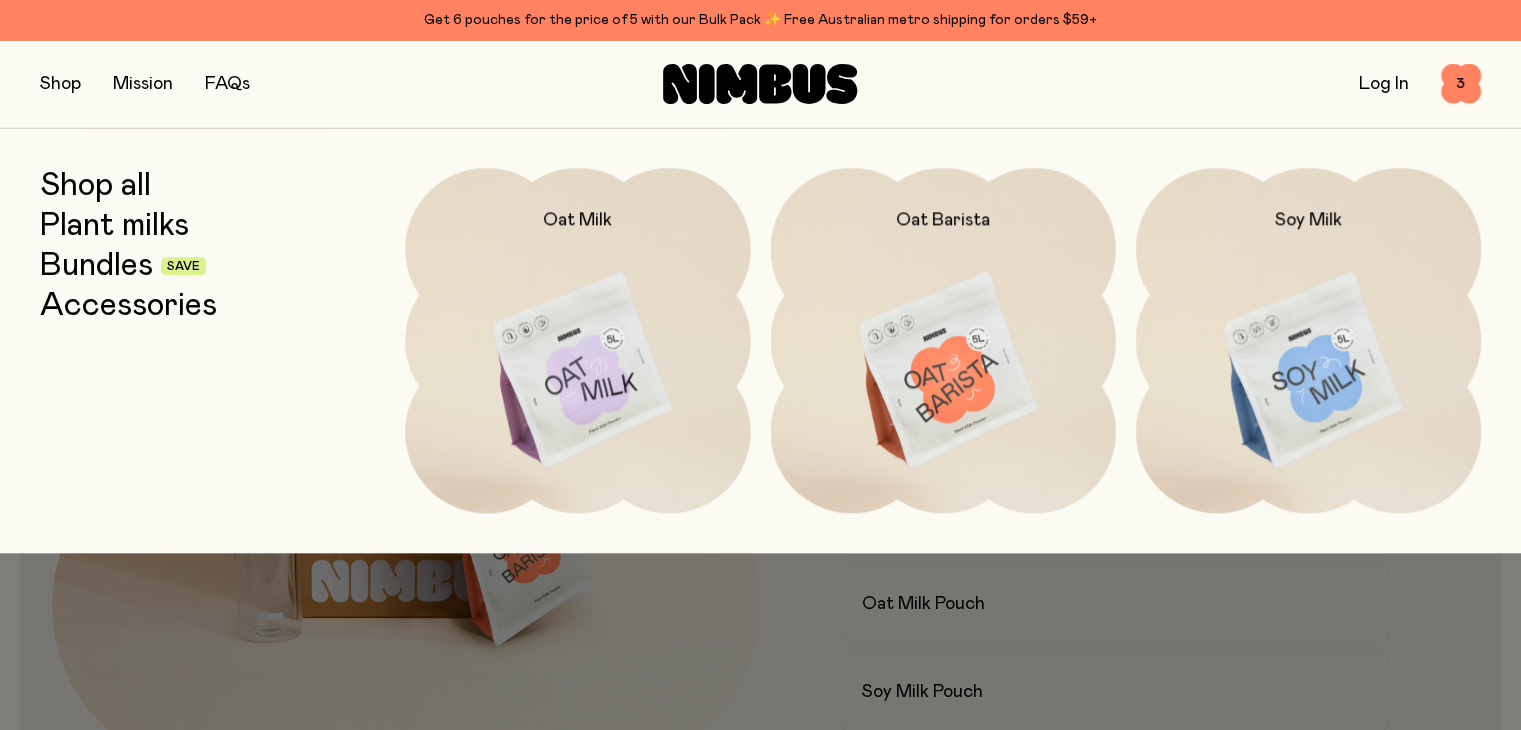 click on "Accessories" at bounding box center (128, 306) 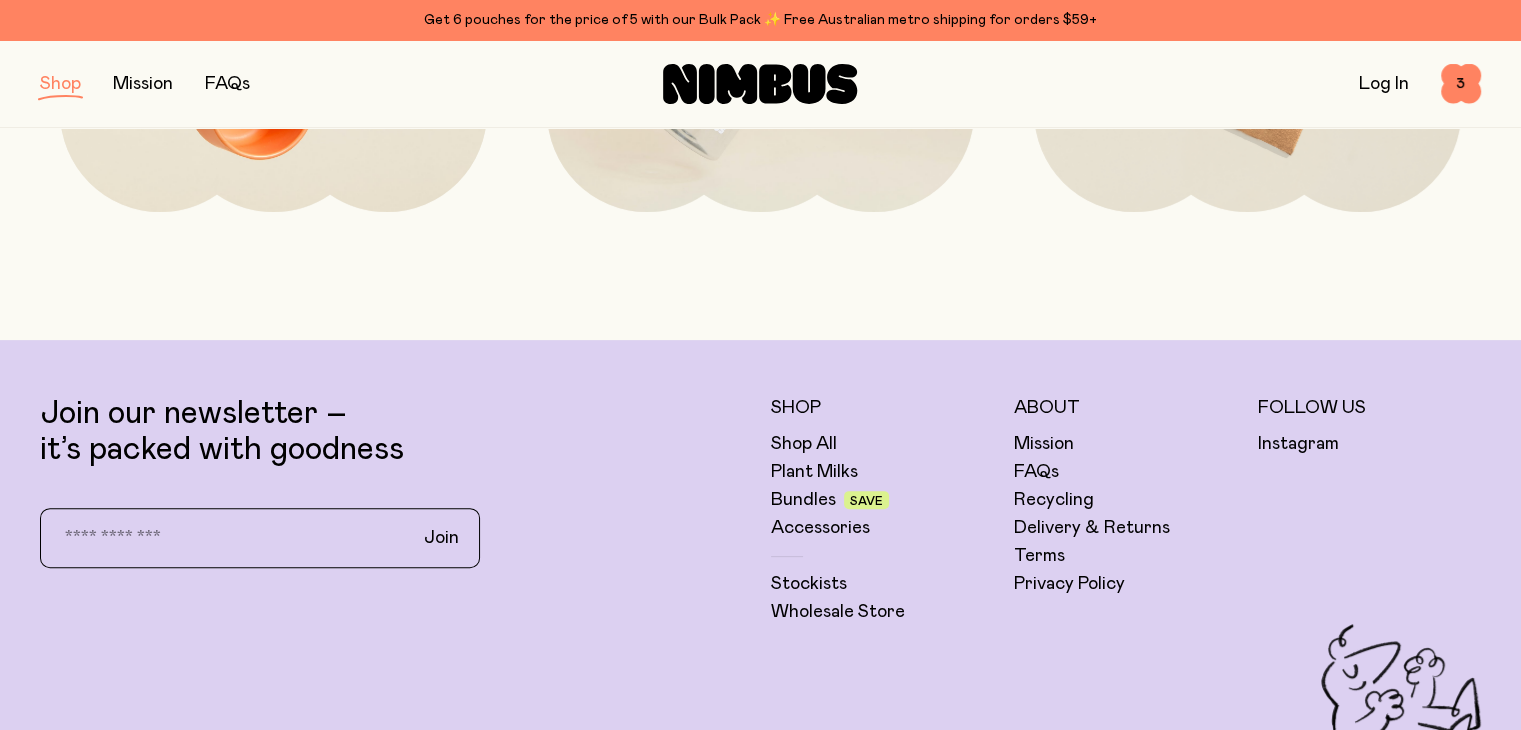 scroll, scrollTop: 640, scrollLeft: 0, axis: vertical 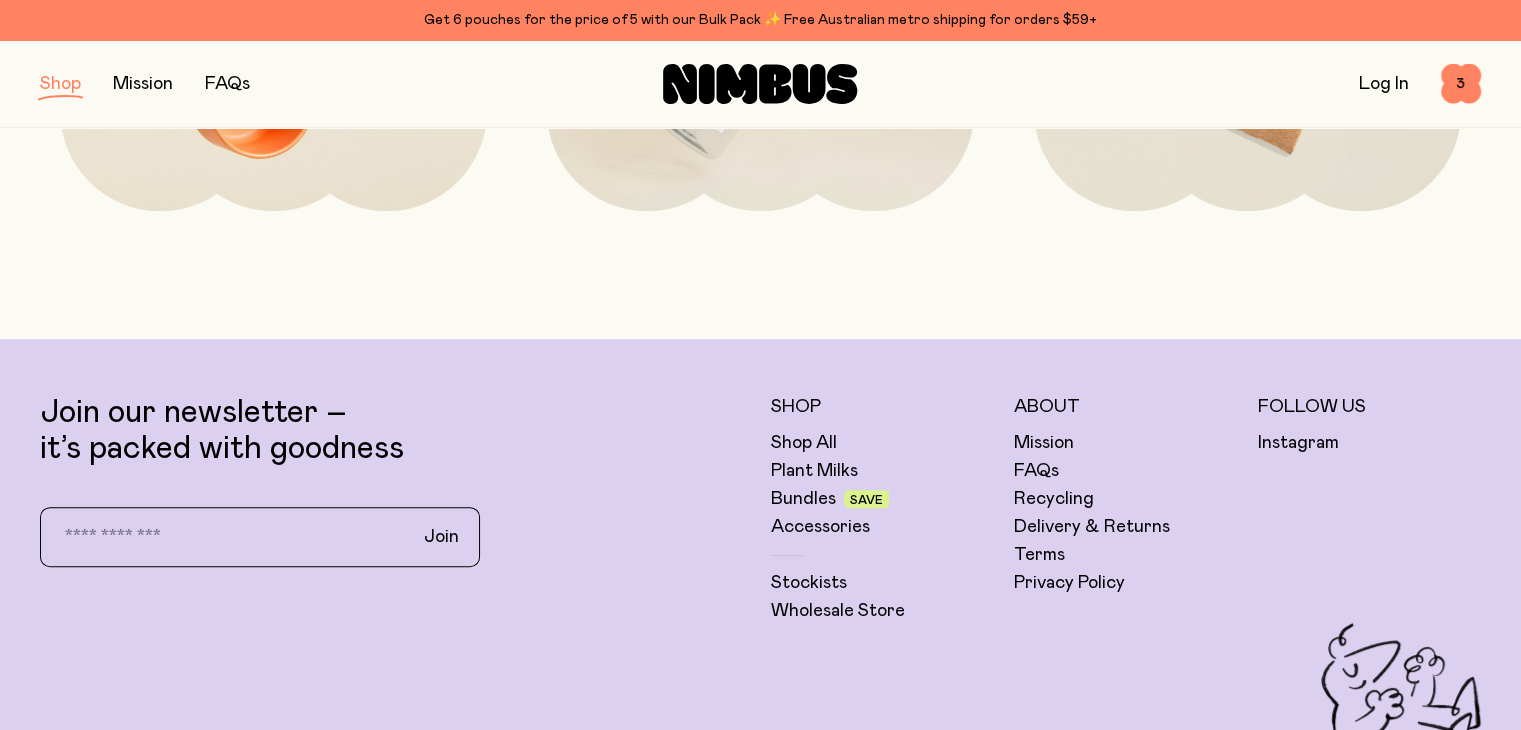 drag, startPoint x: 87, startPoint y: 93, endPoint x: 75, endPoint y: 91, distance: 12.165525 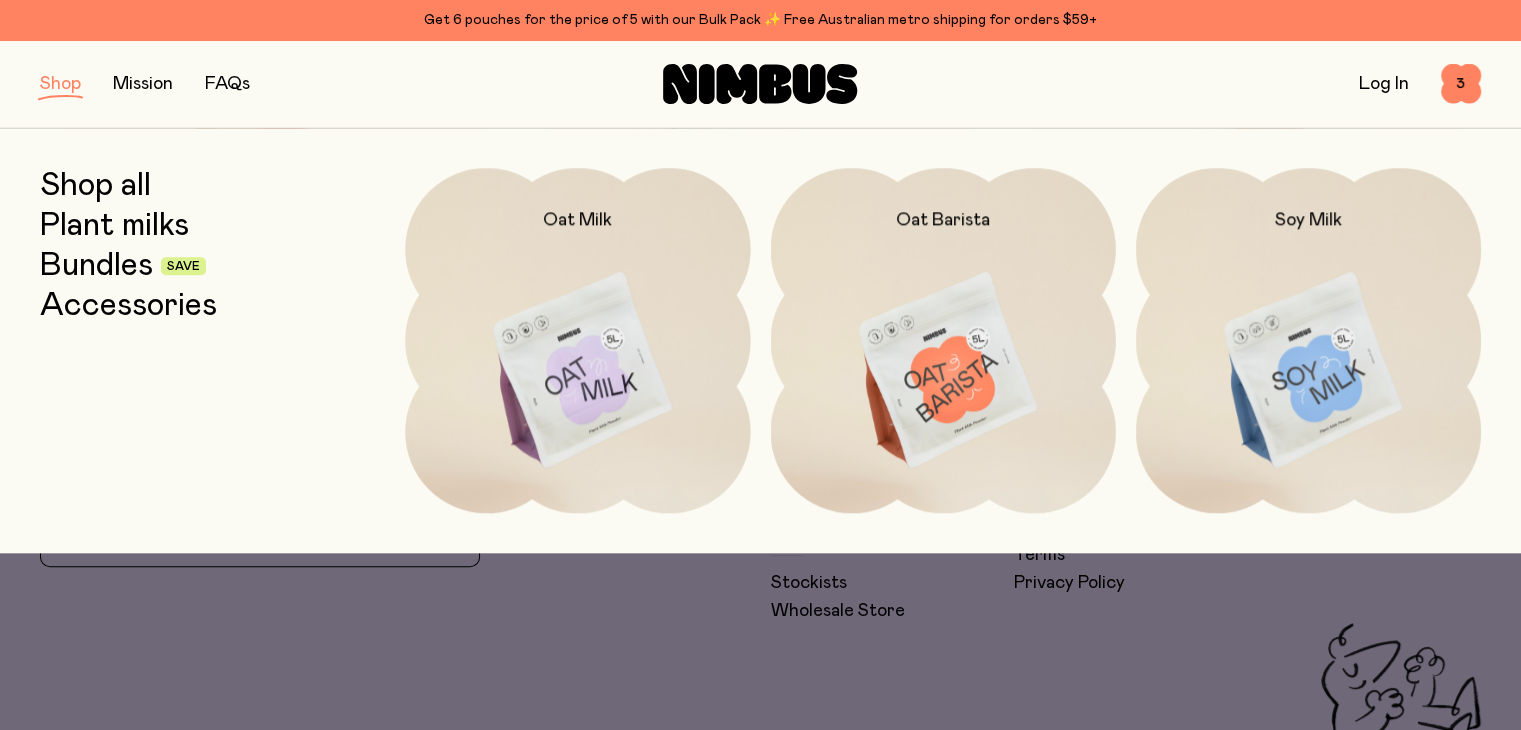 click on "Plant milks" at bounding box center [114, 226] 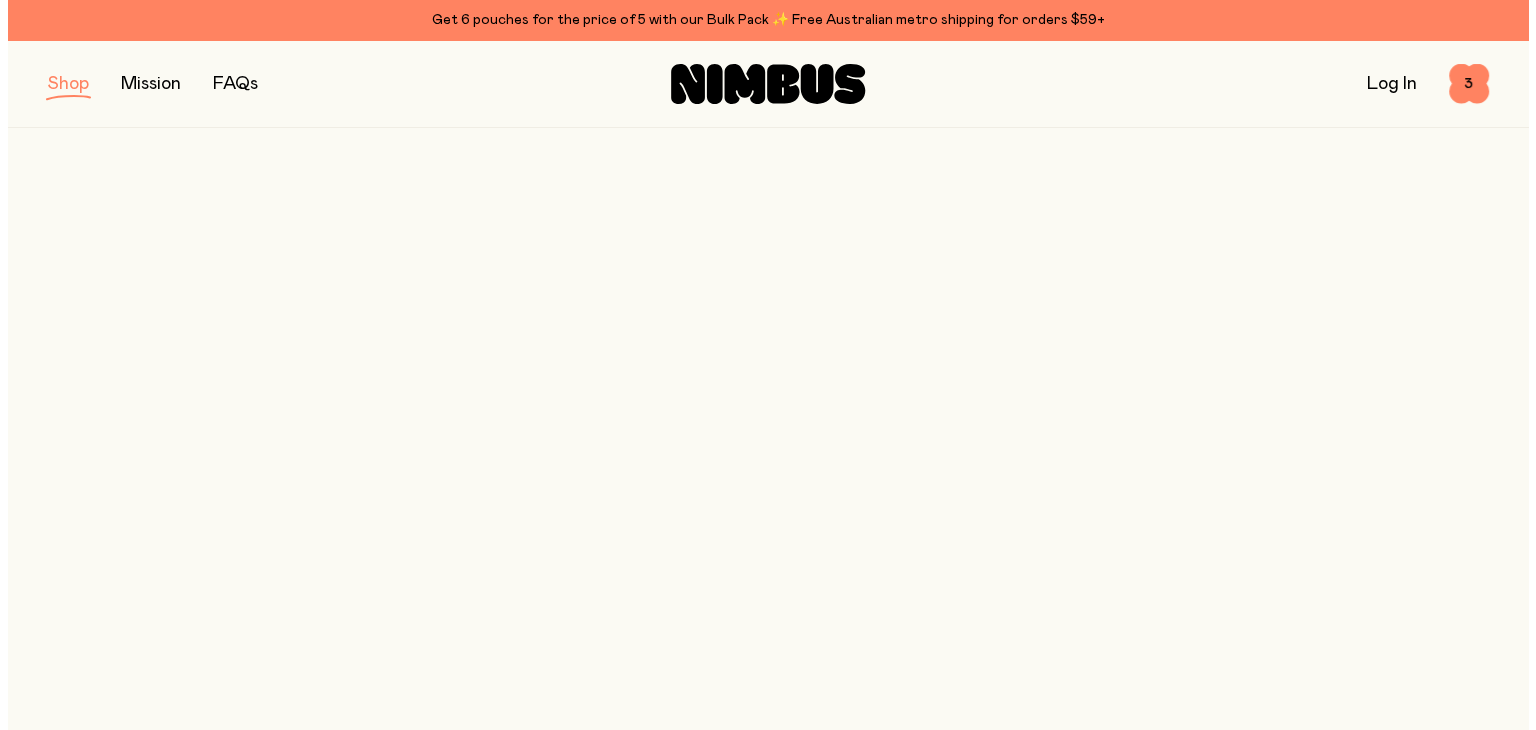 scroll, scrollTop: 0, scrollLeft: 0, axis: both 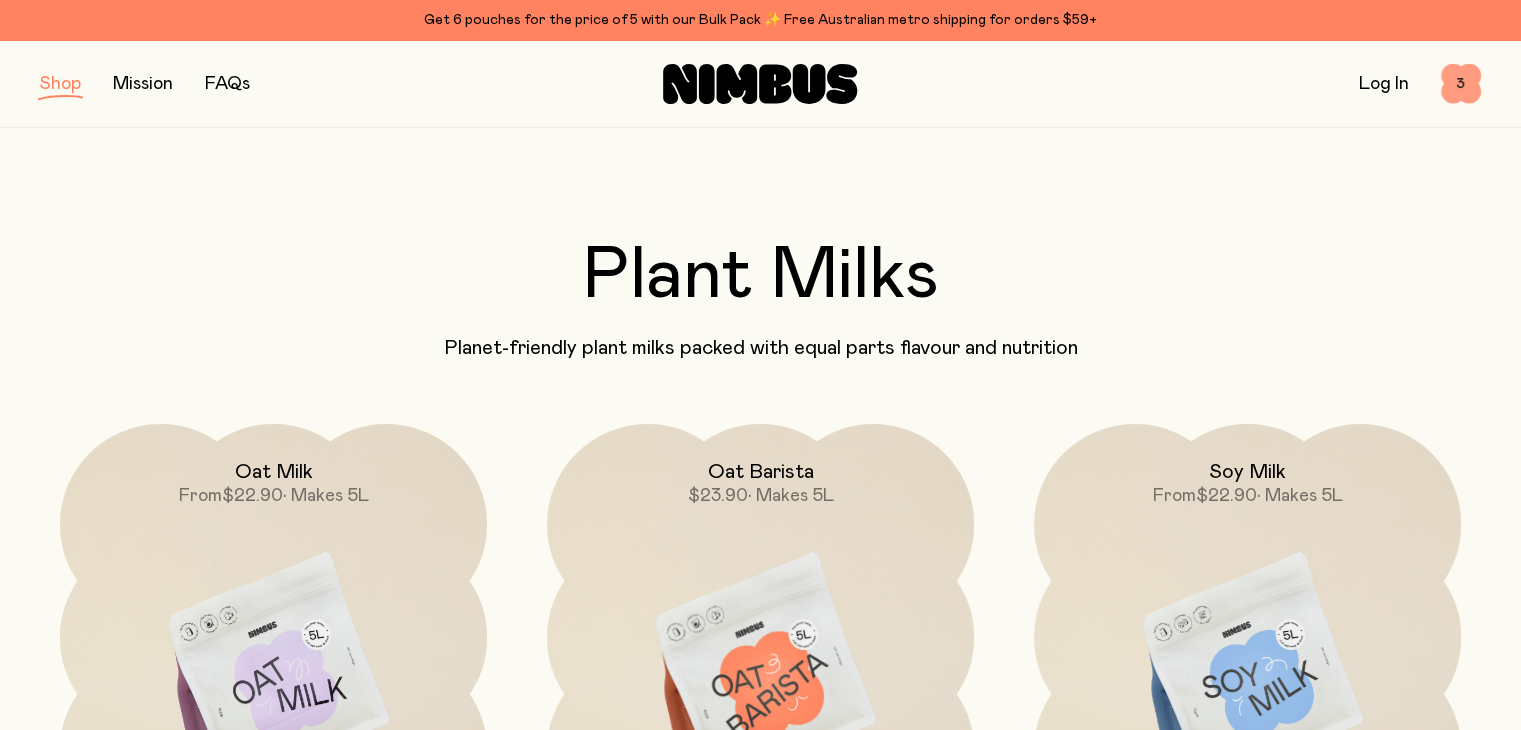 click on "3" at bounding box center [1461, 84] 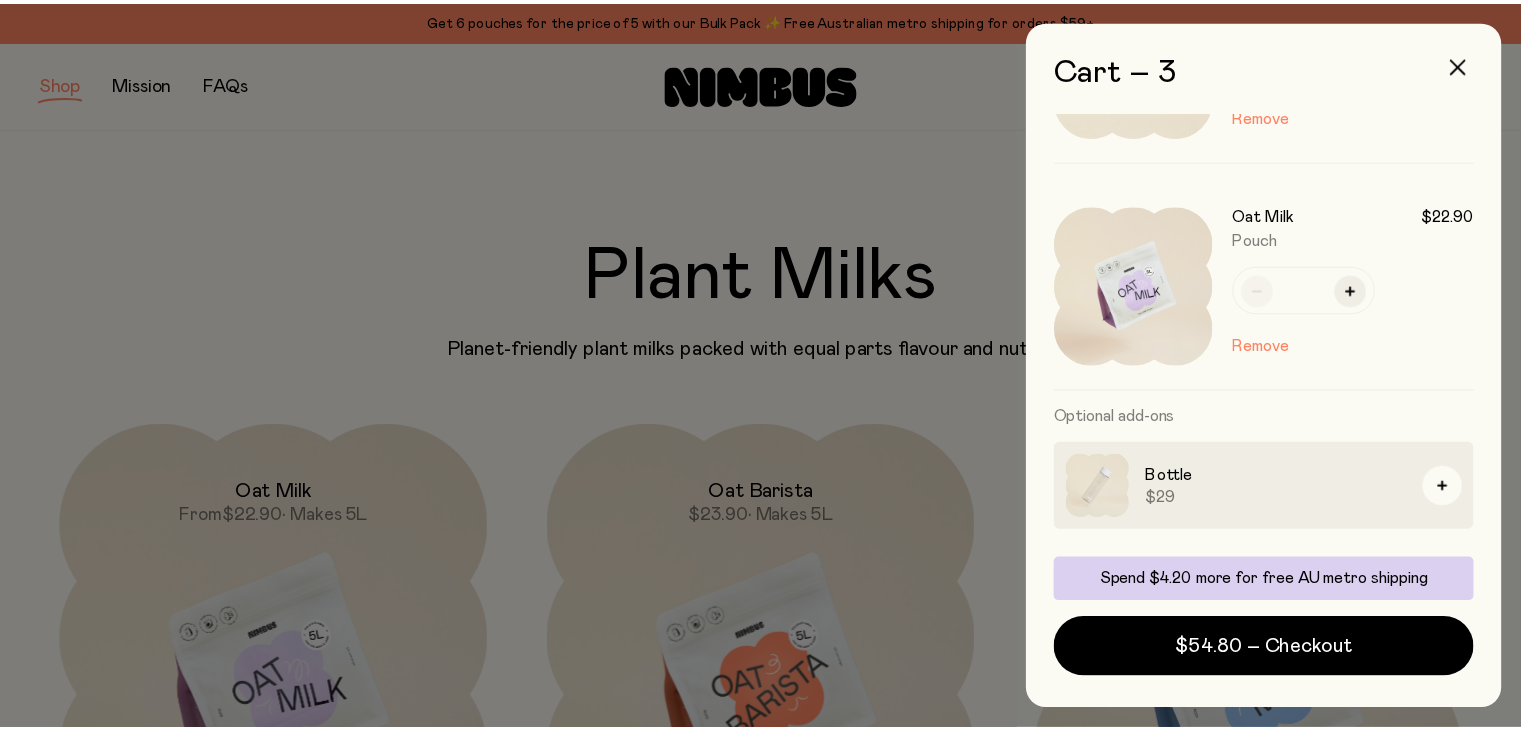 scroll, scrollTop: 0, scrollLeft: 0, axis: both 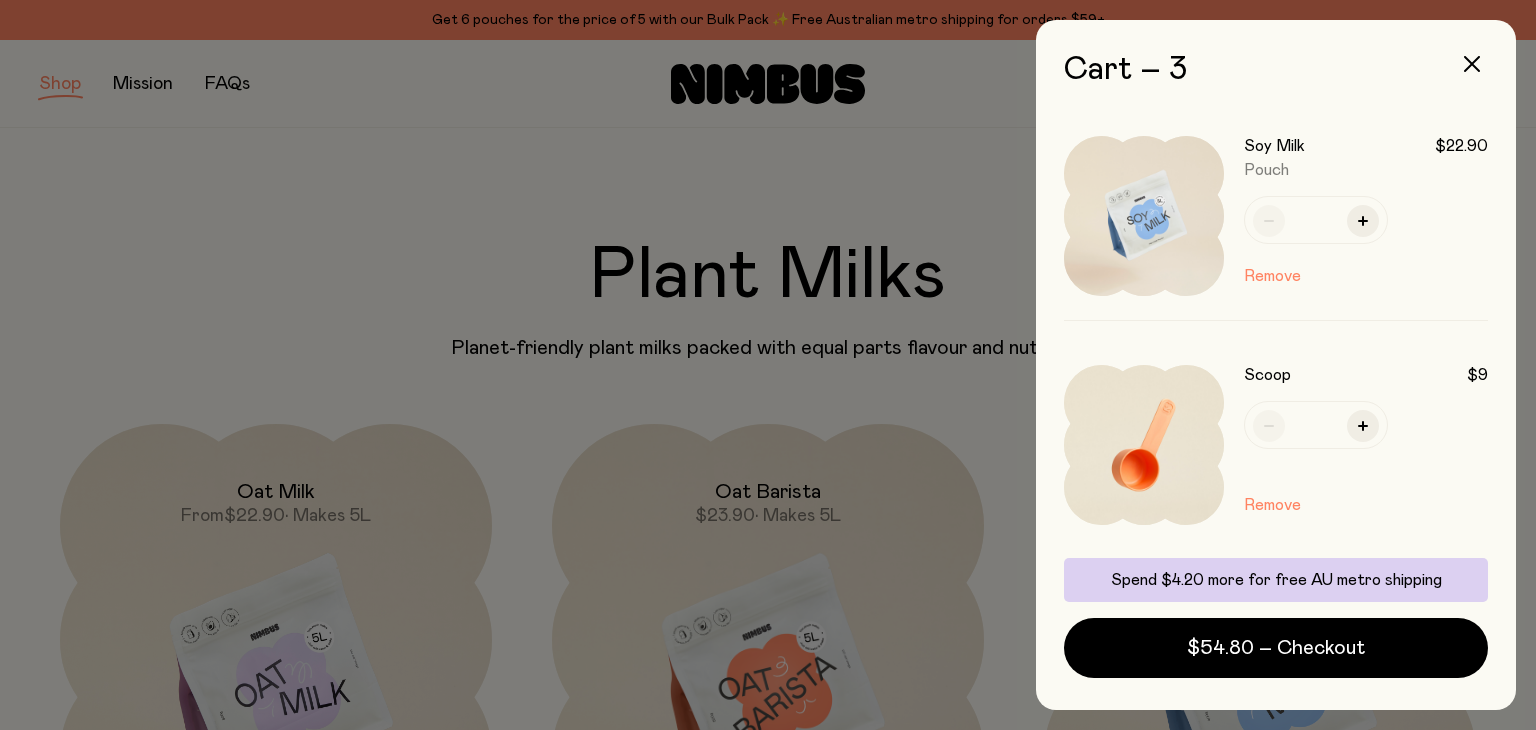 click at bounding box center (768, 365) 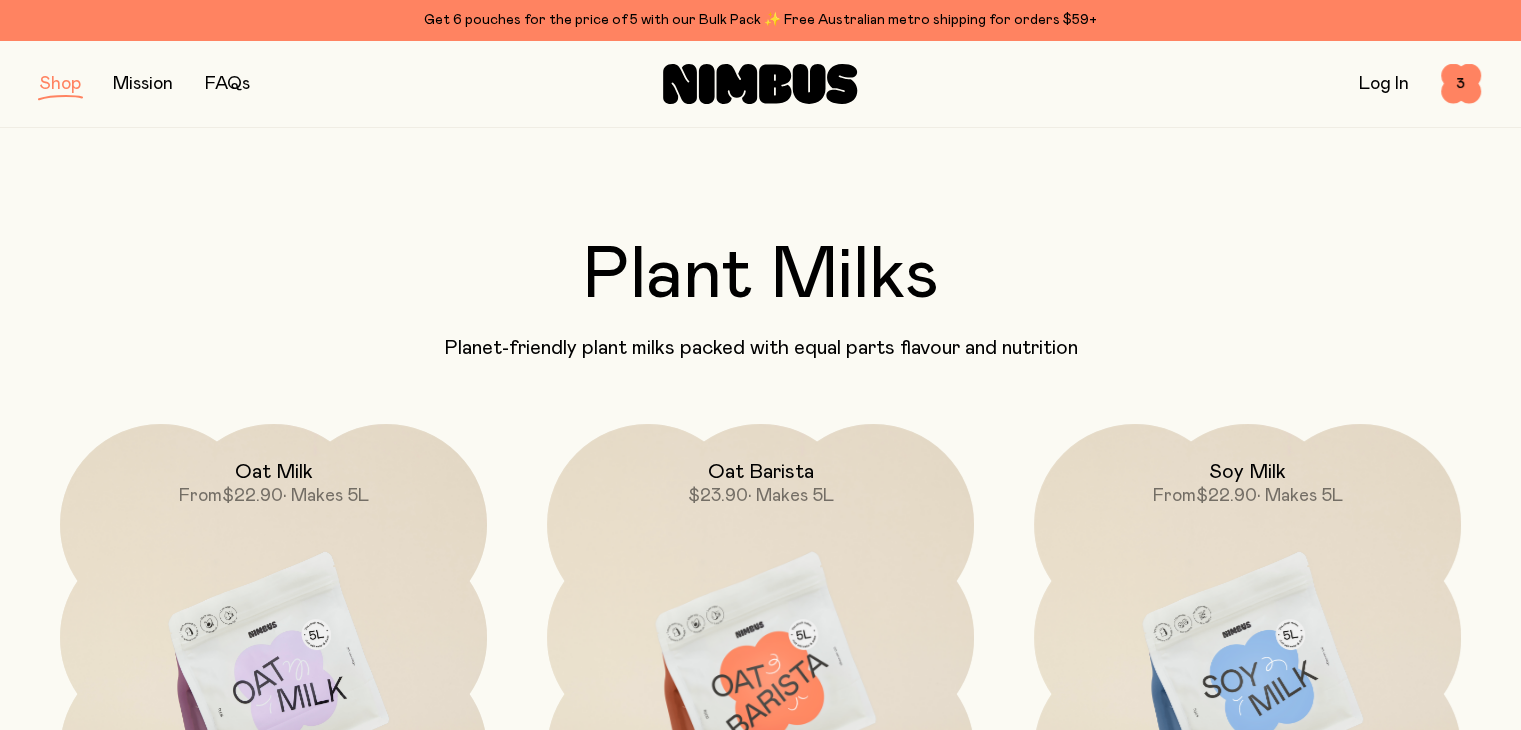 click at bounding box center (760, 675) 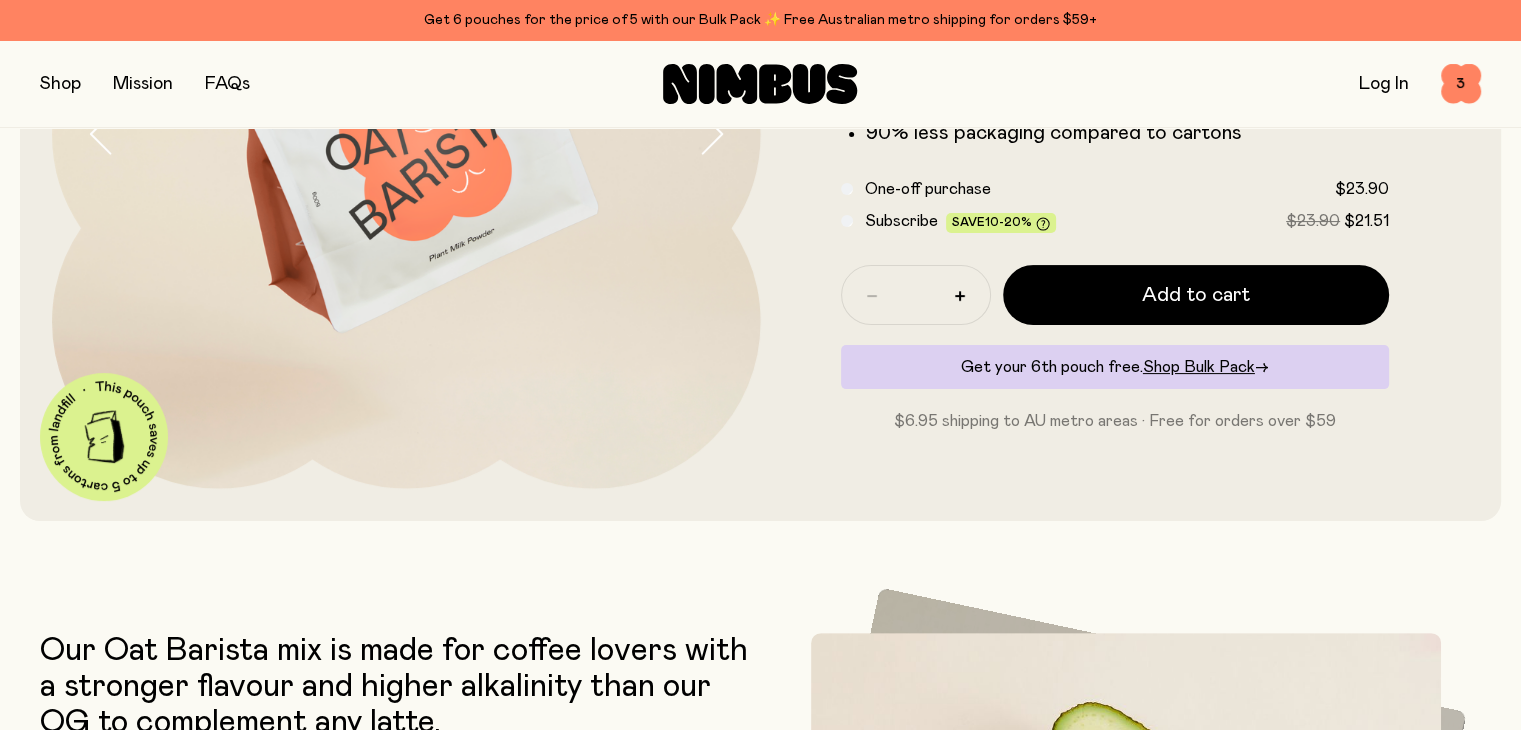 scroll, scrollTop: 0, scrollLeft: 0, axis: both 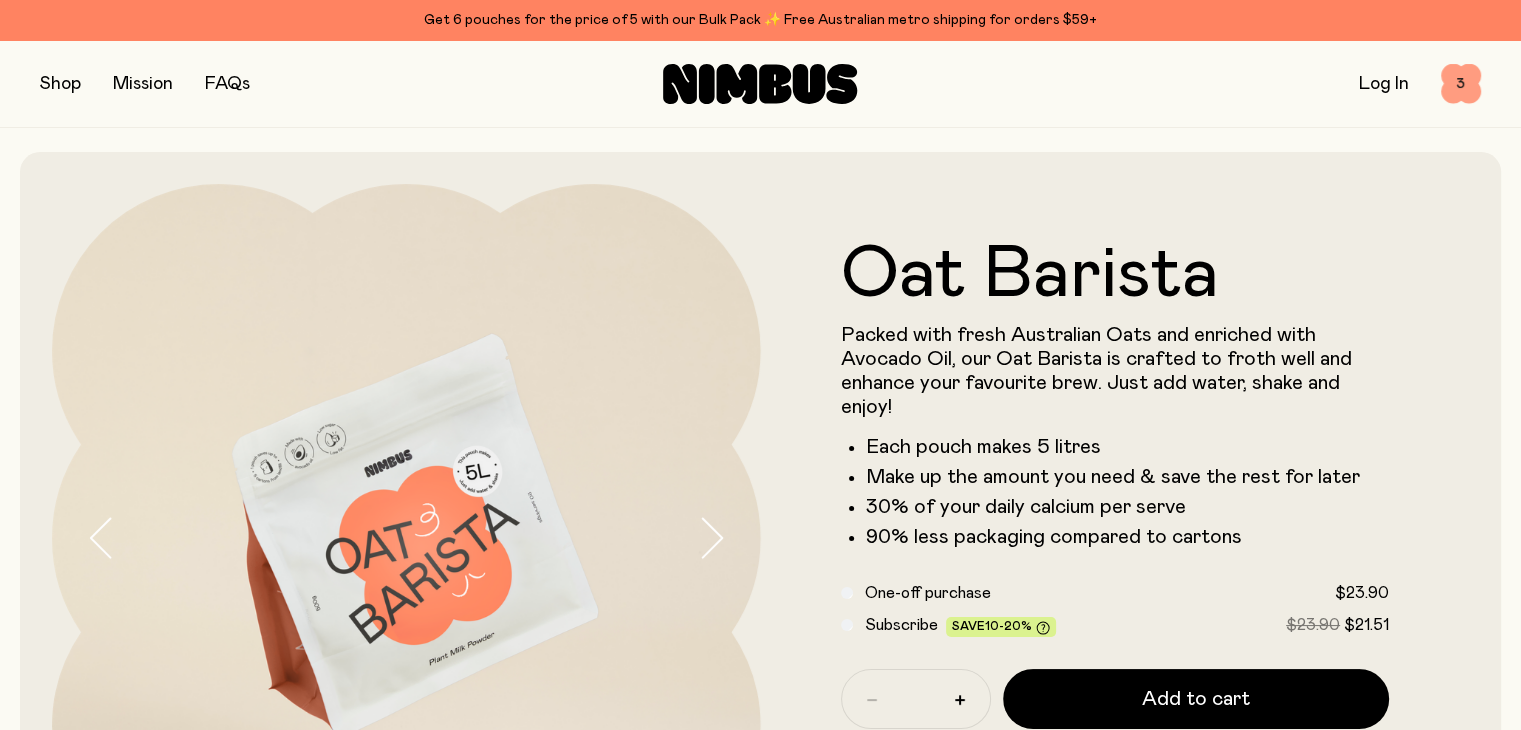 click on "3" at bounding box center [1461, 84] 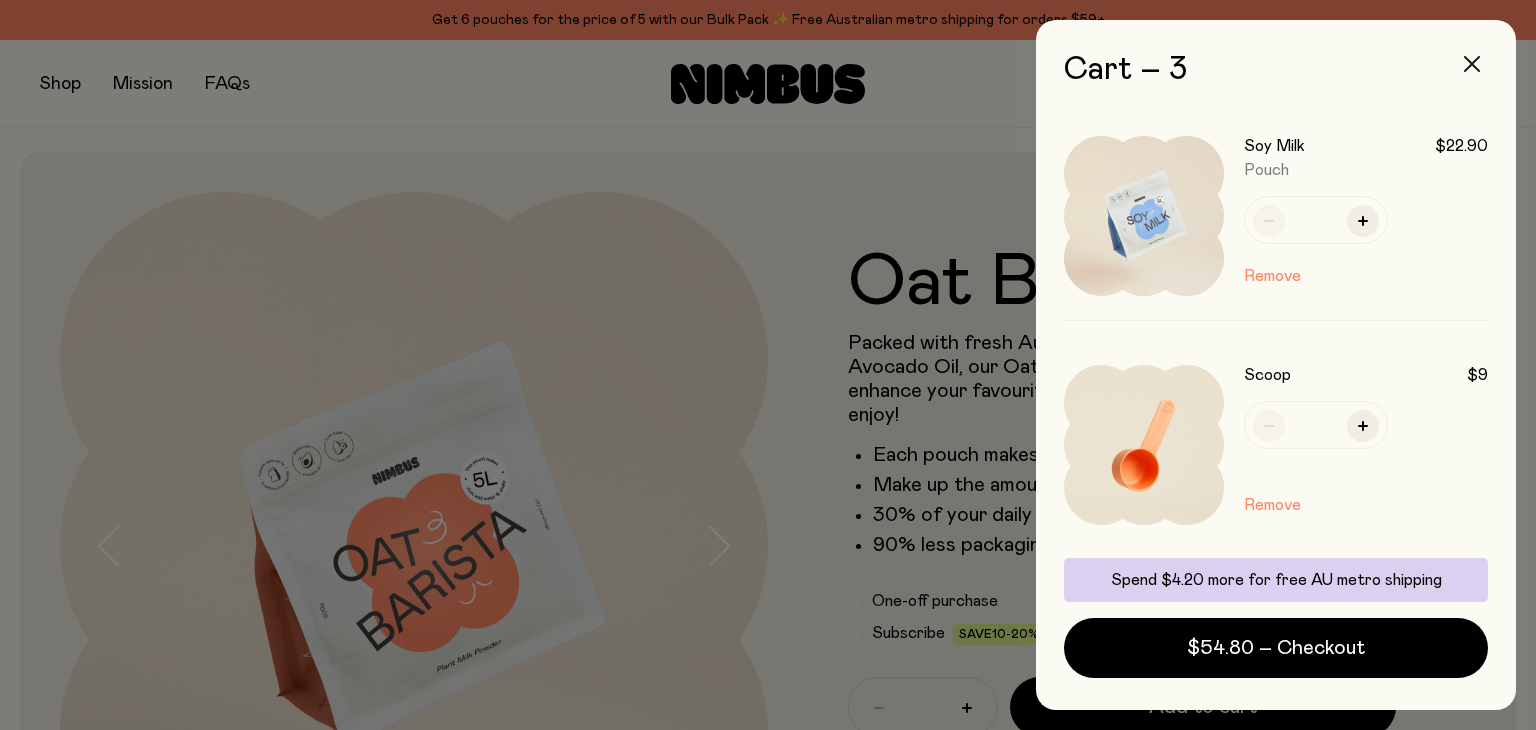click at bounding box center [1472, 64] 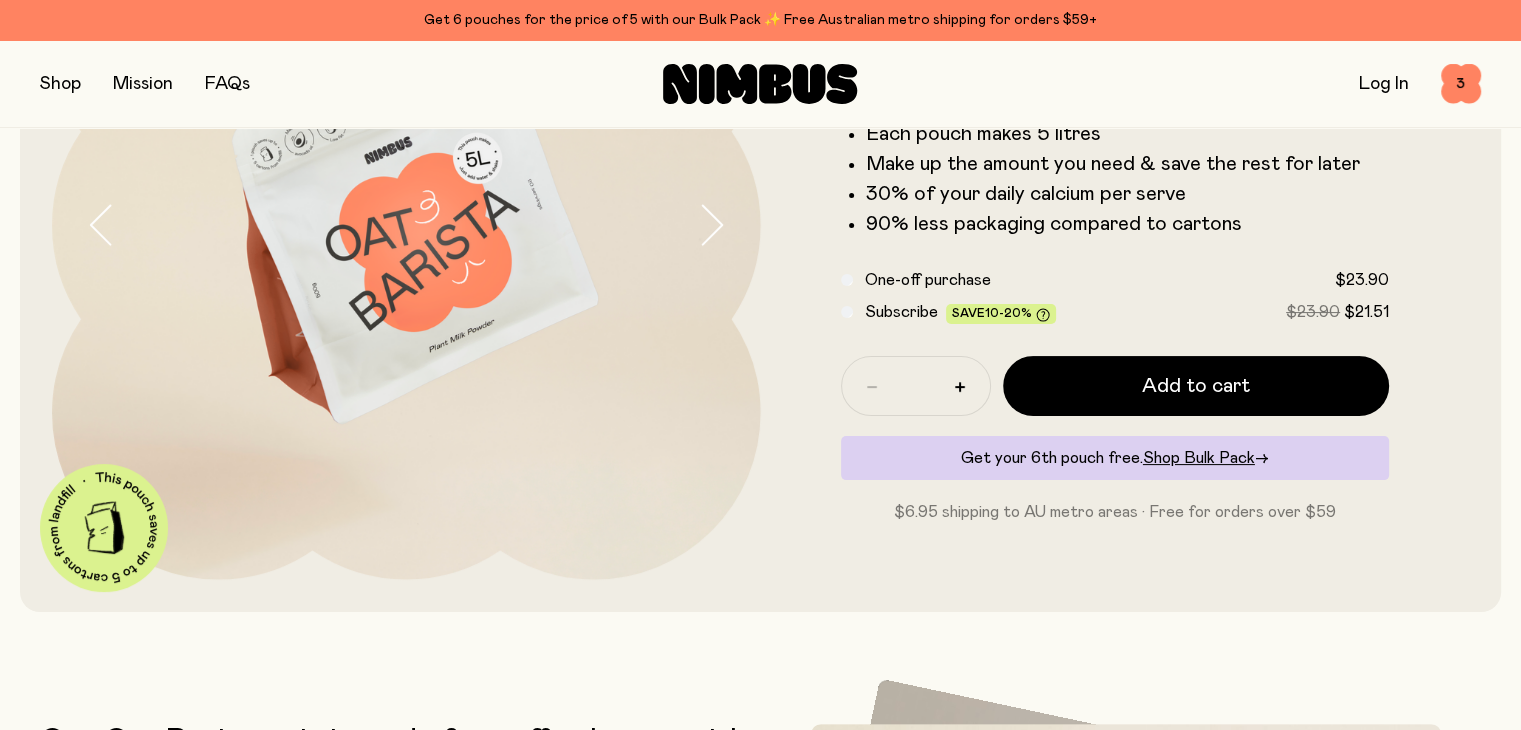 scroll, scrollTop: 257, scrollLeft: 0, axis: vertical 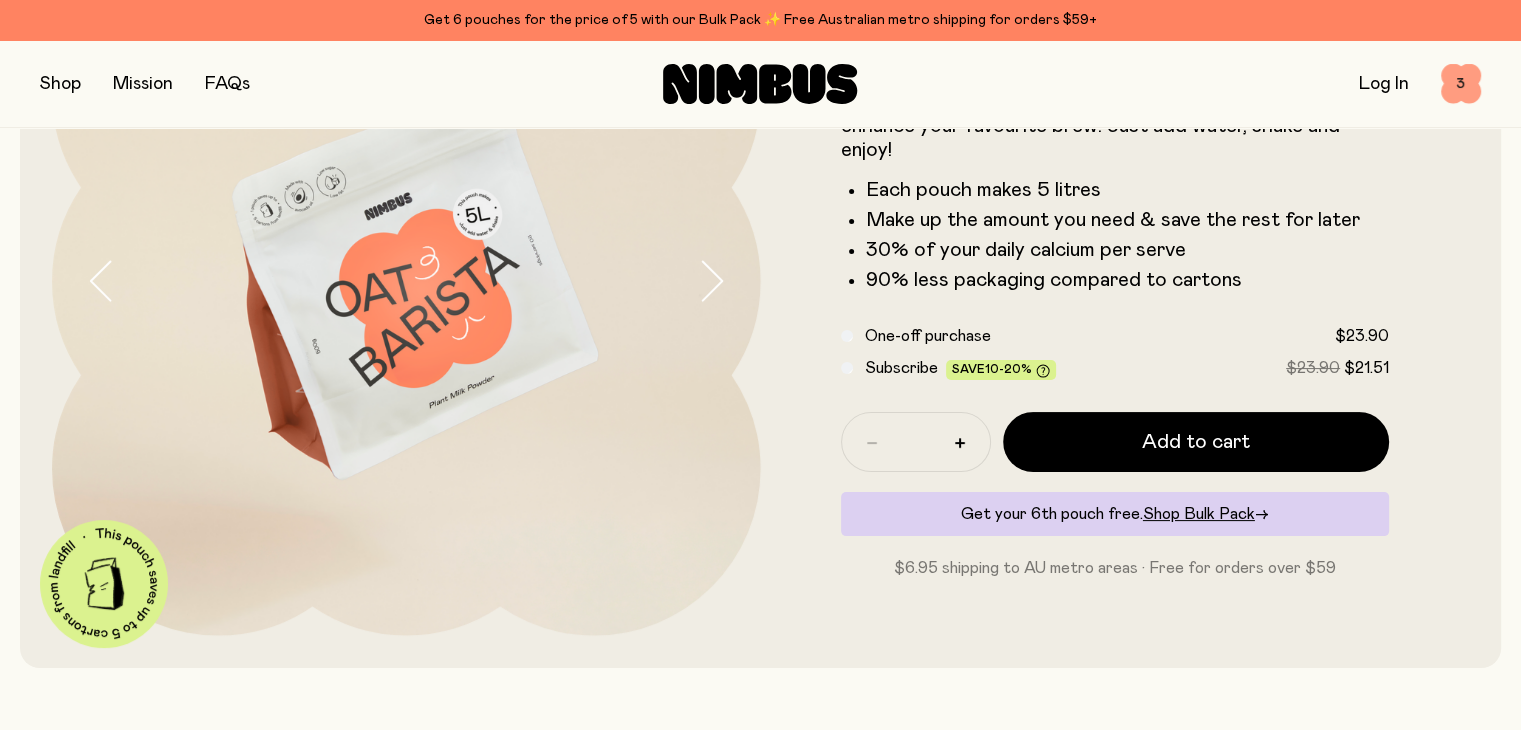 click on "3" at bounding box center [1461, 84] 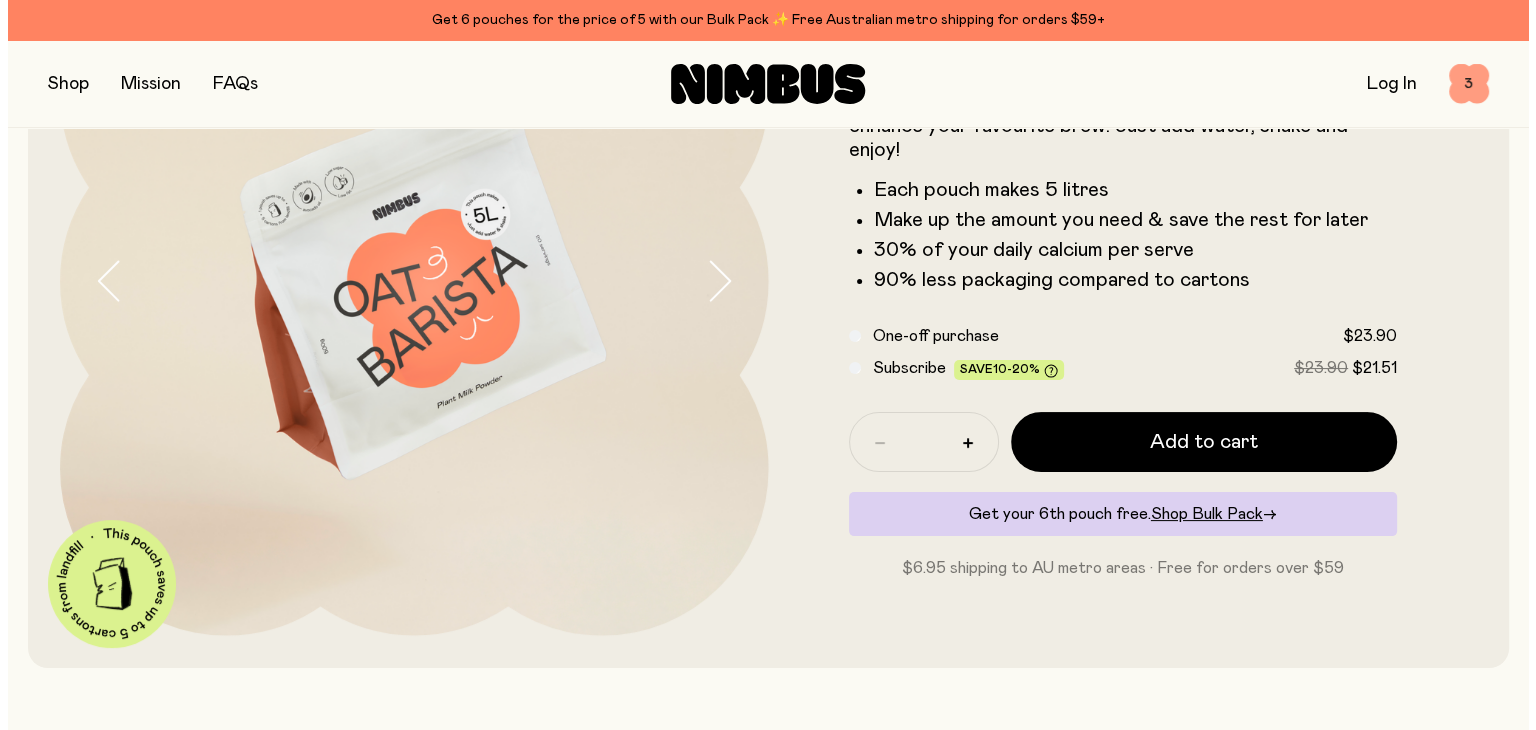 scroll, scrollTop: 0, scrollLeft: 0, axis: both 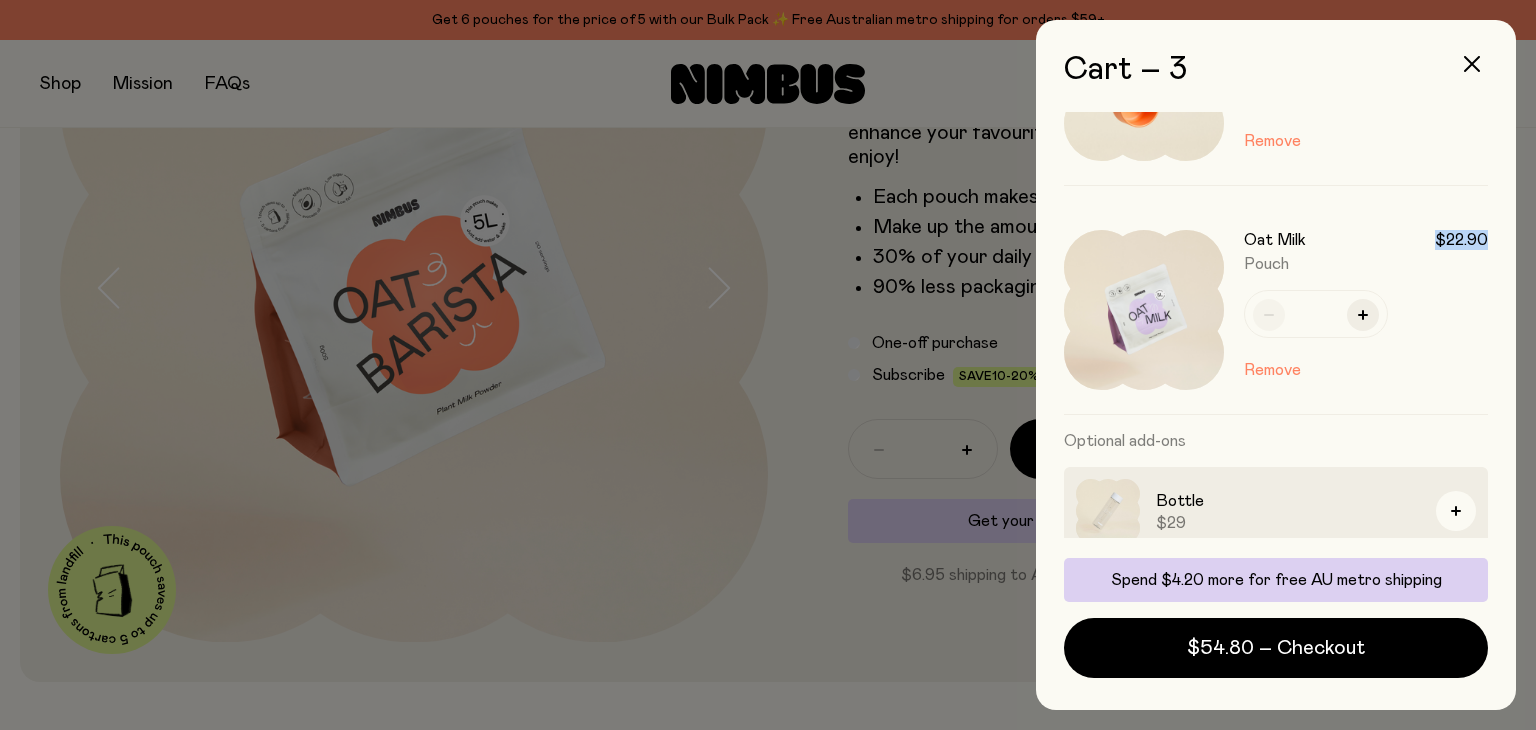 drag, startPoint x: 1422, startPoint y: 240, endPoint x: 1480, endPoint y: 240, distance: 58 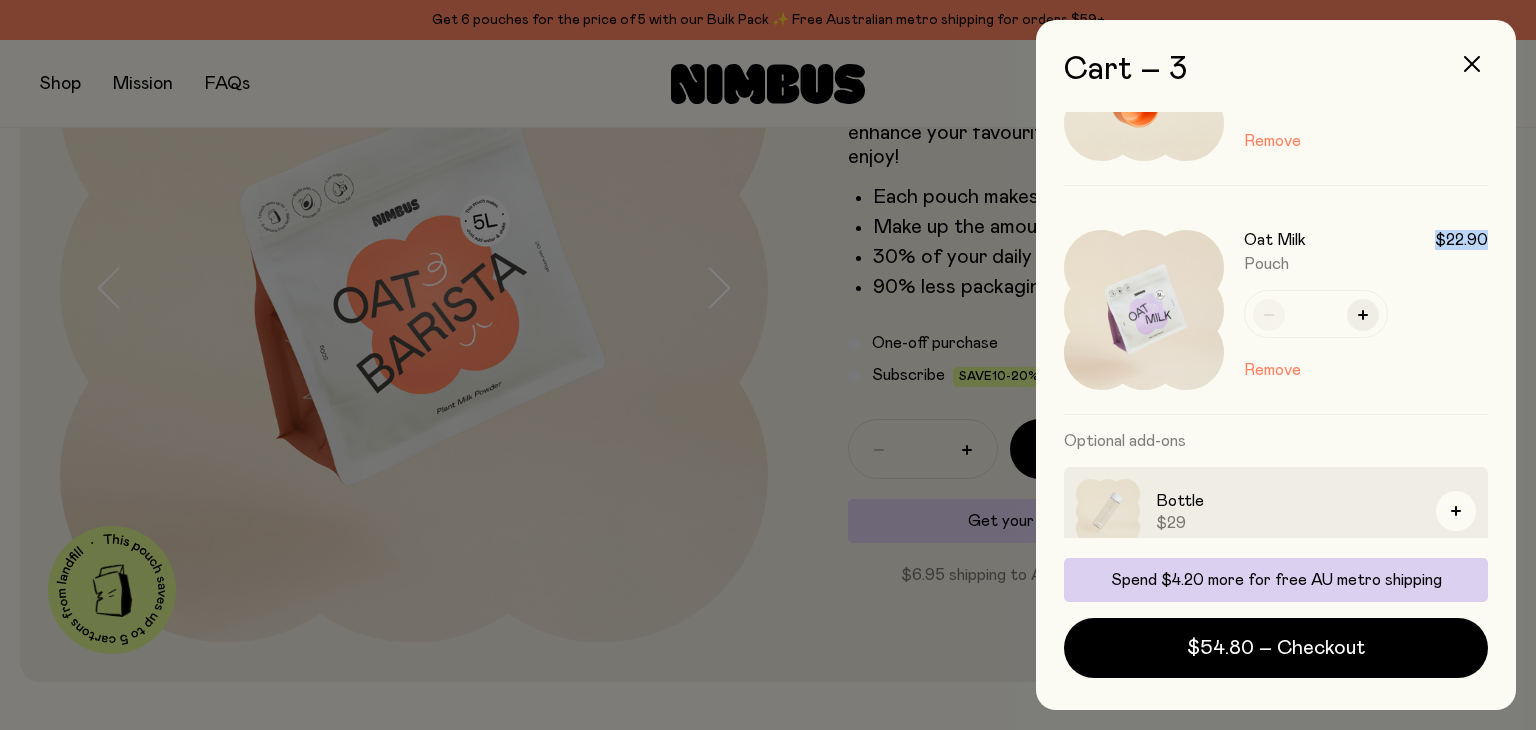 click on "Soy Milk $22.90 Pouch *  Remove  Scoop $9 *  Remove  Oat Milk $22.90 Pouch *  Remove  Optional add-ons Bottle $29 Replacement Seal $2.90" at bounding box center (1276, 325) 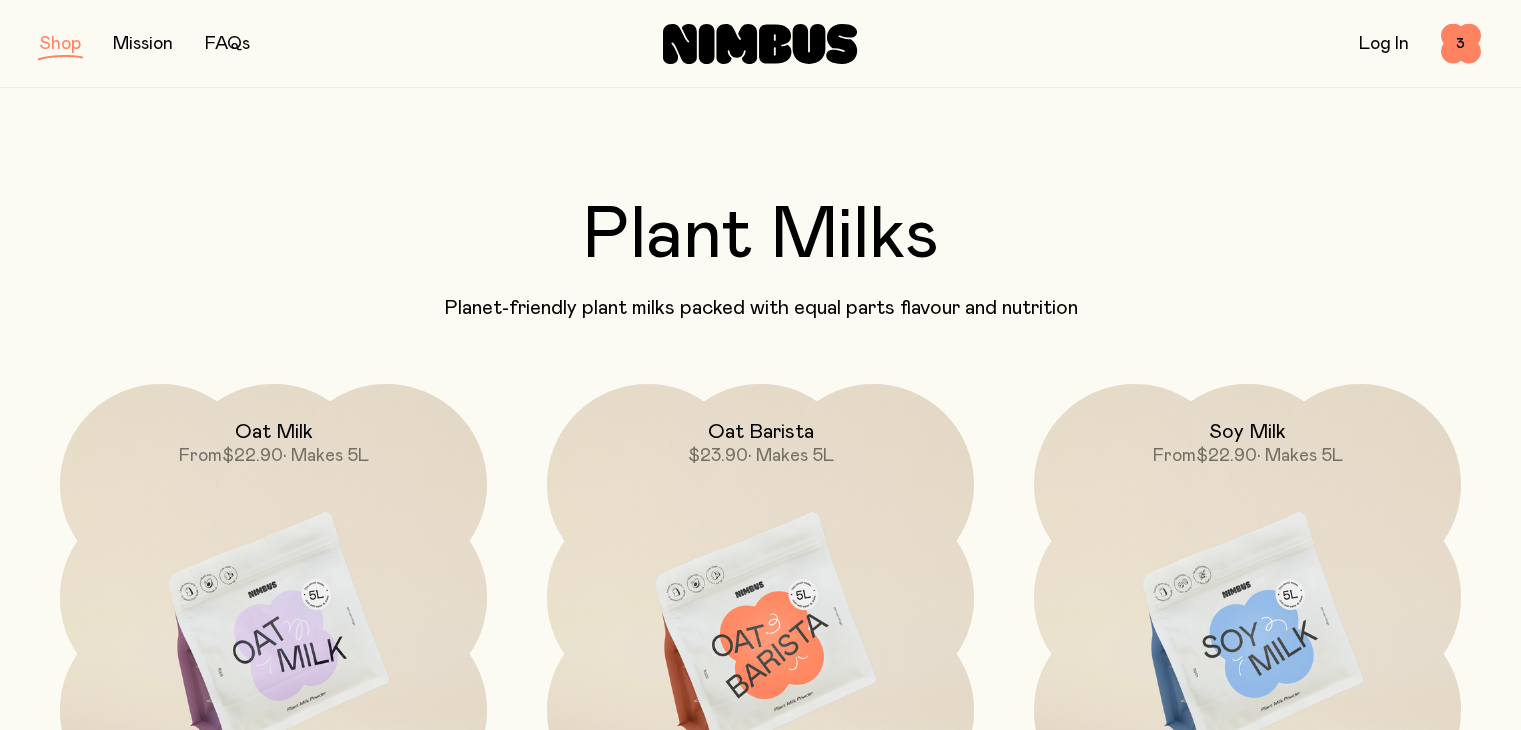 scroll, scrollTop: 0, scrollLeft: 0, axis: both 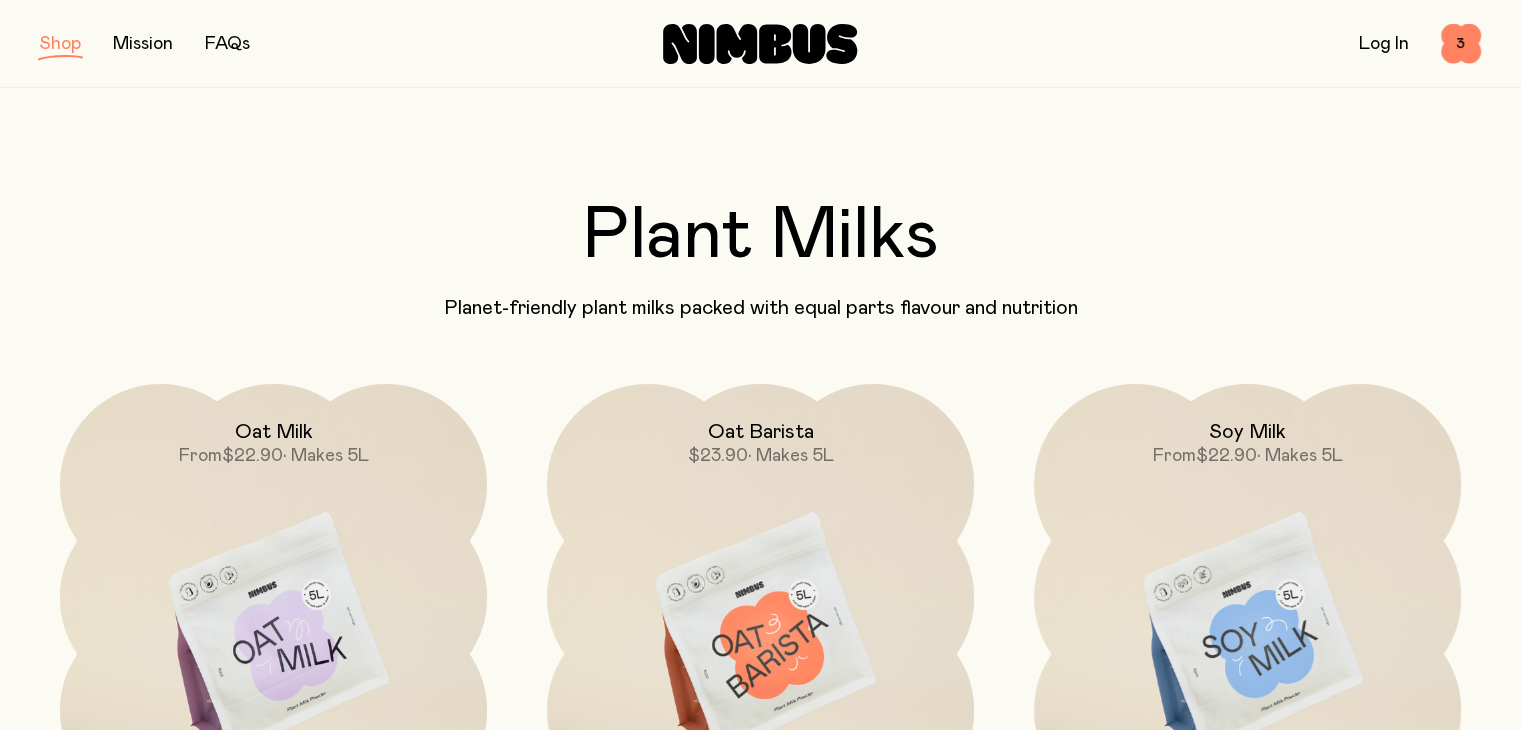click at bounding box center [760, 635] 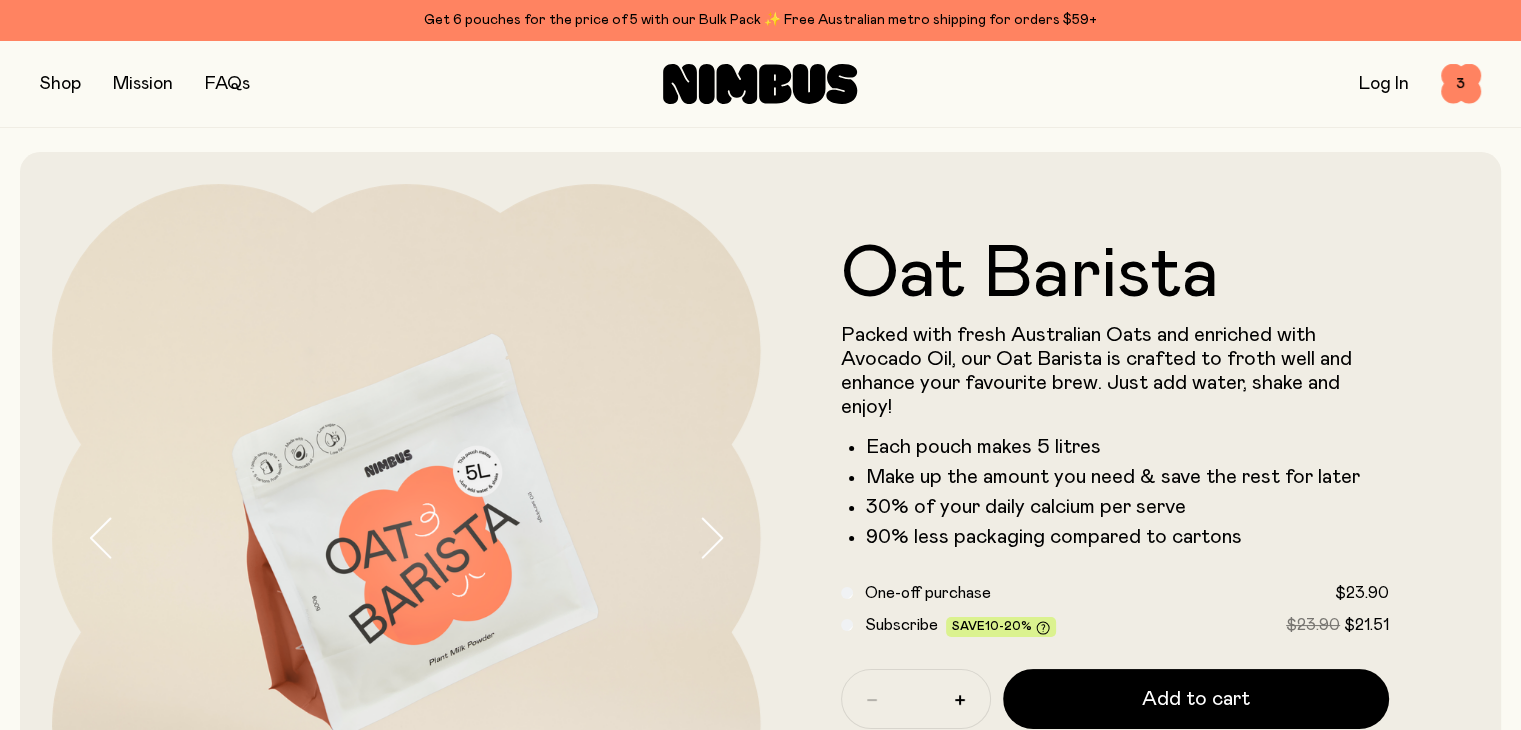 click at bounding box center [729, 538] 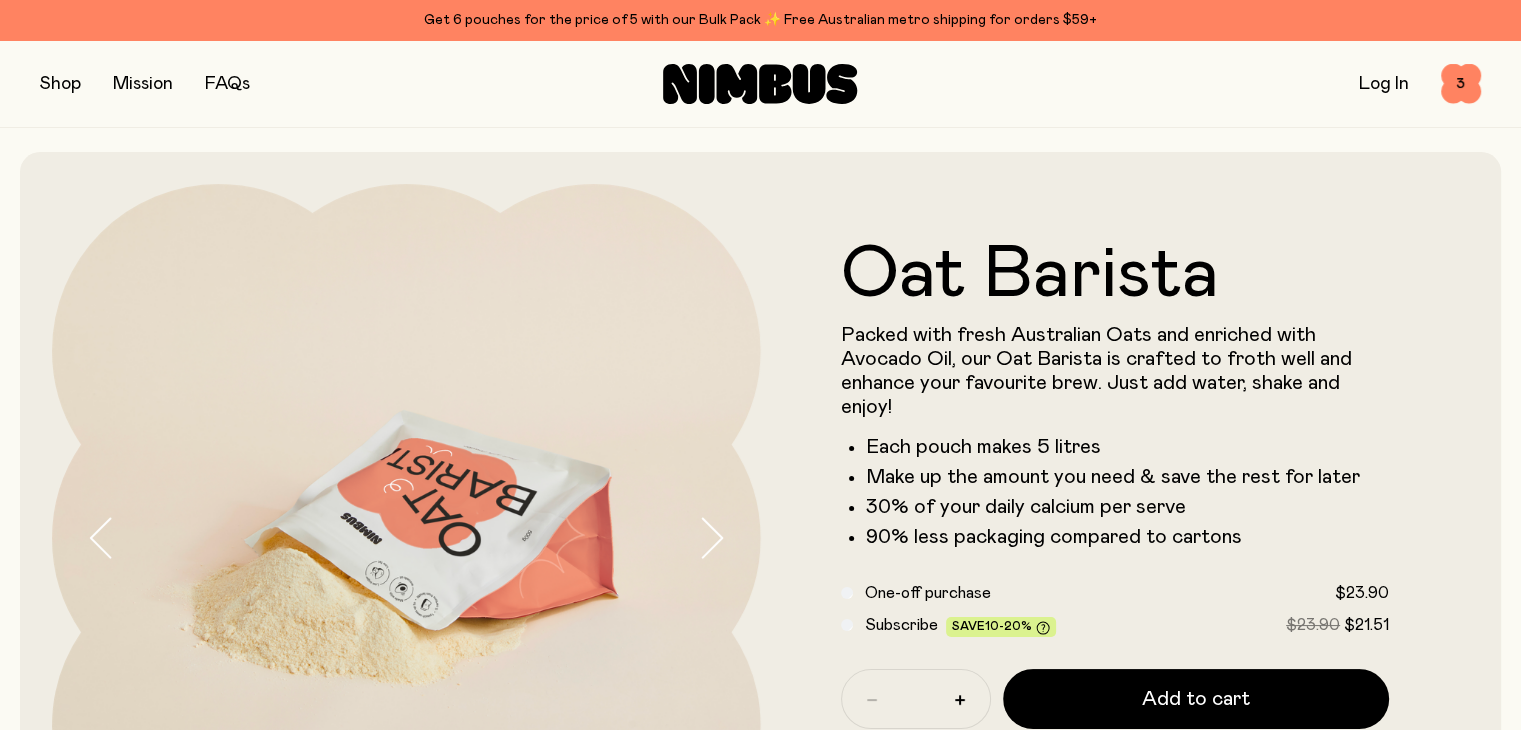 click at bounding box center [729, 538] 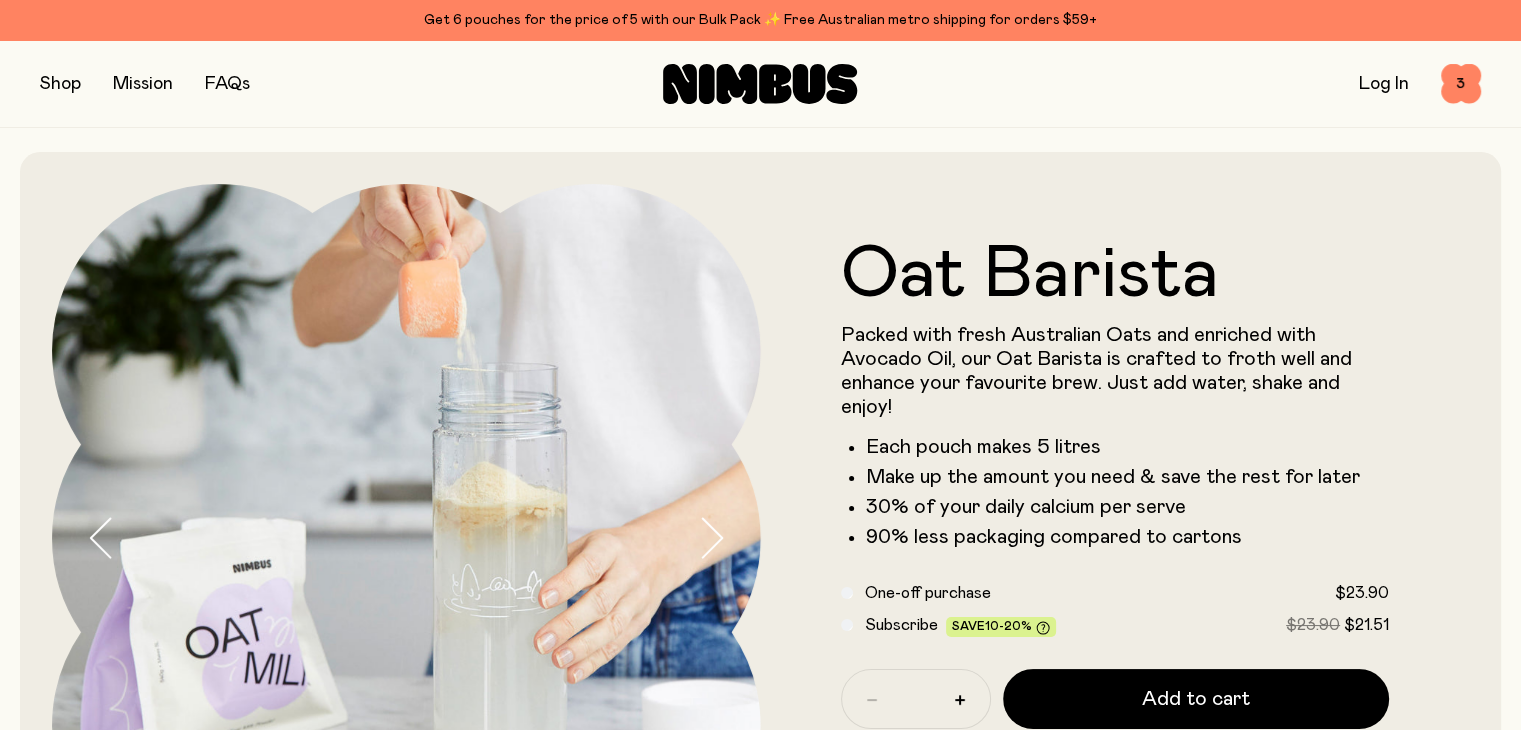 click at bounding box center [729, 538] 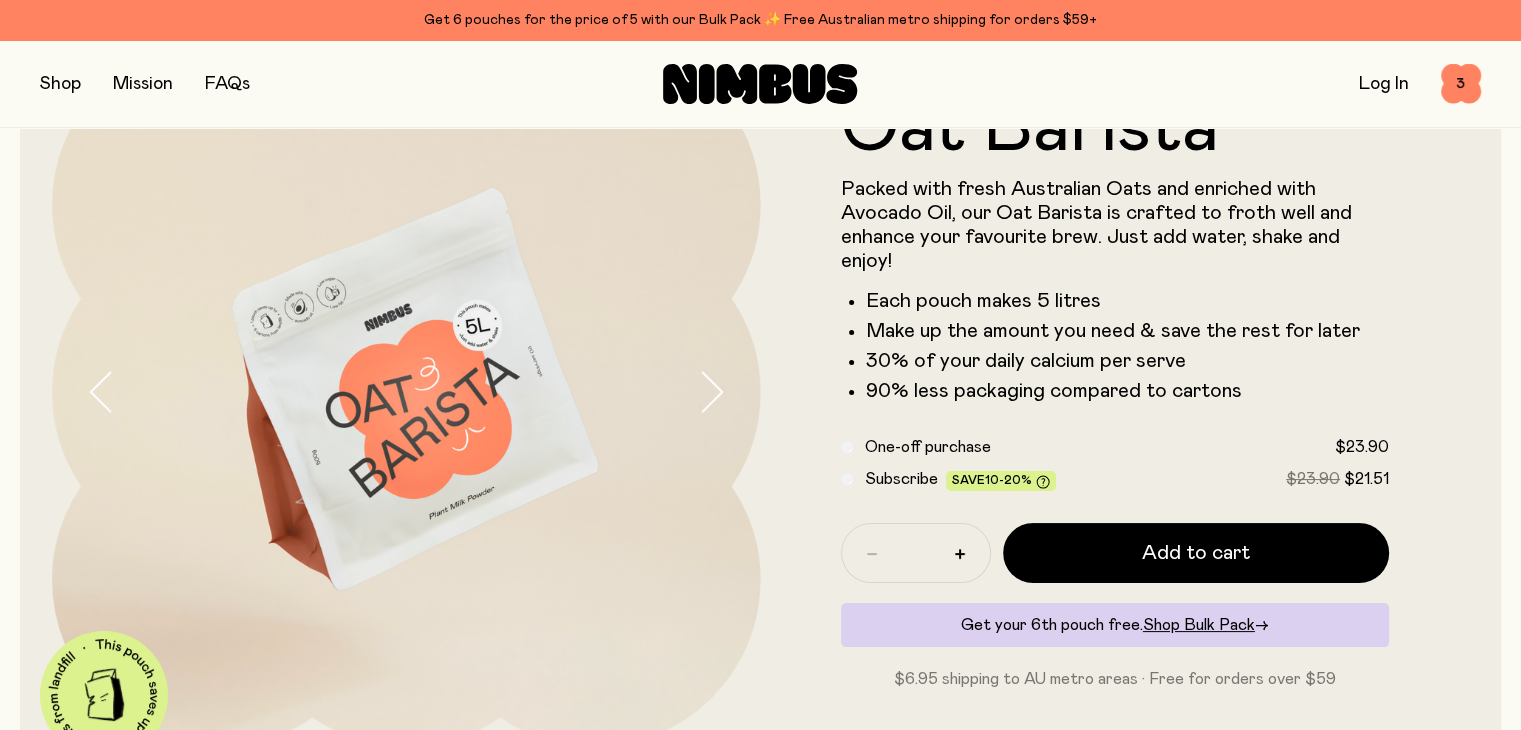 scroll, scrollTop: 151, scrollLeft: 0, axis: vertical 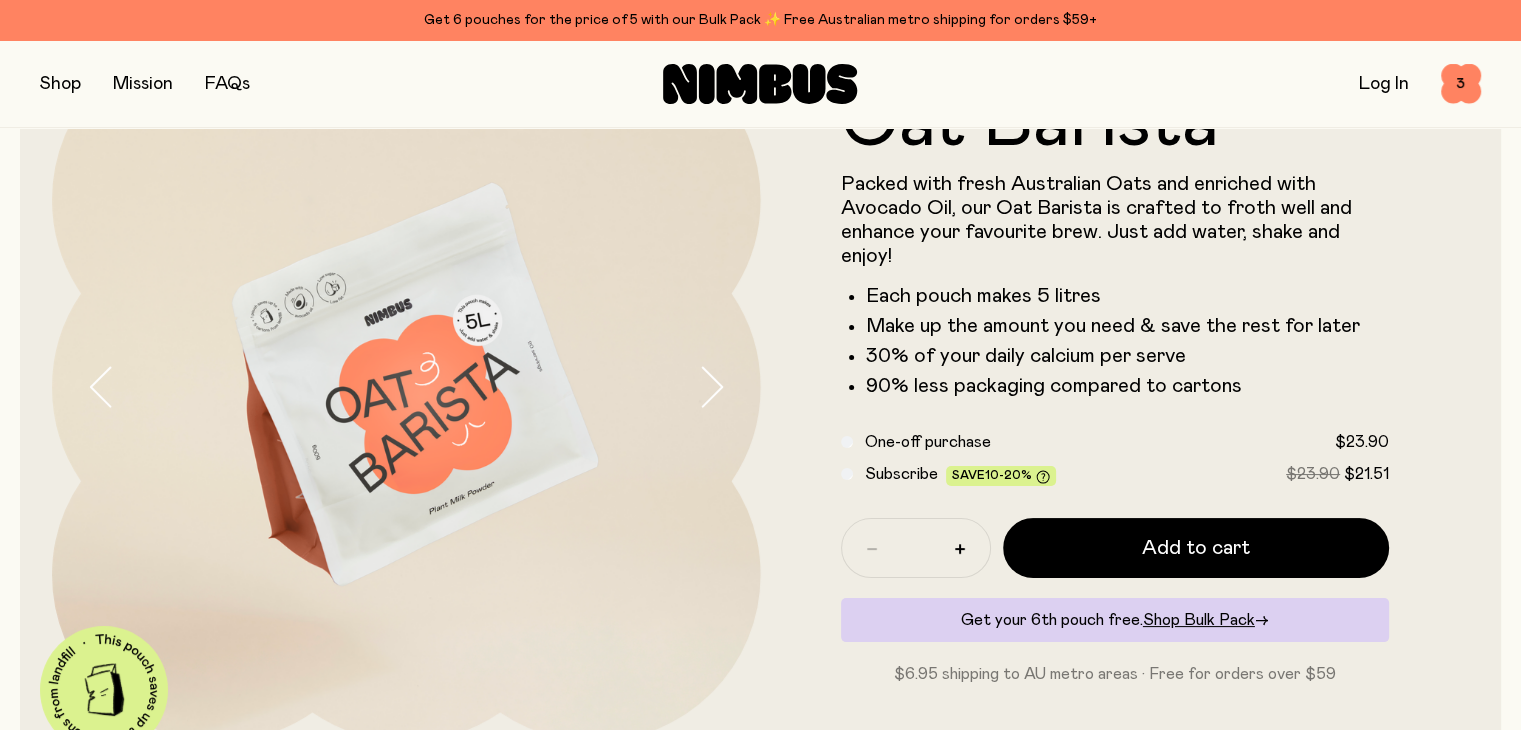 click at bounding box center (729, 387) 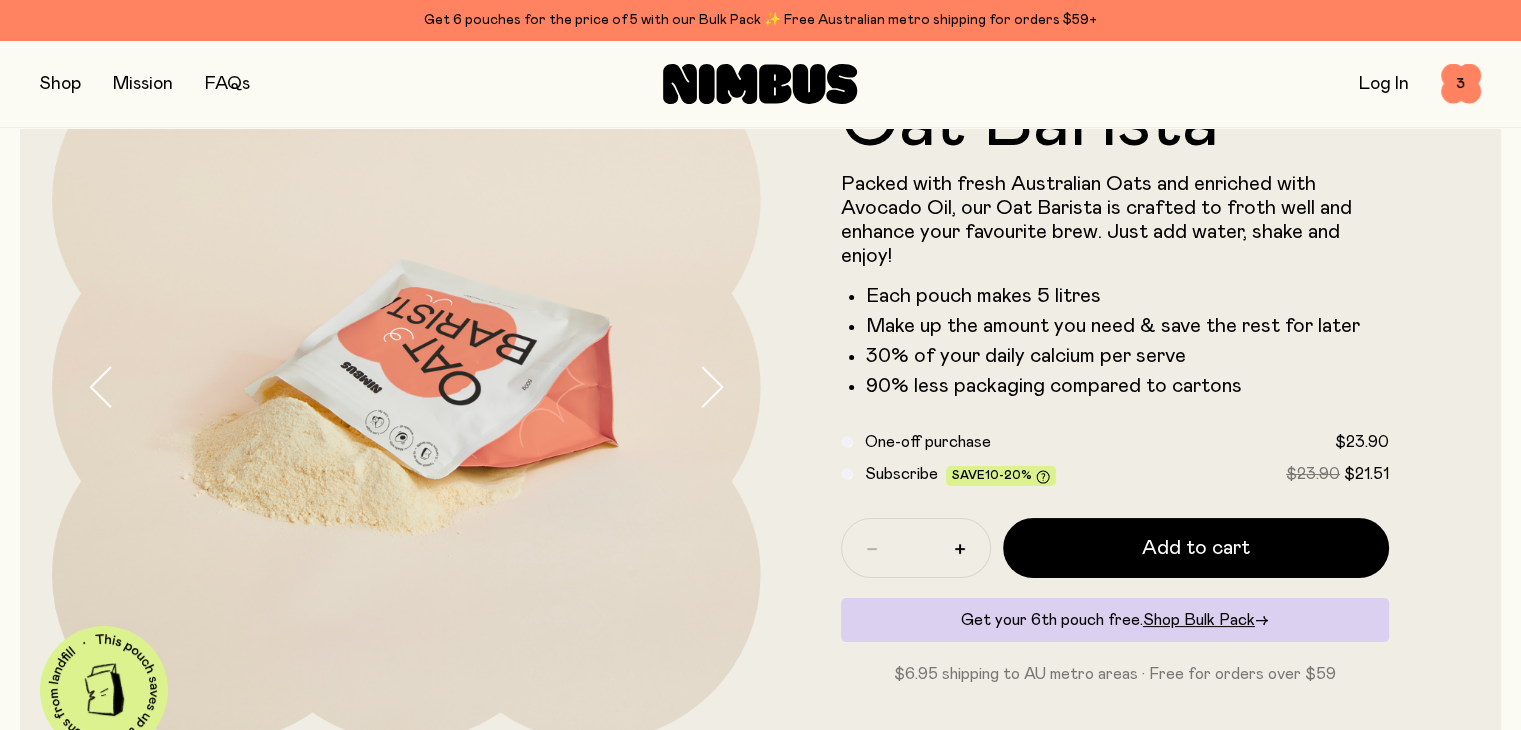 click at bounding box center (729, 387) 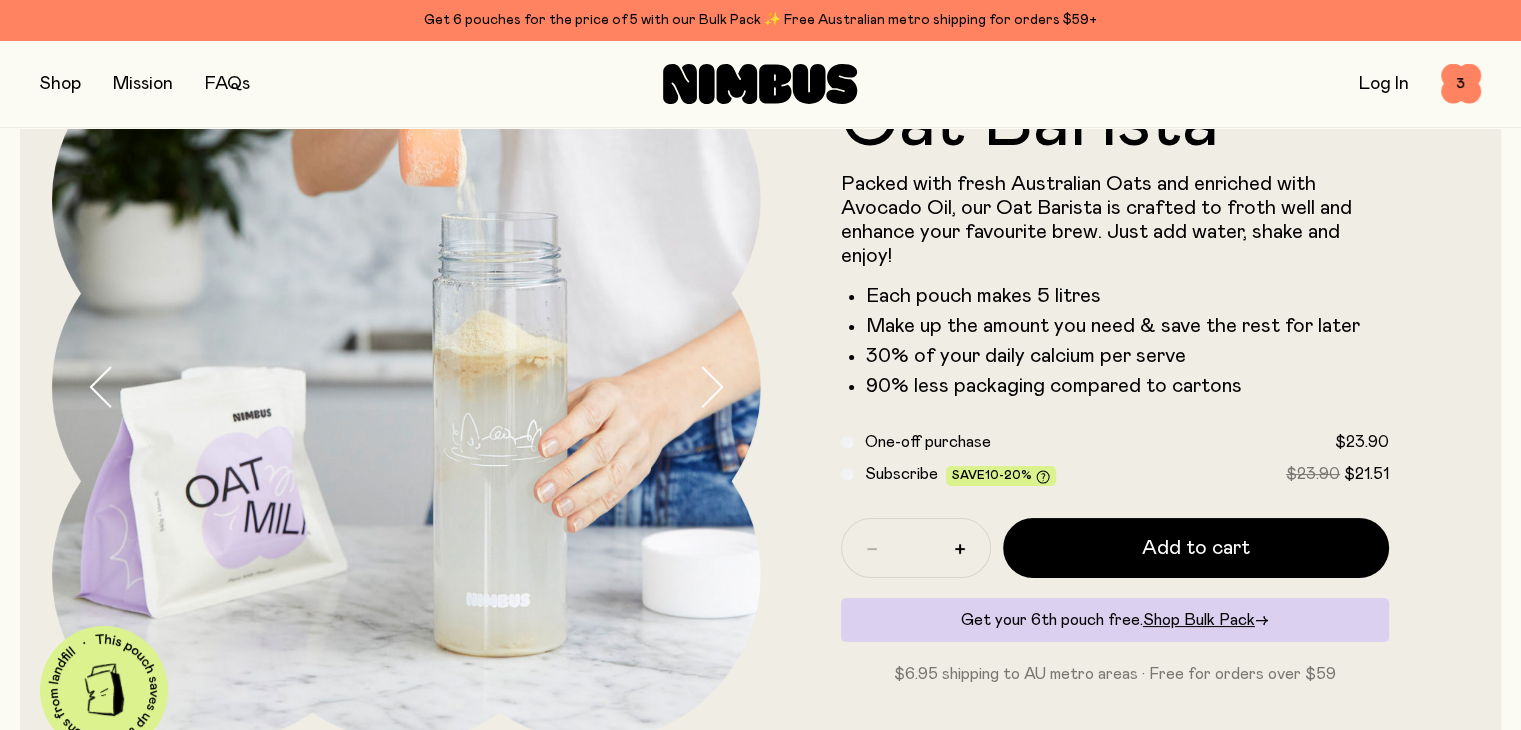 click at bounding box center [729, 387] 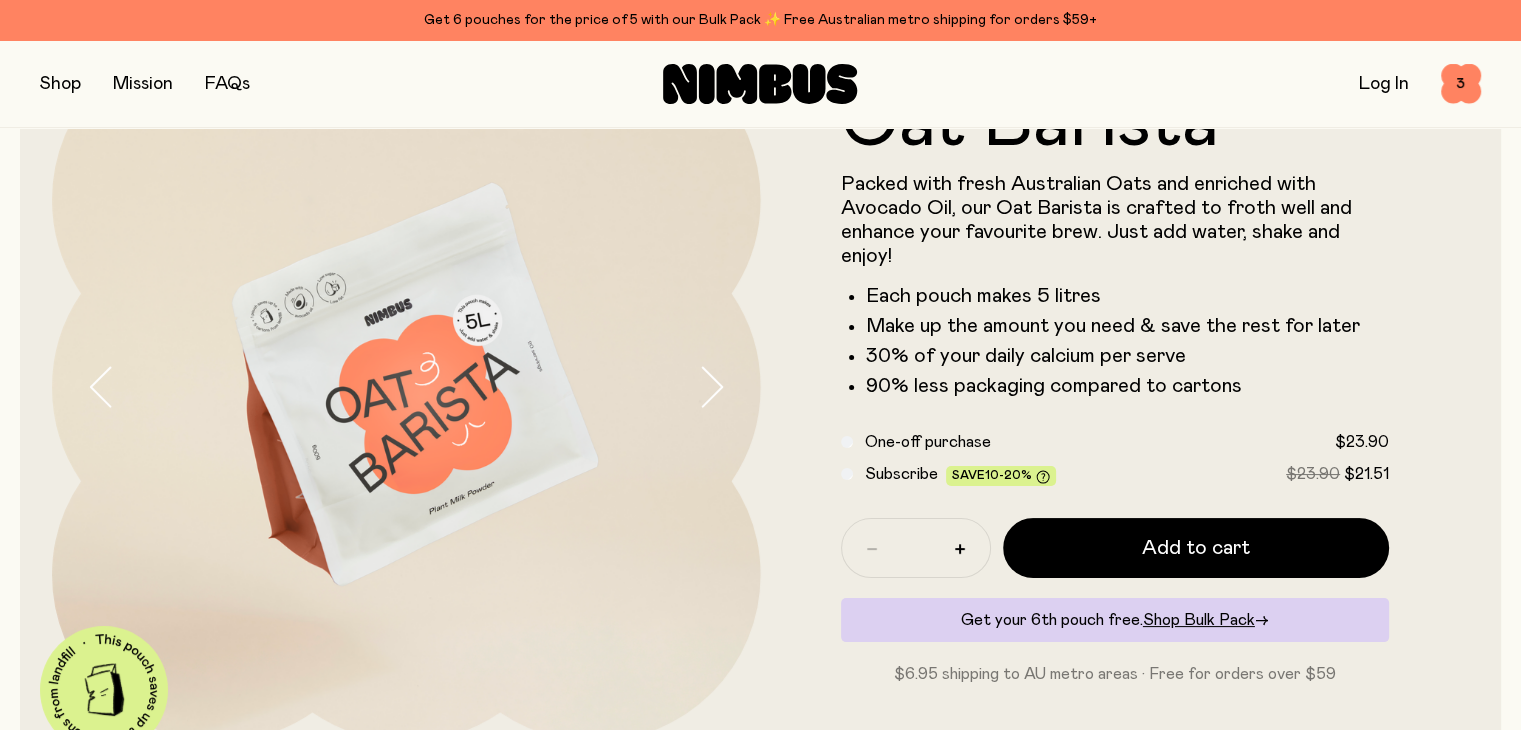click at bounding box center [729, 387] 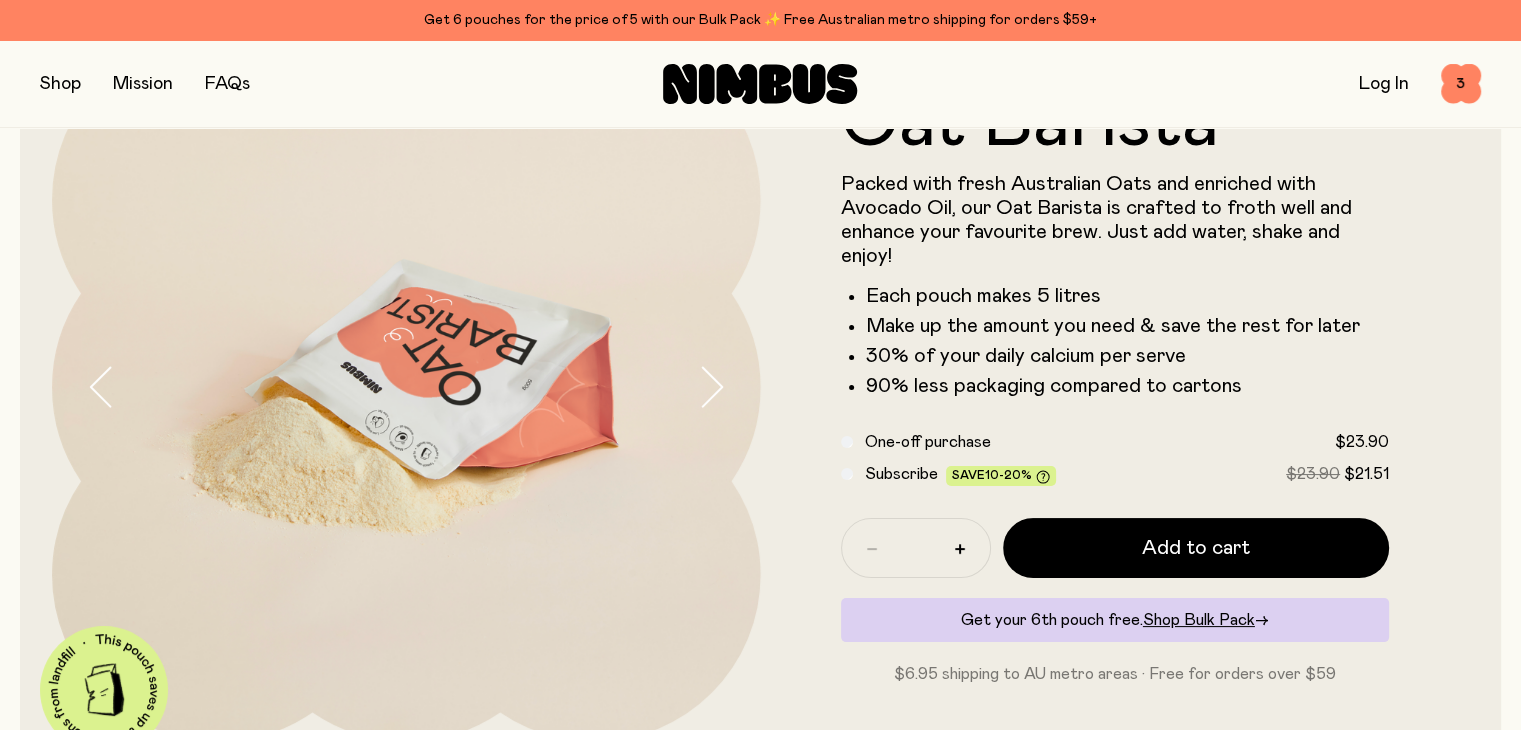 click at bounding box center (729, 387) 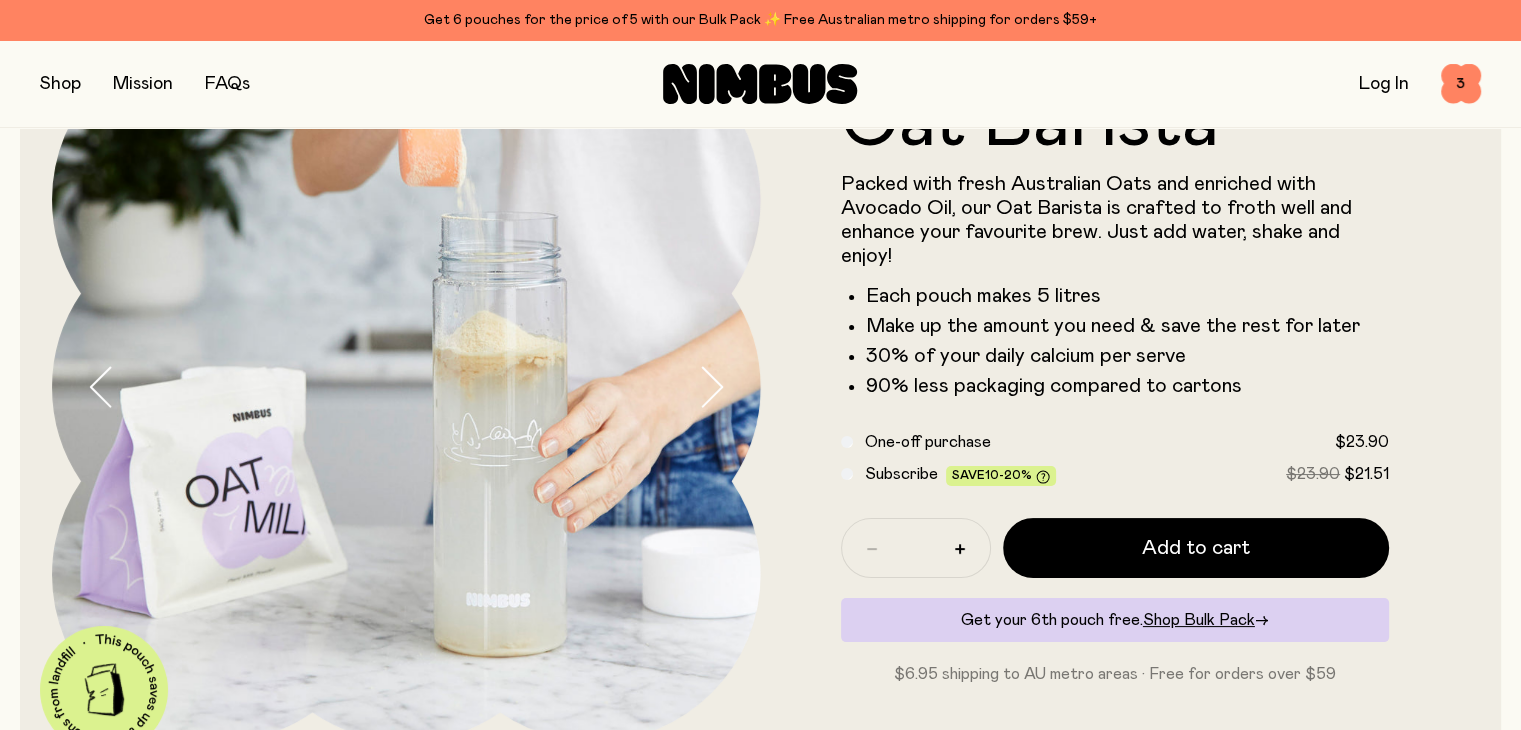 click at bounding box center (729, 387) 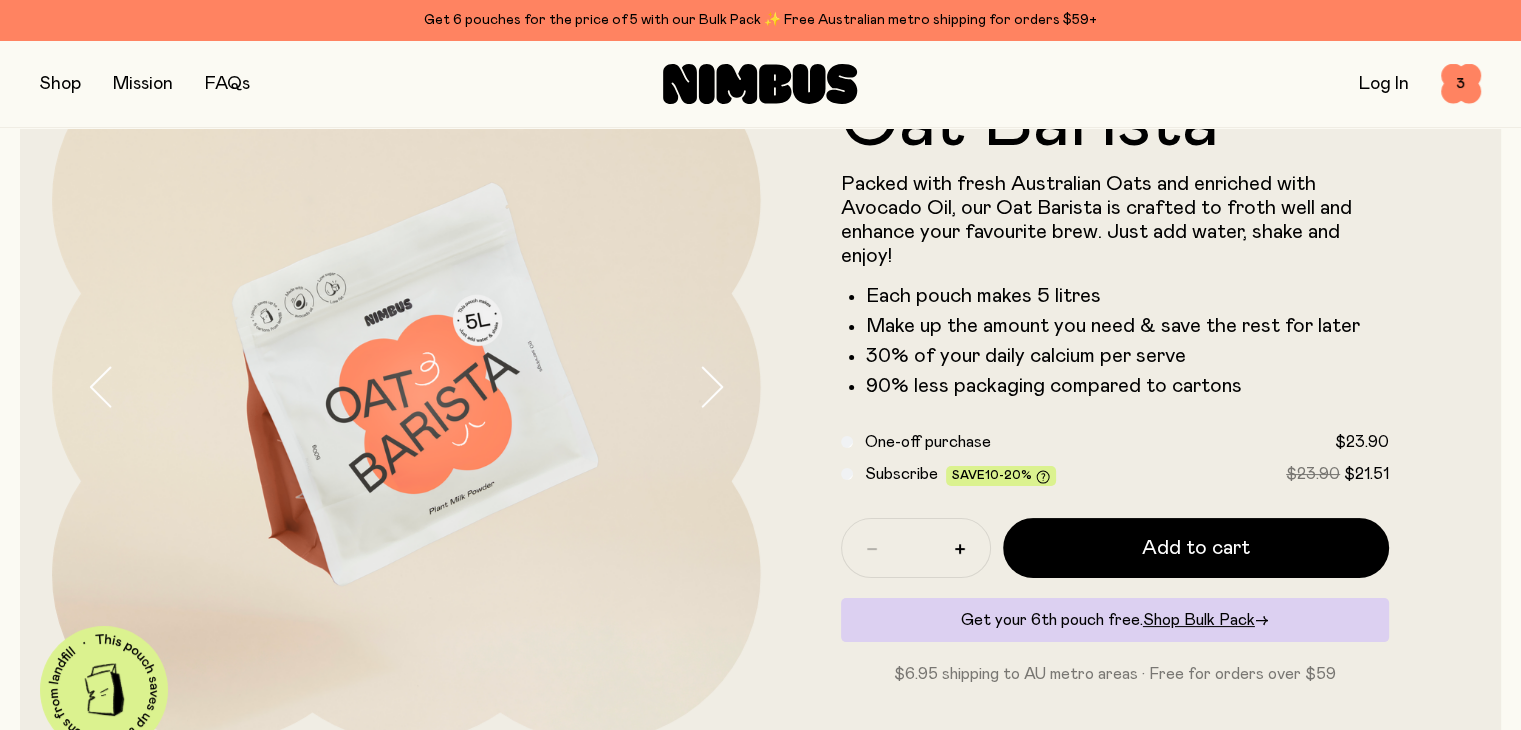 click at bounding box center (729, 387) 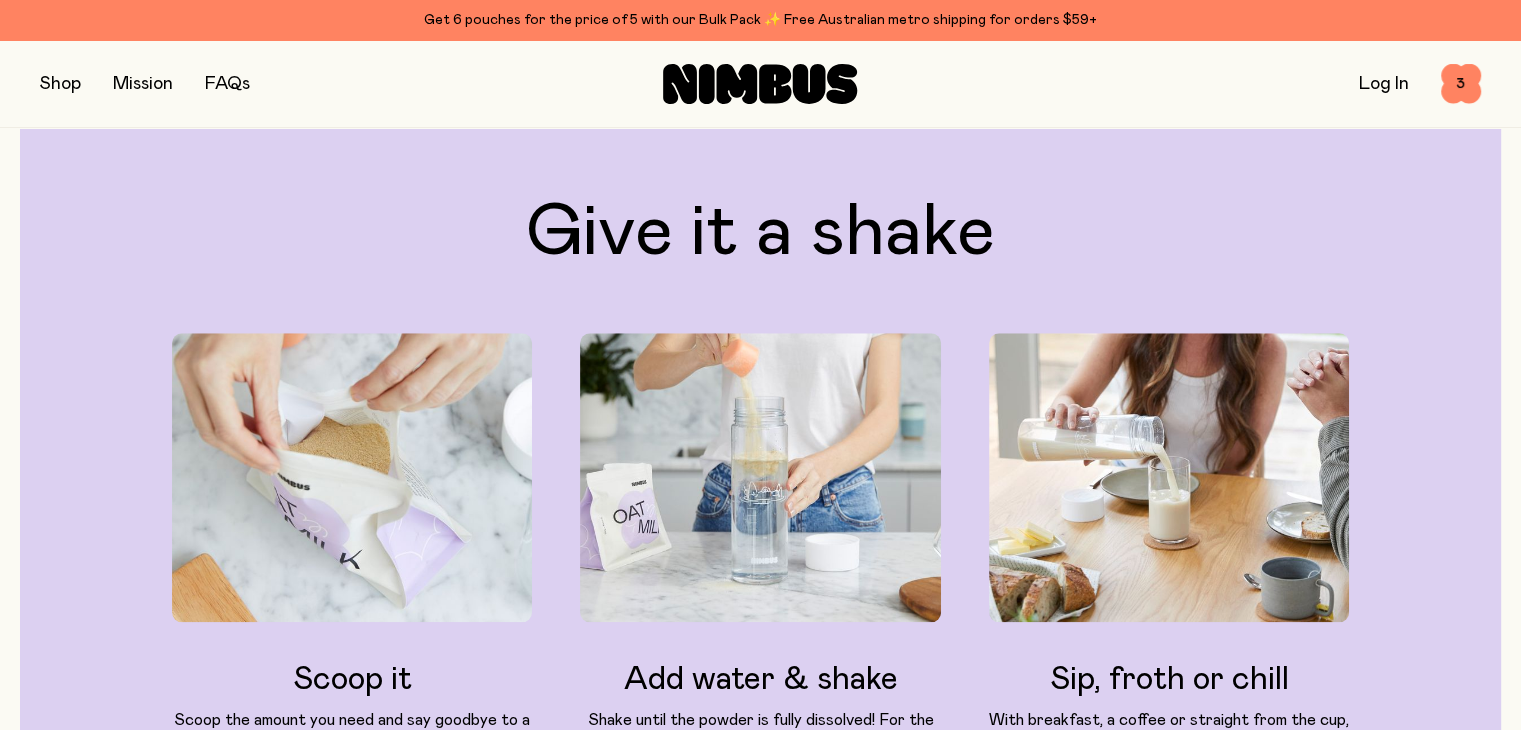 scroll, scrollTop: 1932, scrollLeft: 0, axis: vertical 